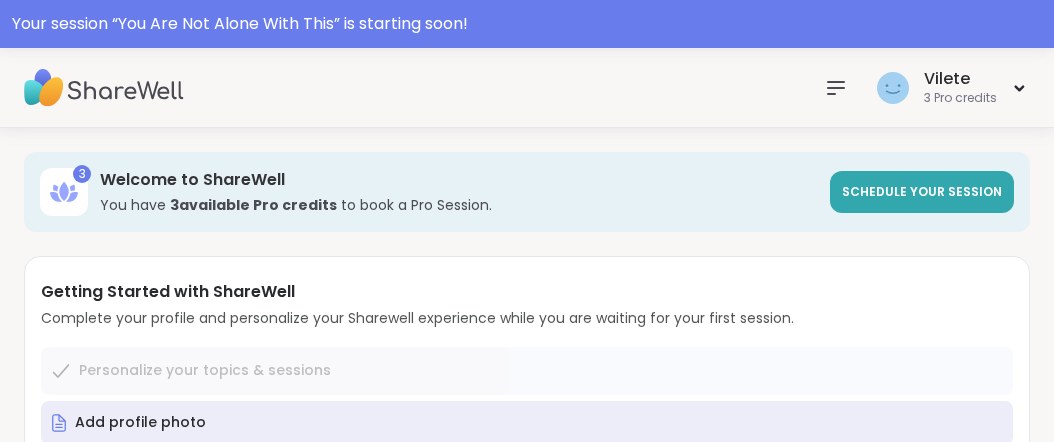 scroll, scrollTop: 0, scrollLeft: 0, axis: both 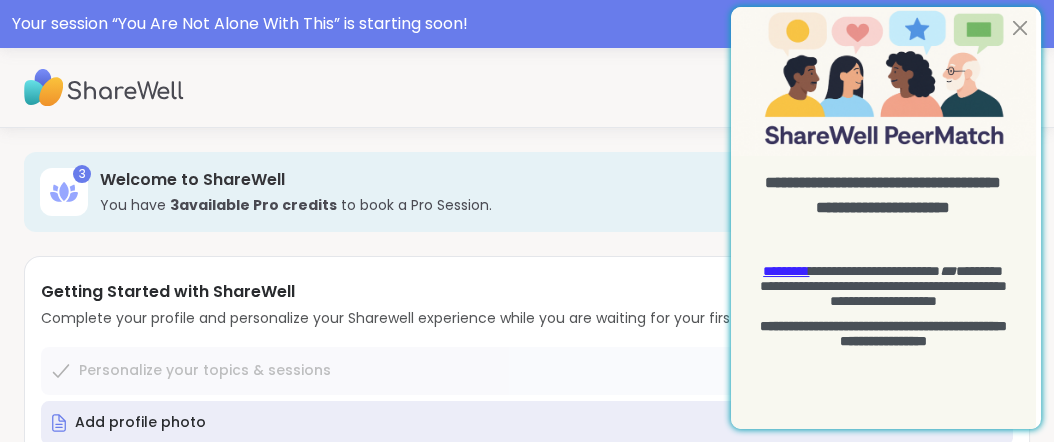 click on "Vilete 3 Pro credits" at bounding box center (527, 88) 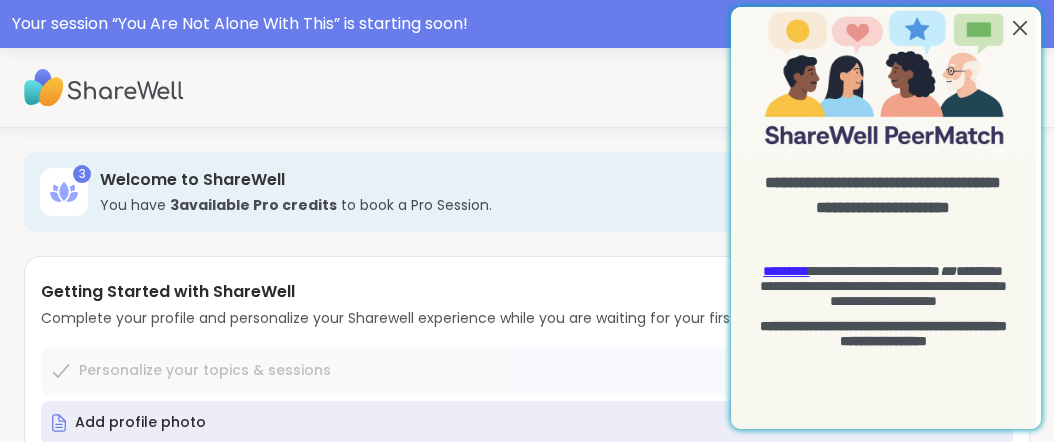 click at bounding box center [1020, 28] 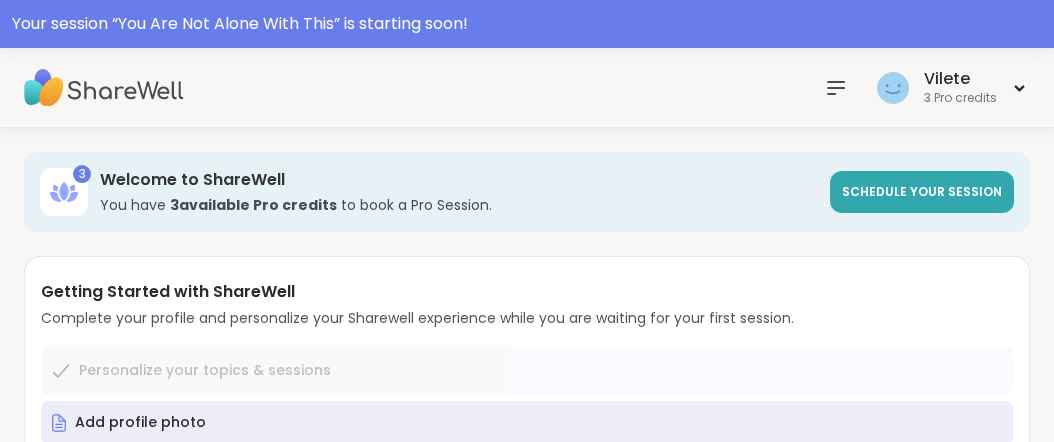 click 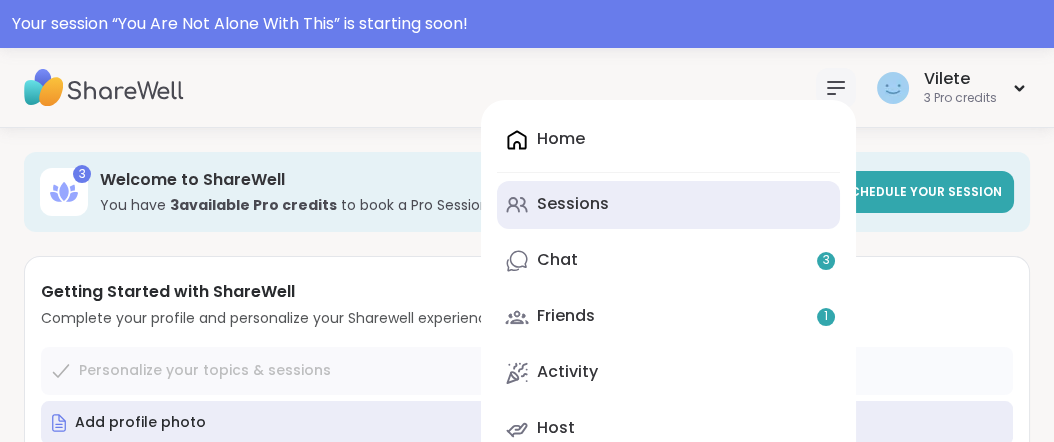click on "Sessions" at bounding box center [573, 204] 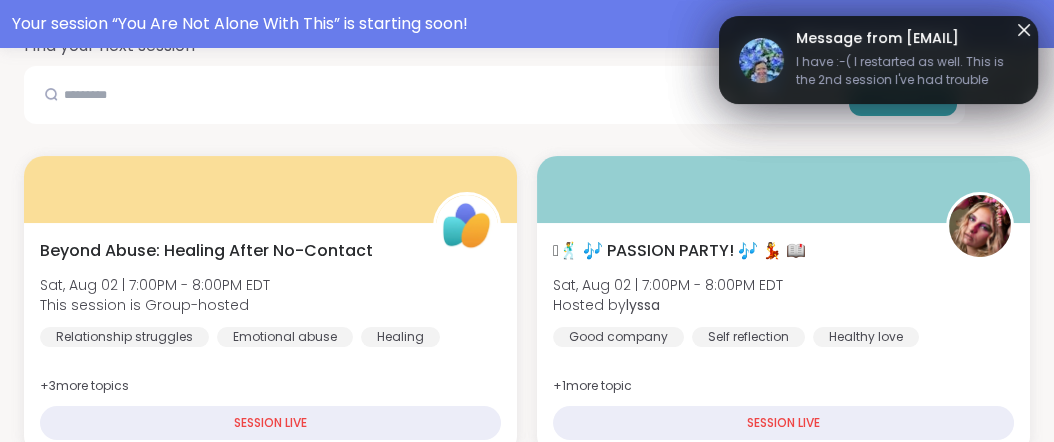 scroll, scrollTop: 515, scrollLeft: 0, axis: vertical 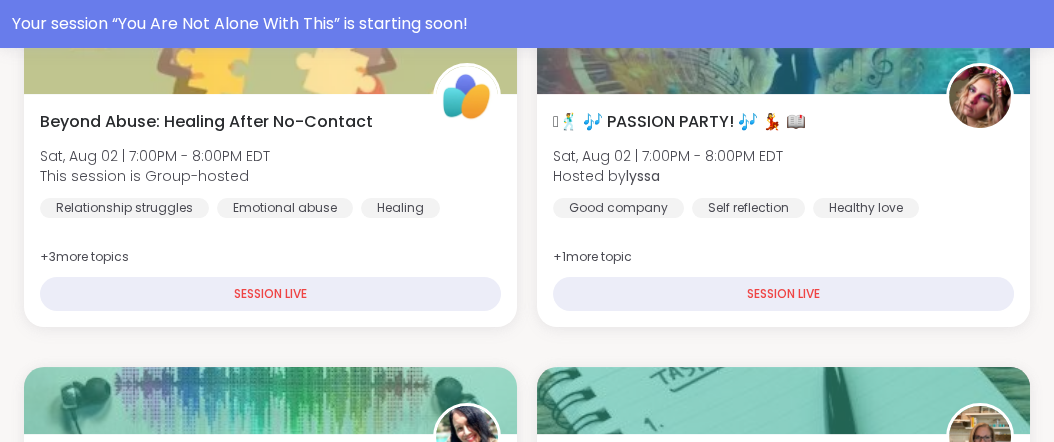 click on "Search" at bounding box center (494, -34) 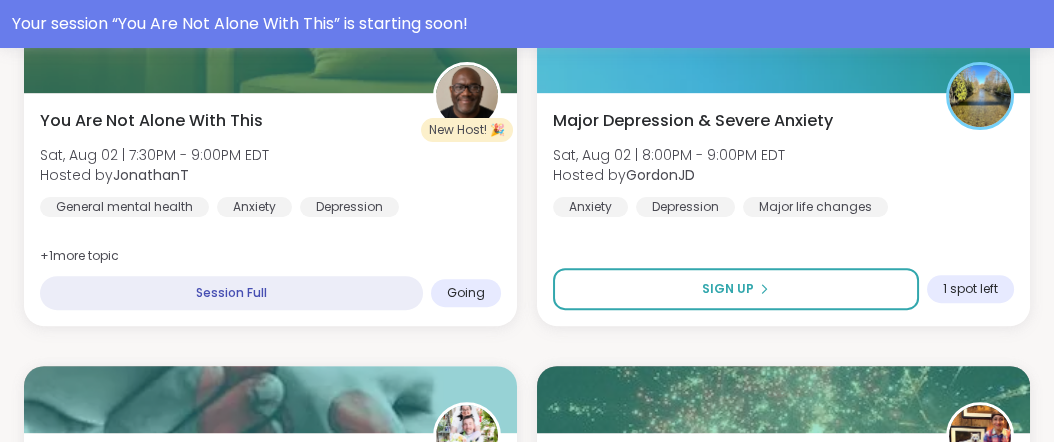 scroll, scrollTop: 1222, scrollLeft: 0, axis: vertical 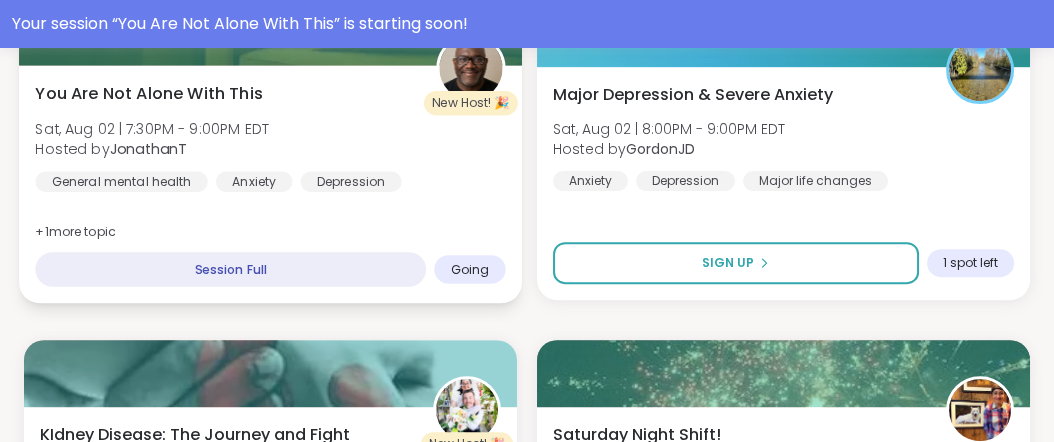 click on "You Are Not Alone With This" at bounding box center [148, 93] 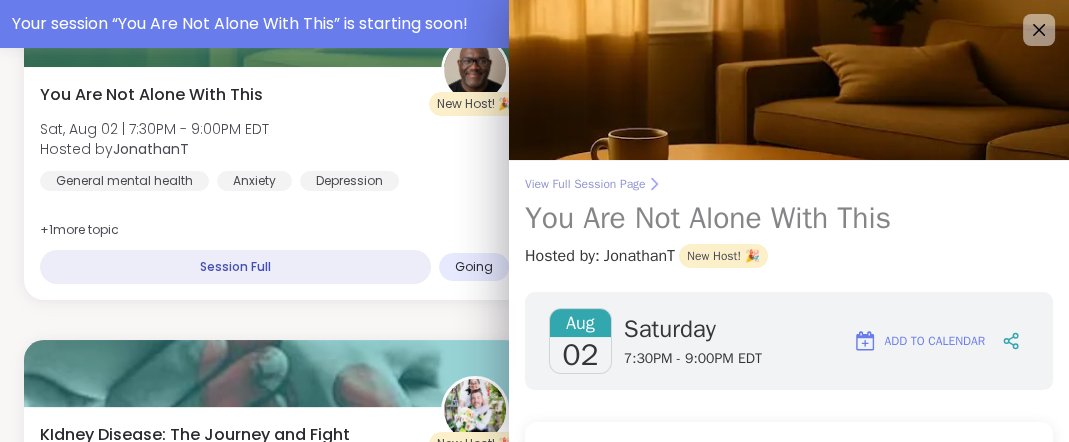 click on "View Full Session Page" at bounding box center (789, 184) 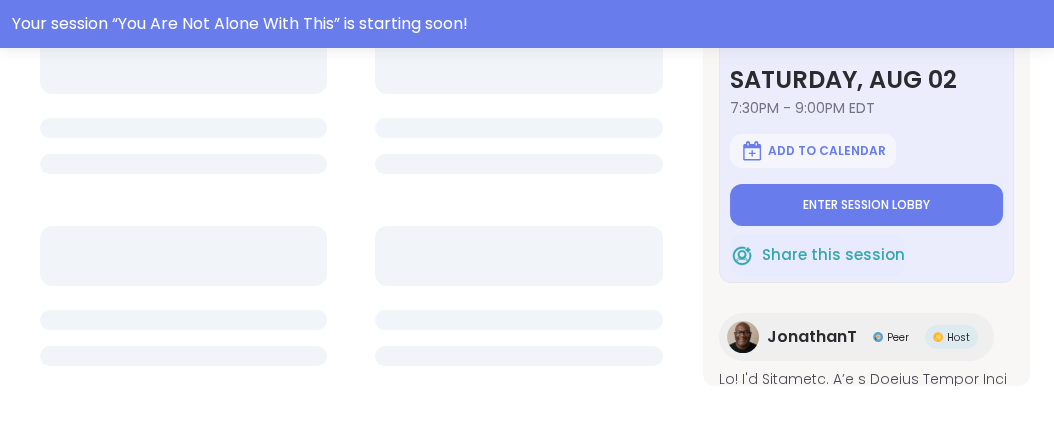 scroll, scrollTop: 0, scrollLeft: 0, axis: both 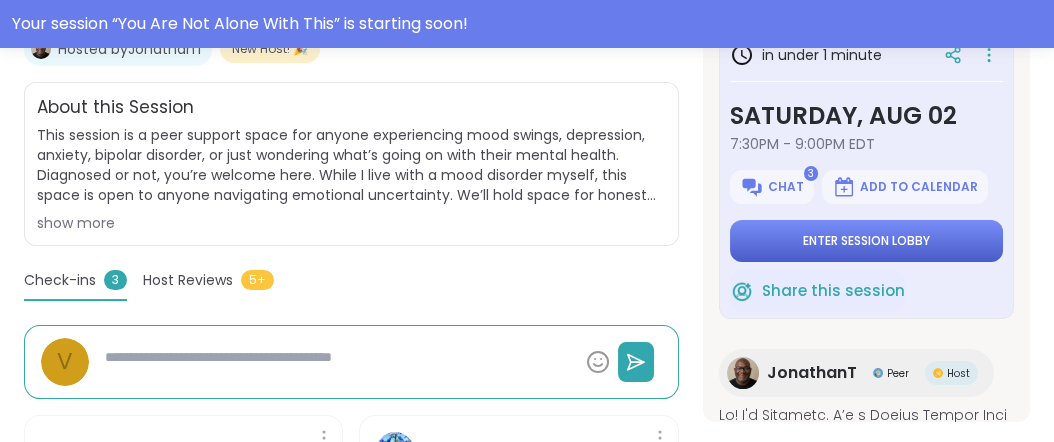click on "Enter session lobby" at bounding box center [866, 241] 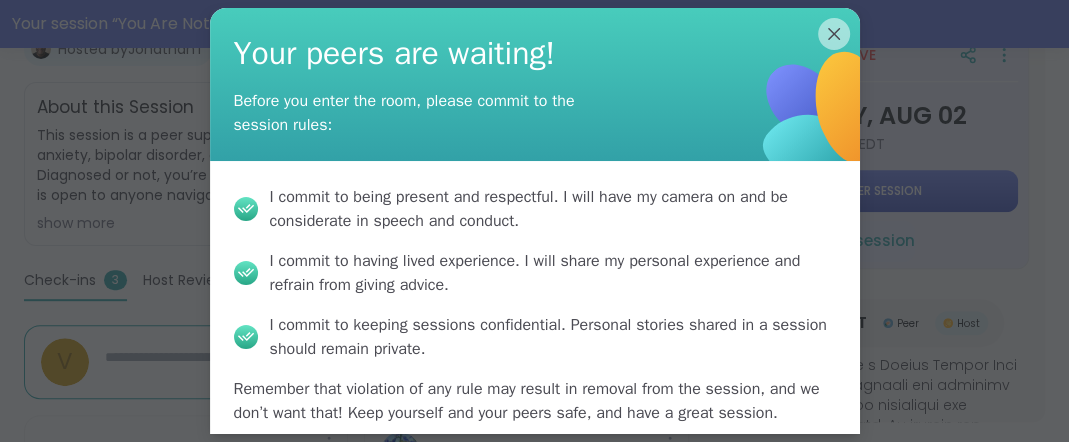 click on "I commit to being present and respectful . I will have my camera on and be considerate in speech and conduct. I commit to having lived experience . I will share my personal experience and refrain from giving advice. I commit to keeping sessions confidential . Personal stories shared in a session should remain private. Remember that violation of any rule may result in removal from the session, and we don’t want that! Keep yourself and your peers safe, and have a great session." at bounding box center [535, 305] 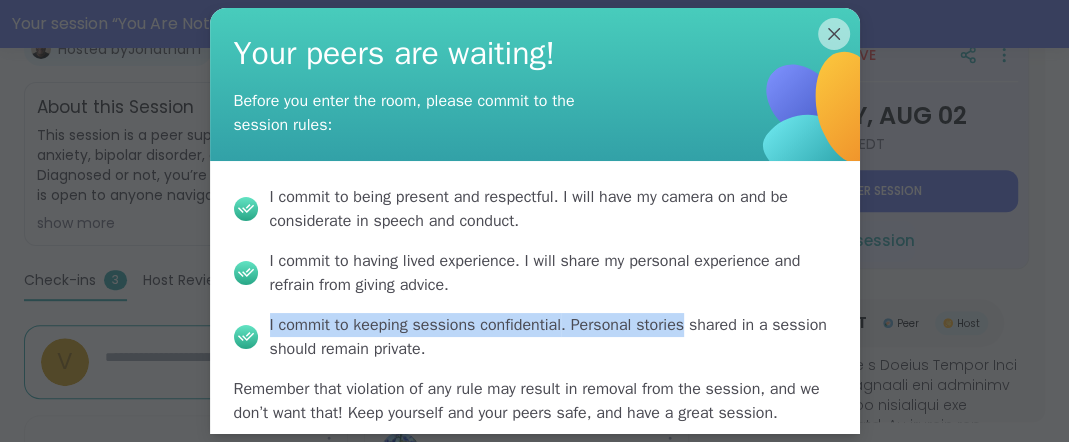 drag, startPoint x: 818, startPoint y: 332, endPoint x: 1037, endPoint y: 393, distance: 227.33676 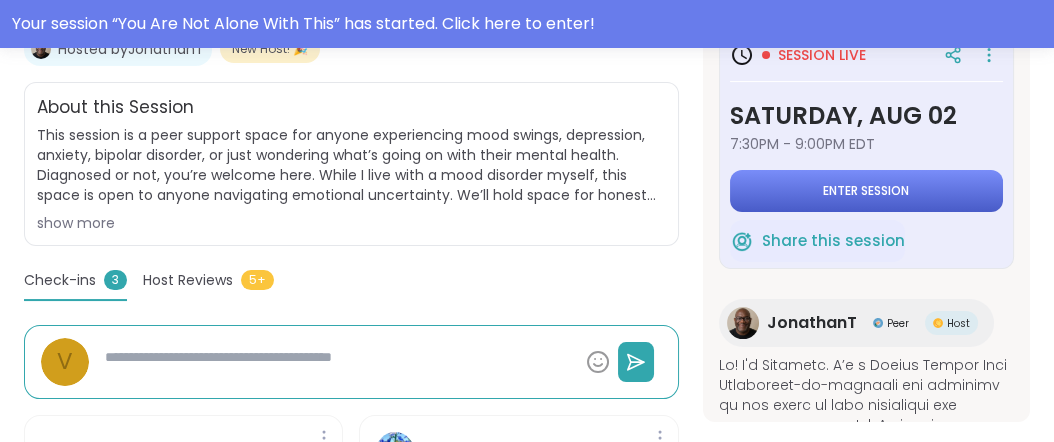 click on "Enter session" at bounding box center [866, 191] 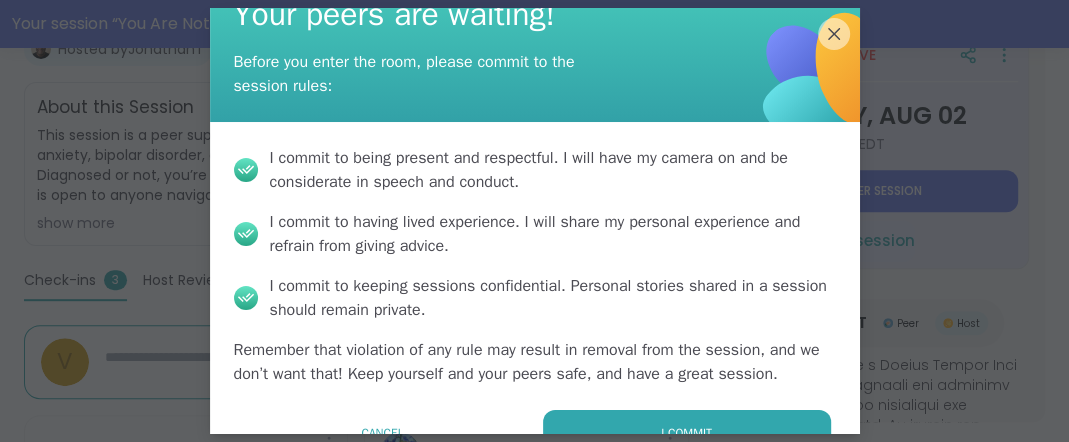 scroll, scrollTop: 217, scrollLeft: 0, axis: vertical 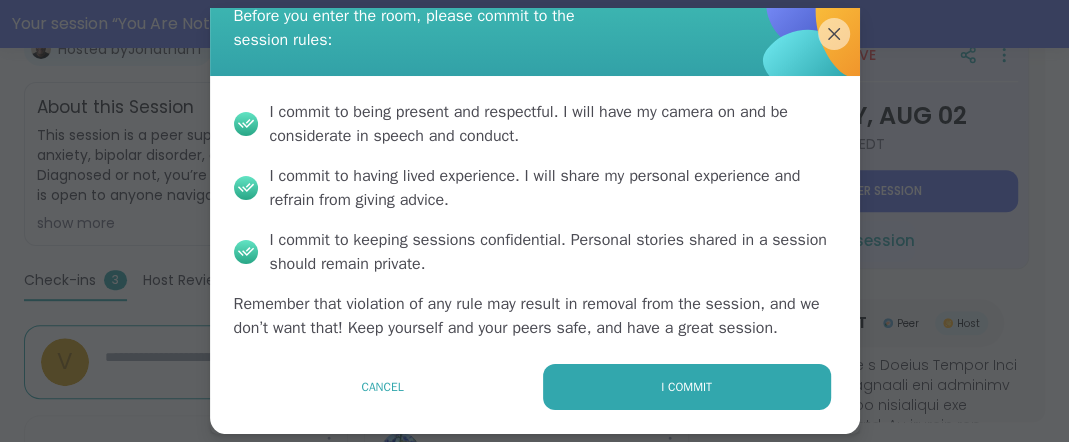 click on "I commit to being present and respectful . I will have my camera on and be considerate in speech and conduct. I commit to having lived experience . I will share my personal experience and refrain from giving advice. I commit to keeping sessions confidential . Personal stories shared in a session should remain private. Remember that violation of any rule may result in removal from the session, and we don’t want that! Keep yourself and your peers safe, and have a great session." at bounding box center (535, 220) 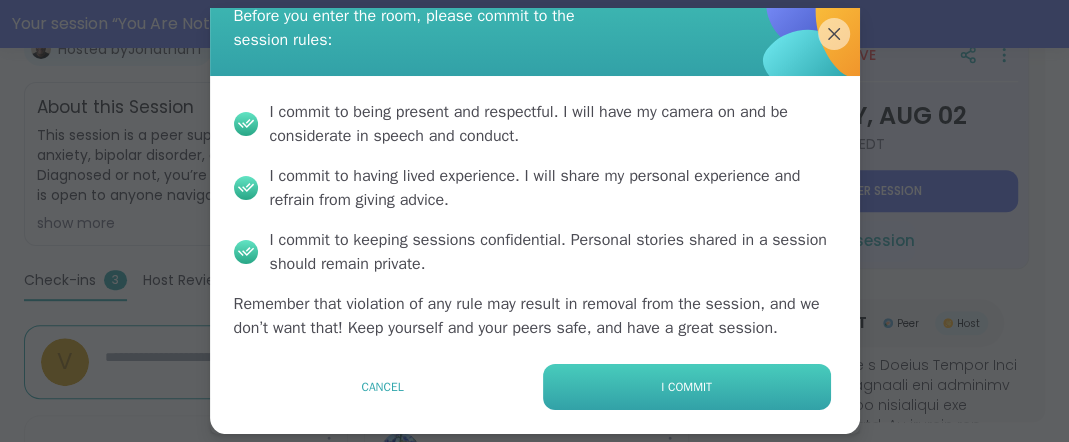 click on "I commit" at bounding box center (687, 387) 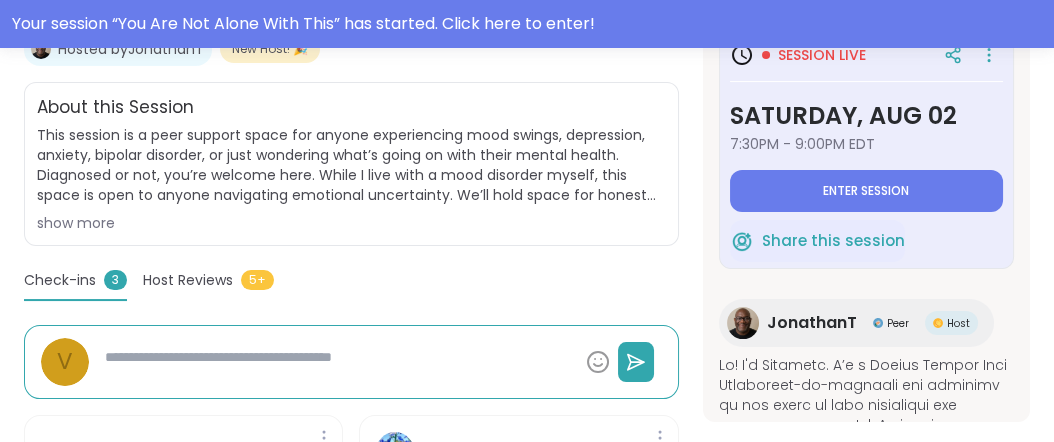 type on "*" 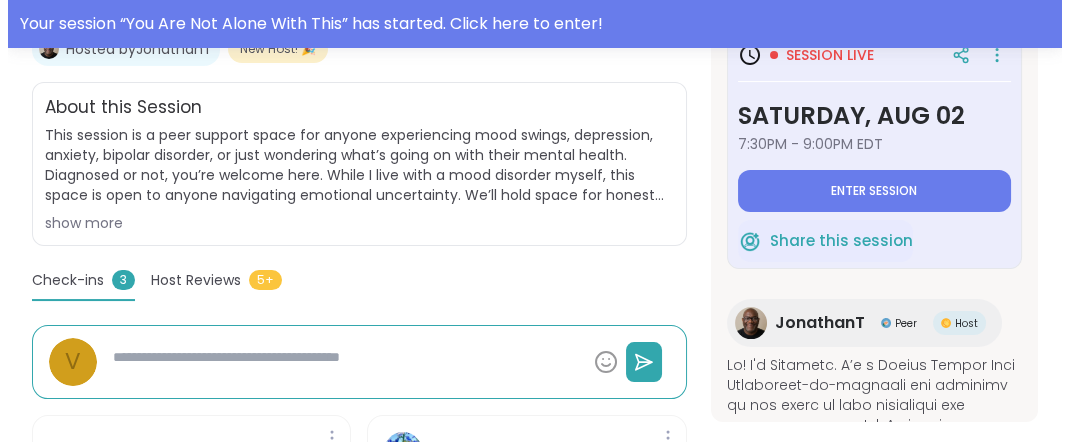 scroll, scrollTop: 0, scrollLeft: 0, axis: both 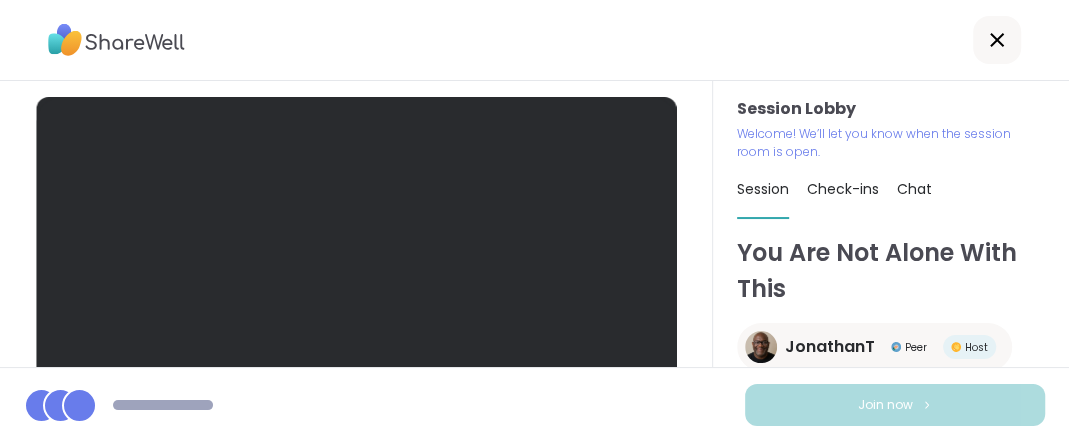 click on "Join now" at bounding box center (534, 404) 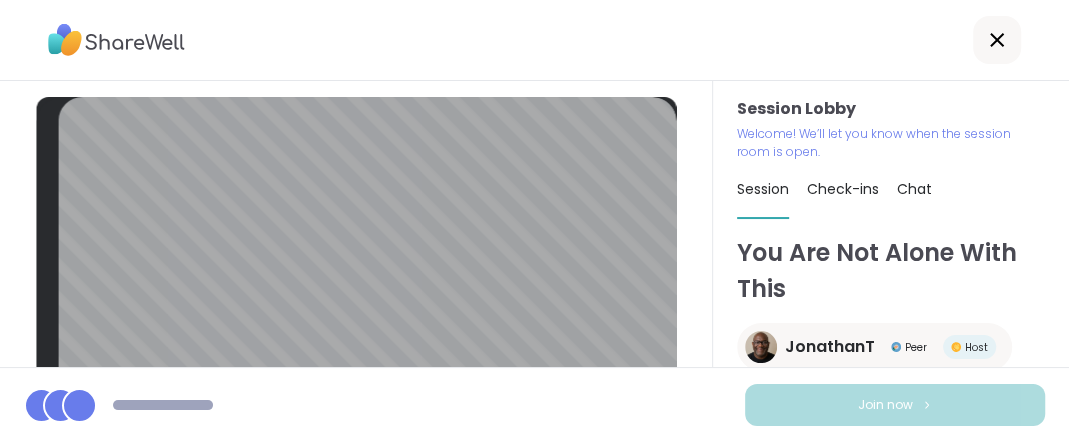 scroll, scrollTop: 73, scrollLeft: 0, axis: vertical 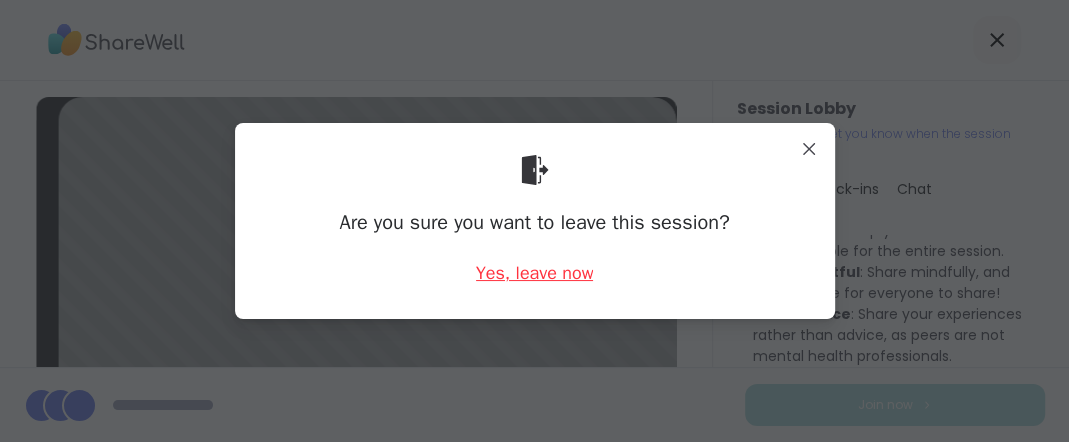 click on "Yes, leave now" at bounding box center [535, 273] 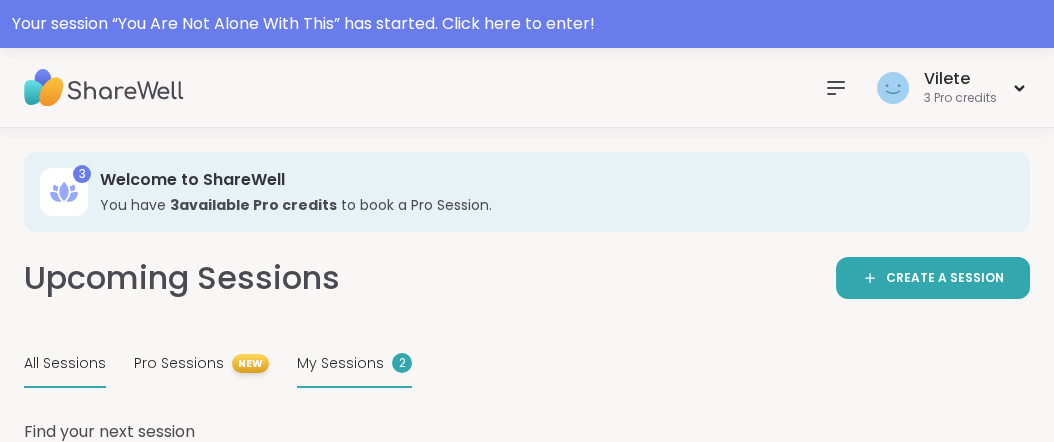 click on "My Sessions" at bounding box center [340, 363] 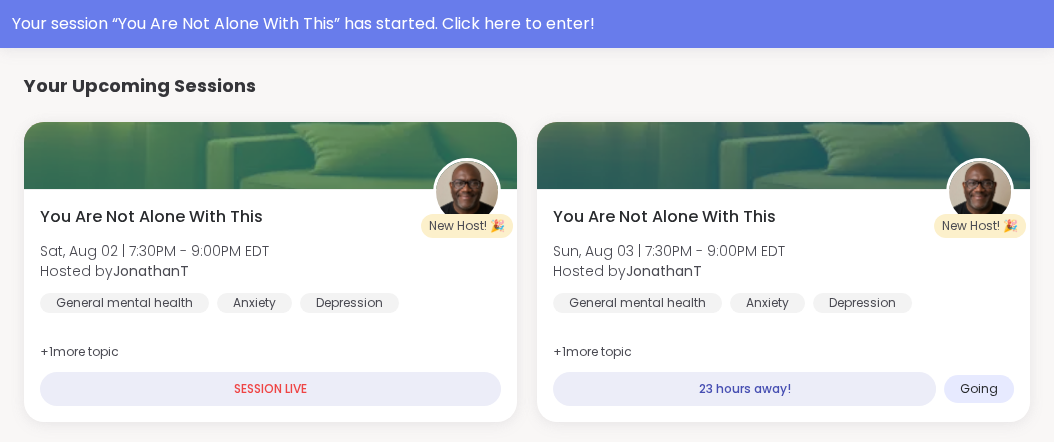 scroll, scrollTop: 410, scrollLeft: 0, axis: vertical 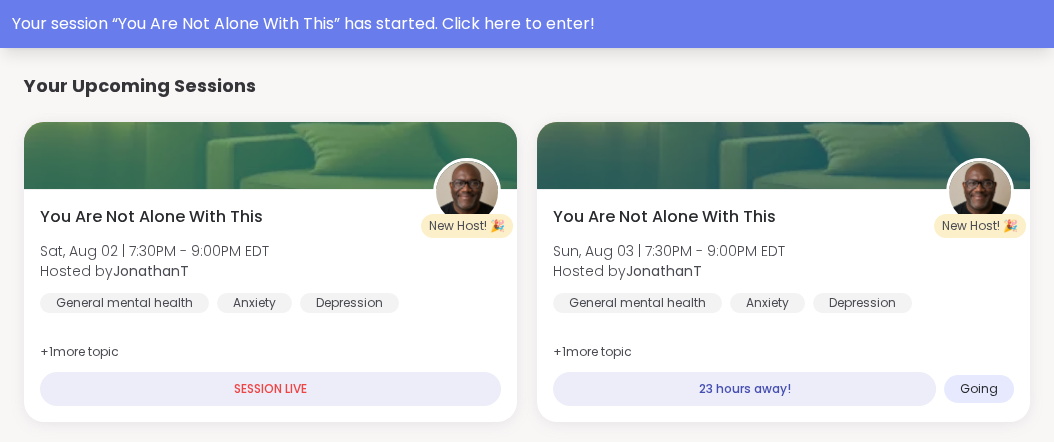 click on "Your session “ You Are Not Alone With This ” has started. Click here to enter!" at bounding box center (527, 24) 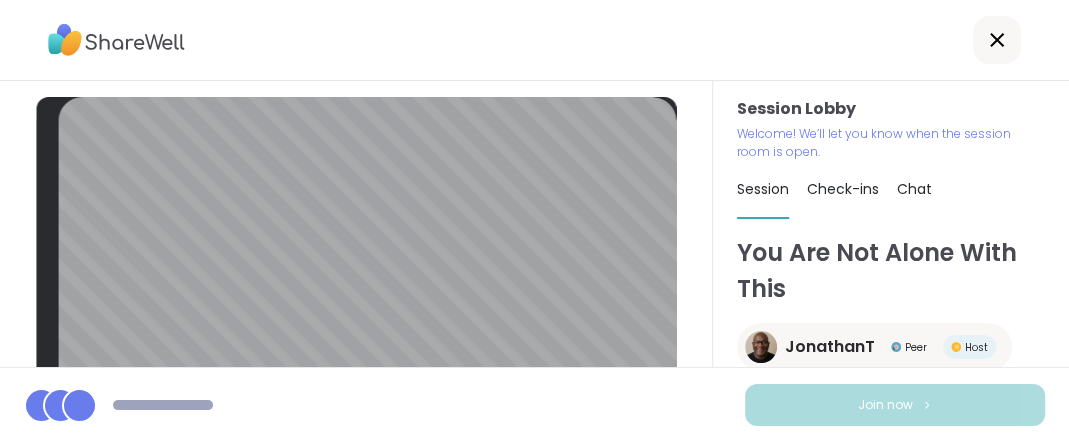 click at bounding box center (163, 405) 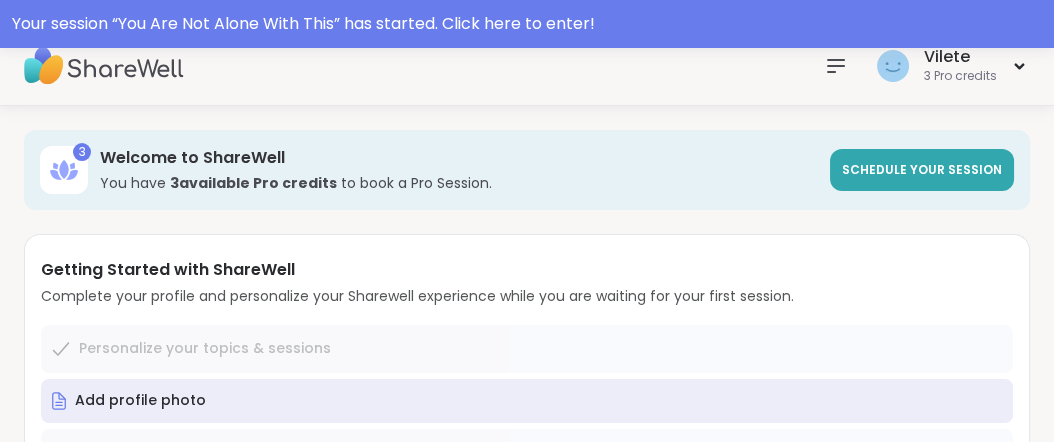 scroll, scrollTop: 0, scrollLeft: 0, axis: both 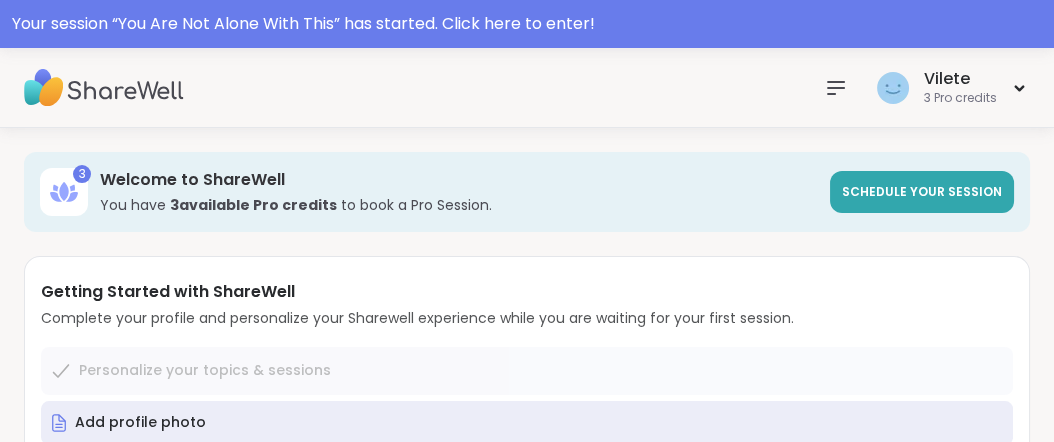 click 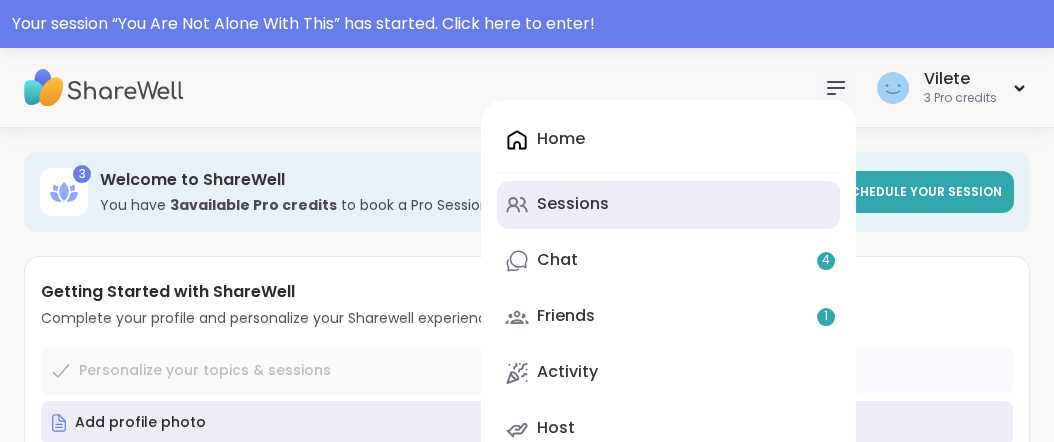 click on "Sessions" at bounding box center (573, 204) 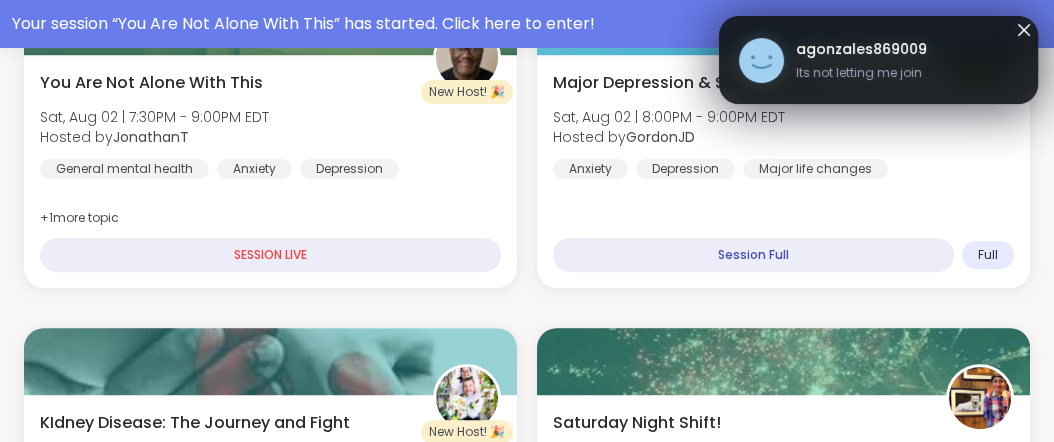 scroll, scrollTop: 1261, scrollLeft: 0, axis: vertical 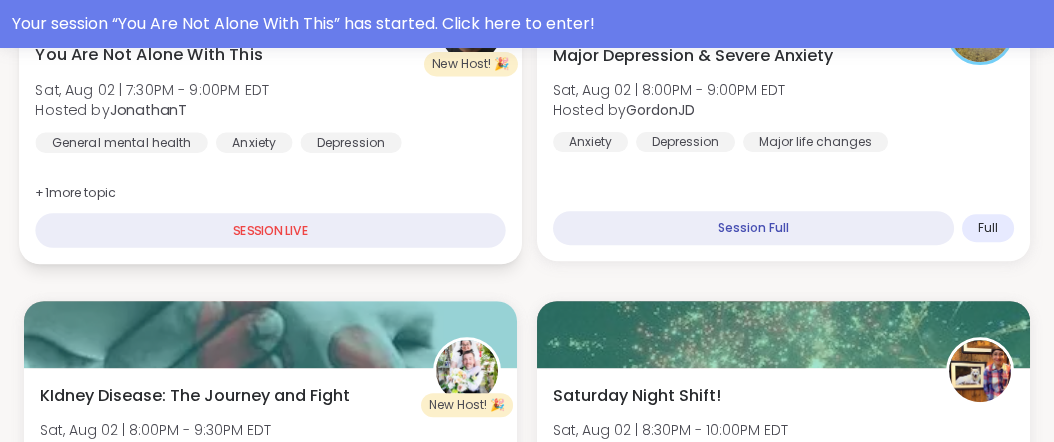 click on "SESSION LIVE" at bounding box center [270, 230] 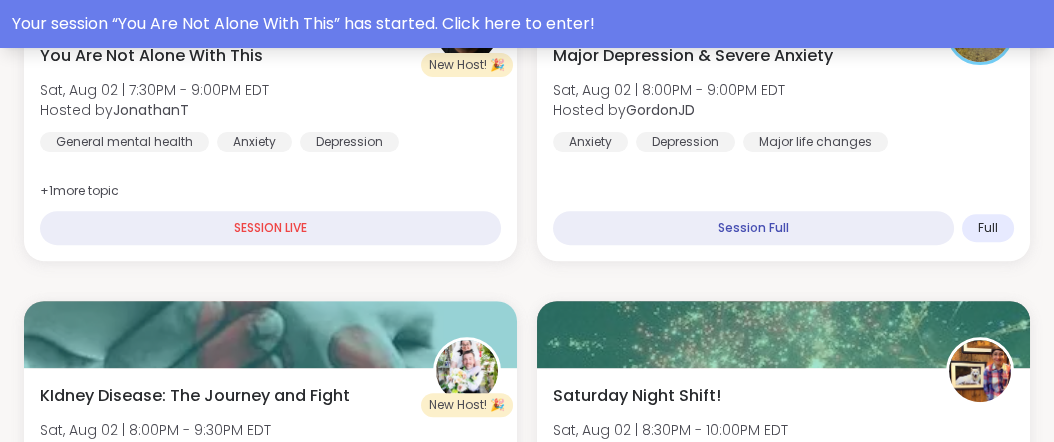 click on "Your session “ You Are Not Alone With This ” has started. Click here to enter!" at bounding box center [527, 24] 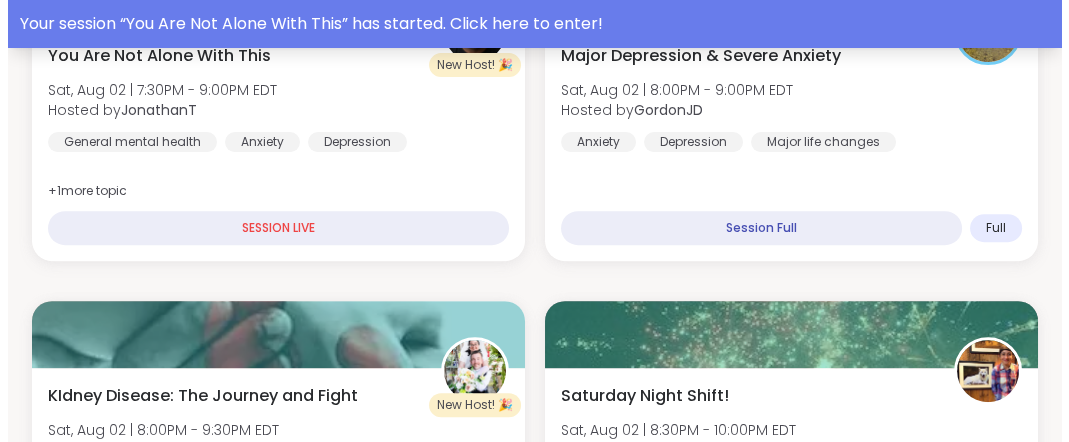 scroll, scrollTop: 0, scrollLeft: 0, axis: both 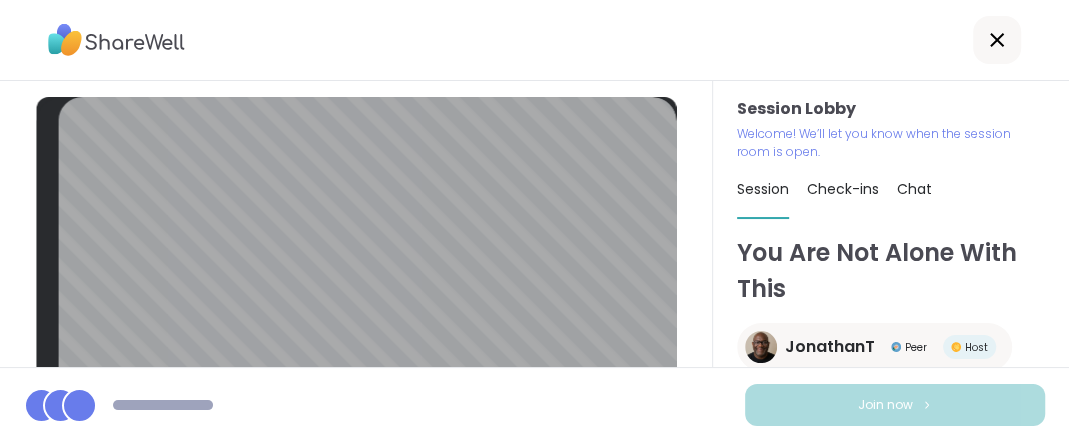 click on "Welcome! We’ll let you know when the session room is open." at bounding box center [881, 143] 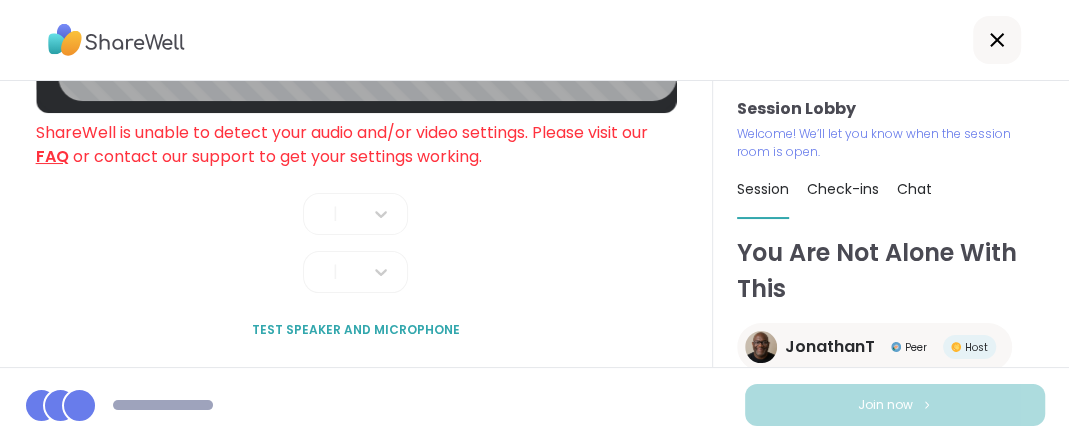scroll, scrollTop: 344, scrollLeft: 0, axis: vertical 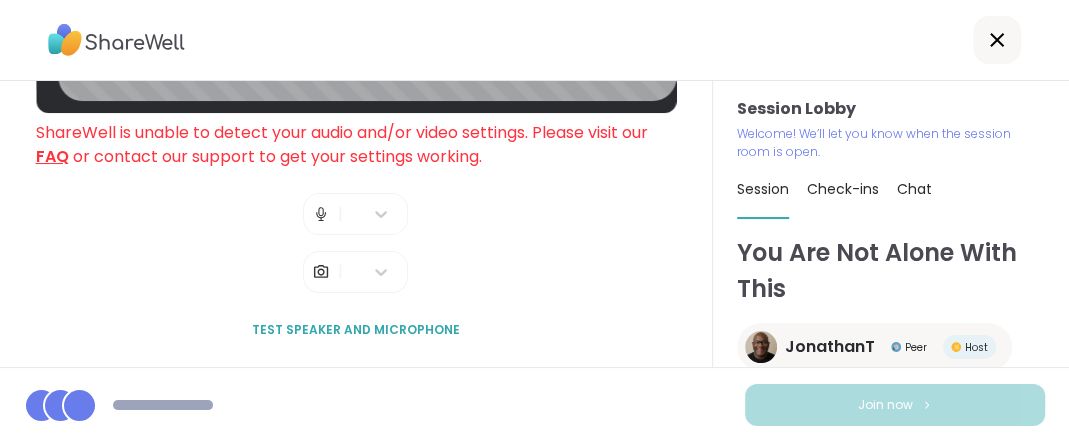 click on "FAQ" at bounding box center [52, 156] 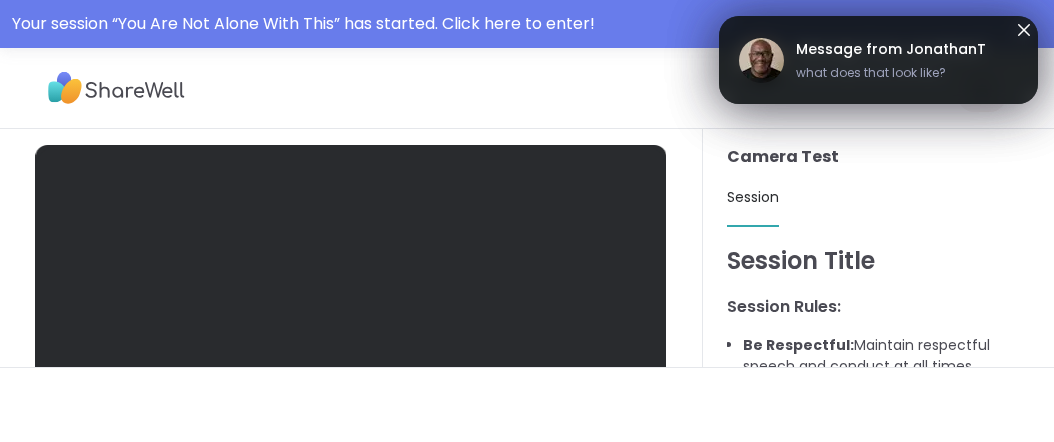 click on "Message from JonathanT" at bounding box center [891, 49] 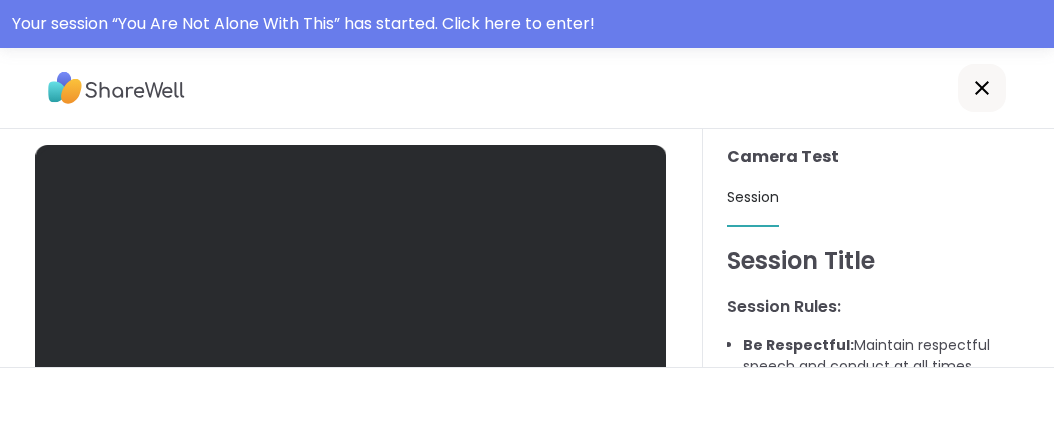 scroll, scrollTop: 0, scrollLeft: 0, axis: both 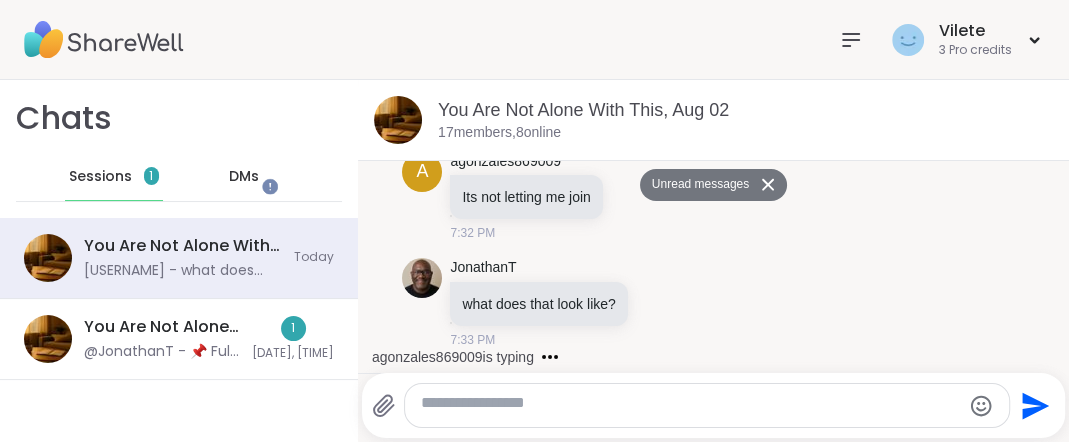 click at bounding box center [690, 406] 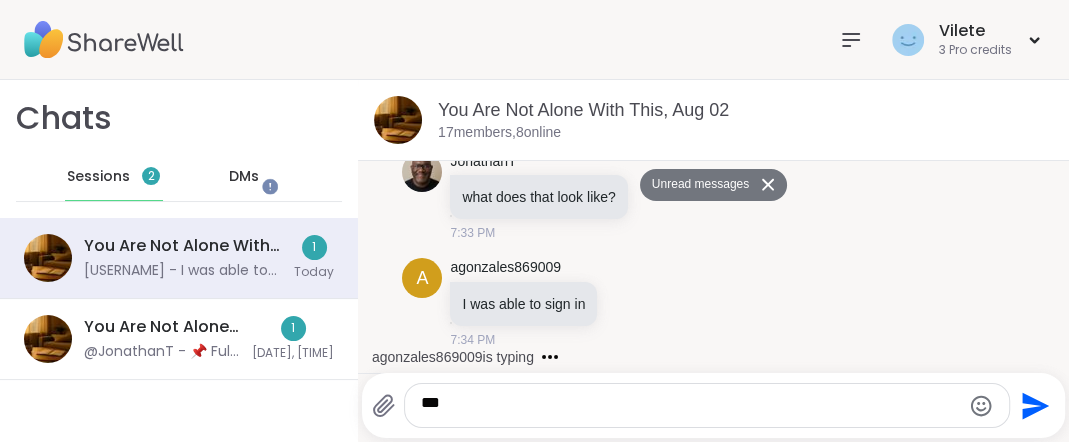 scroll, scrollTop: 2420, scrollLeft: 0, axis: vertical 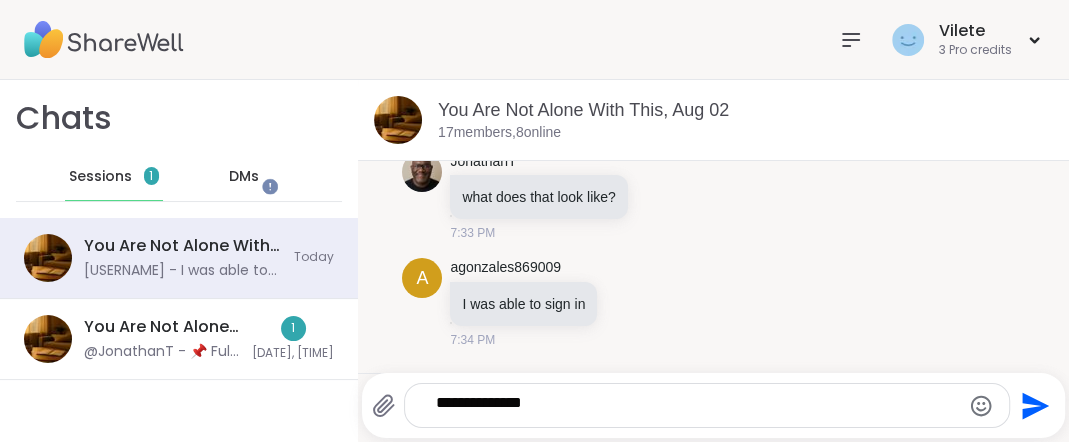type on "**********" 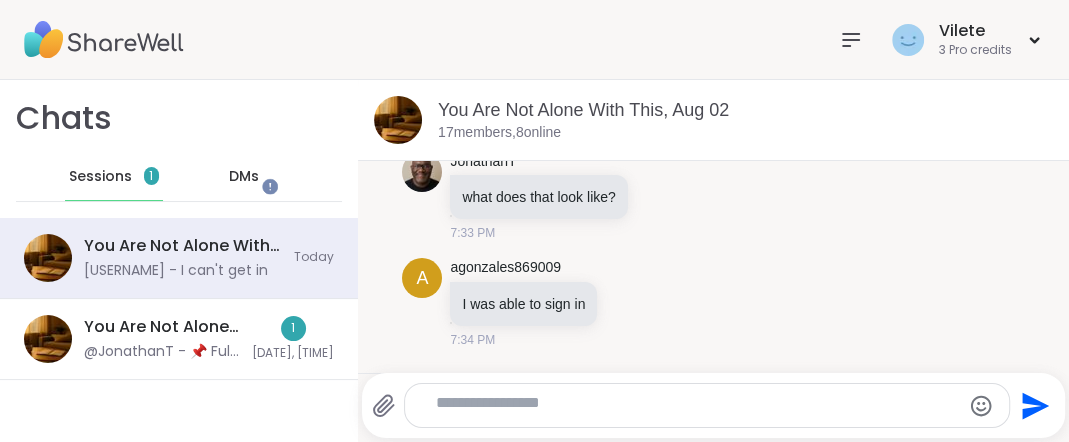 scroll, scrollTop: 2551, scrollLeft: 0, axis: vertical 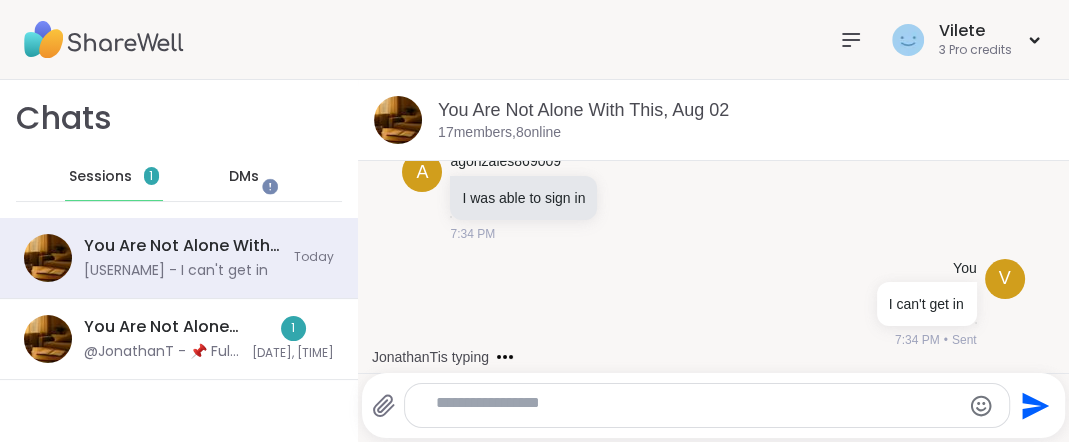 click at bounding box center [690, 406] 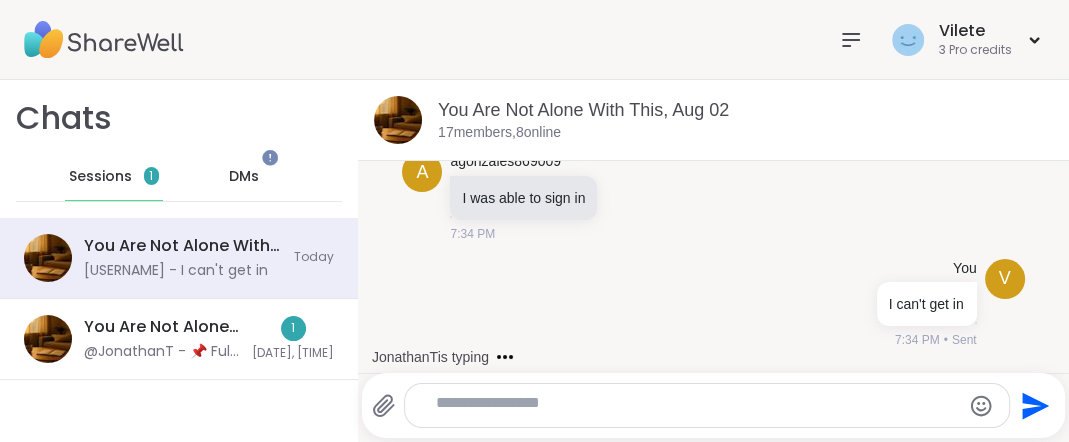 scroll, scrollTop: 49, scrollLeft: 0, axis: vertical 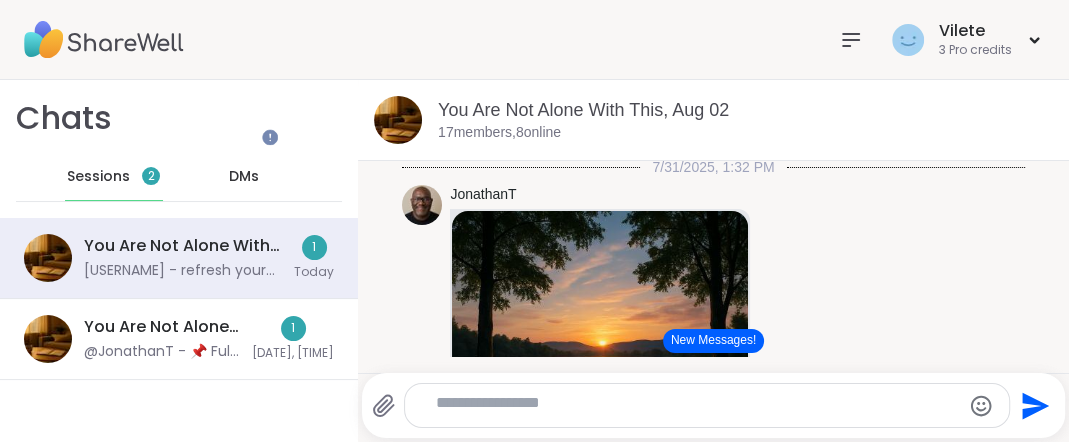 click on "New Messages!" at bounding box center (713, 341) 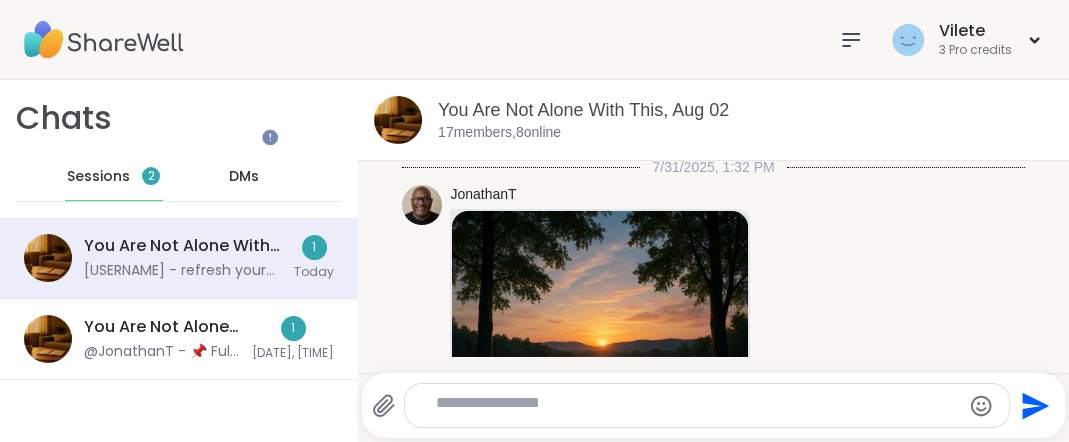 scroll, scrollTop: 2683, scrollLeft: 0, axis: vertical 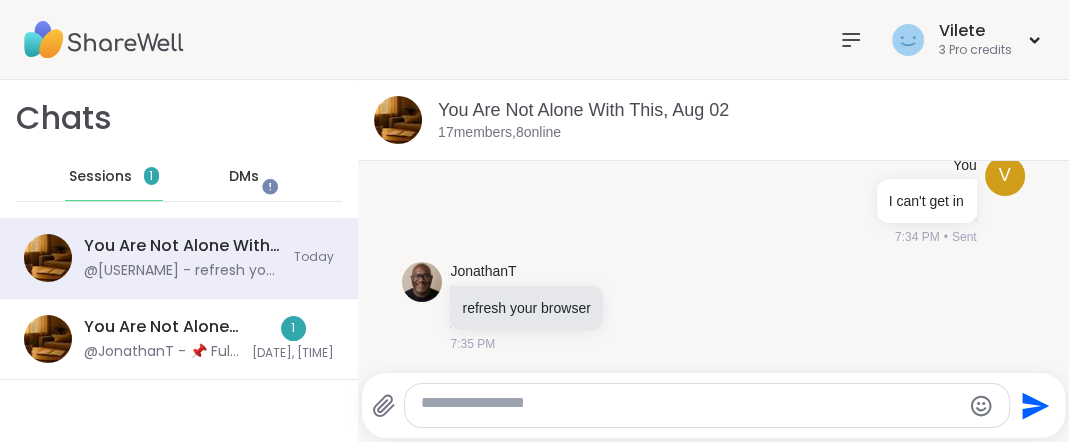 click 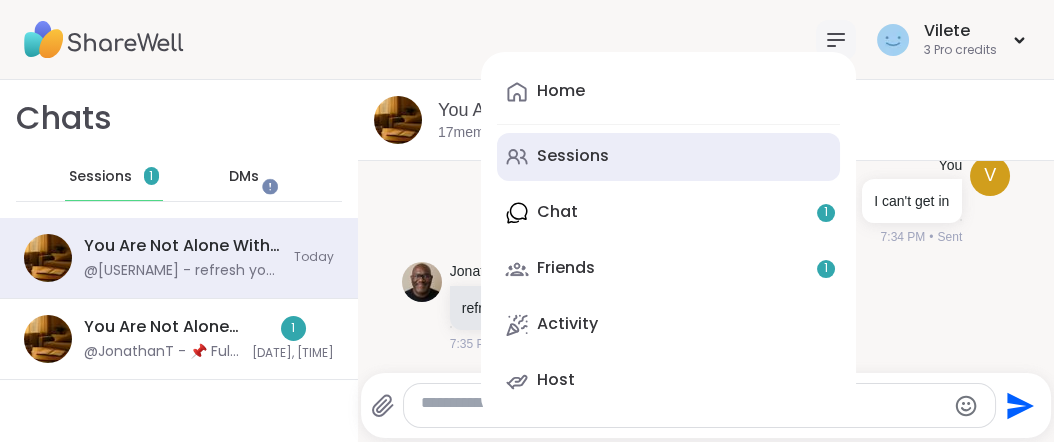 click on "Sessions" at bounding box center (573, 156) 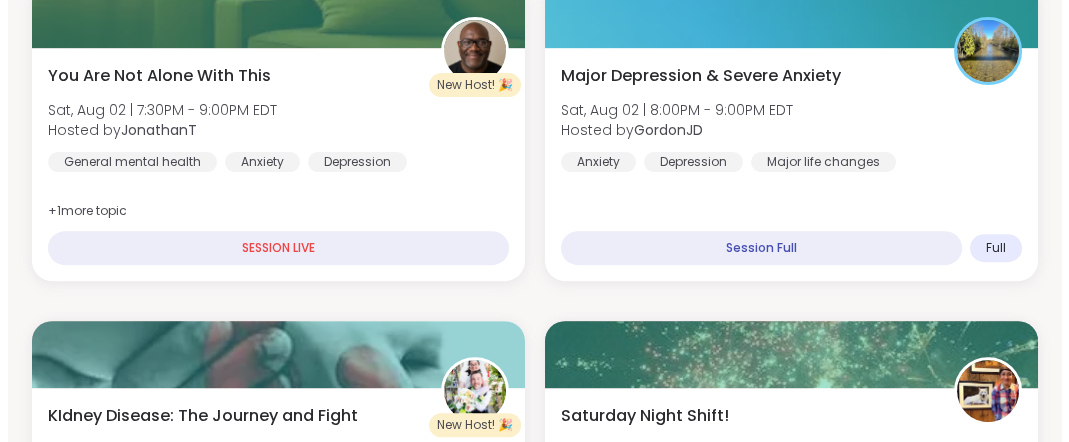 scroll, scrollTop: 1207, scrollLeft: 0, axis: vertical 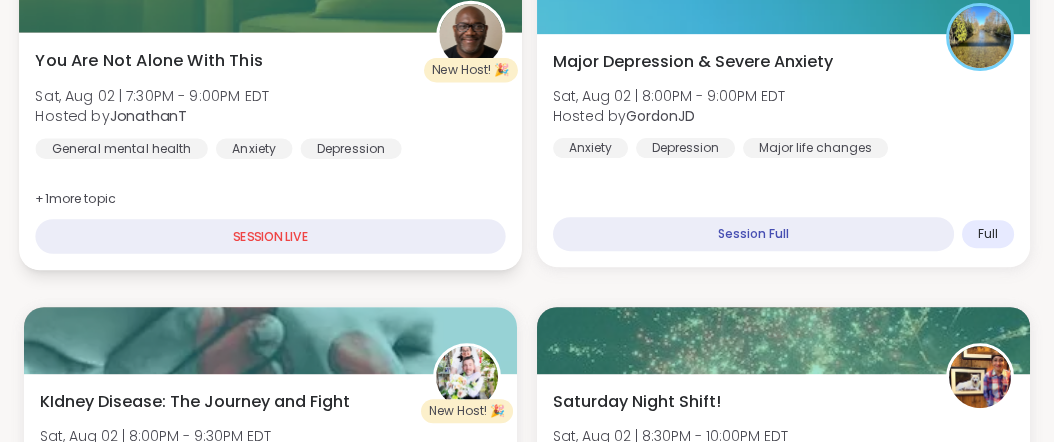 click on "You Are Not Alone With This" at bounding box center [148, 60] 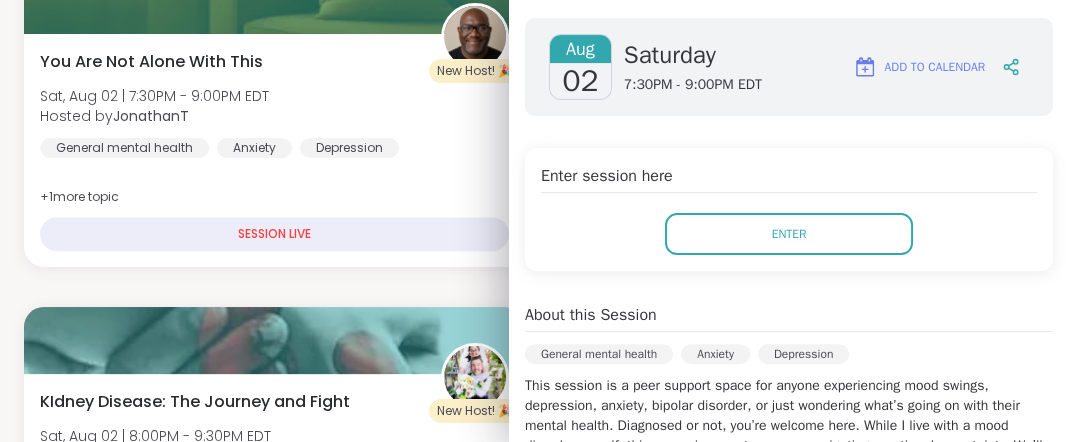 scroll, scrollTop: 279, scrollLeft: 0, axis: vertical 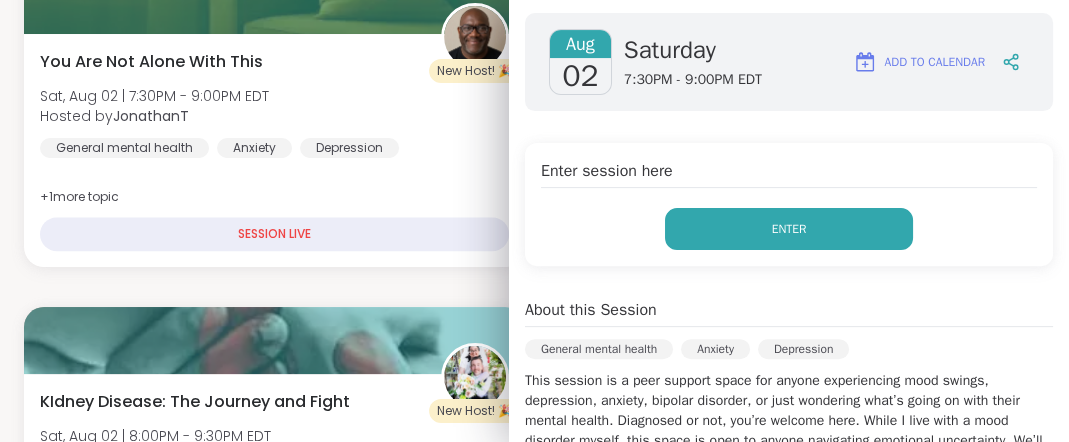 click on "Enter" at bounding box center [789, 229] 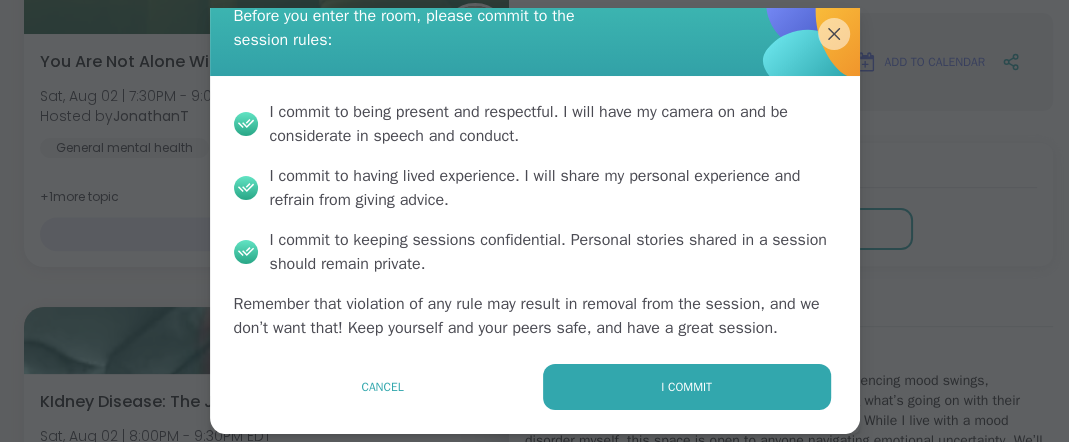 scroll, scrollTop: 207, scrollLeft: 0, axis: vertical 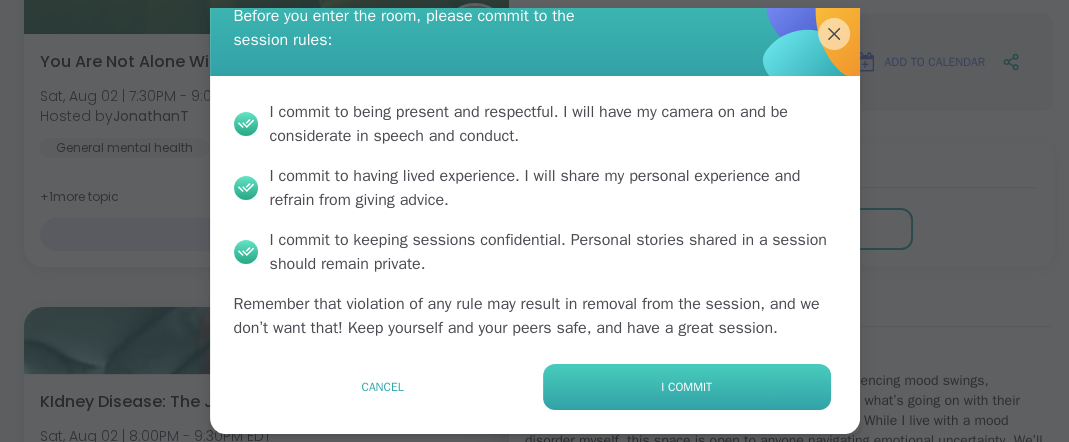 click on "I commit" at bounding box center [686, 387] 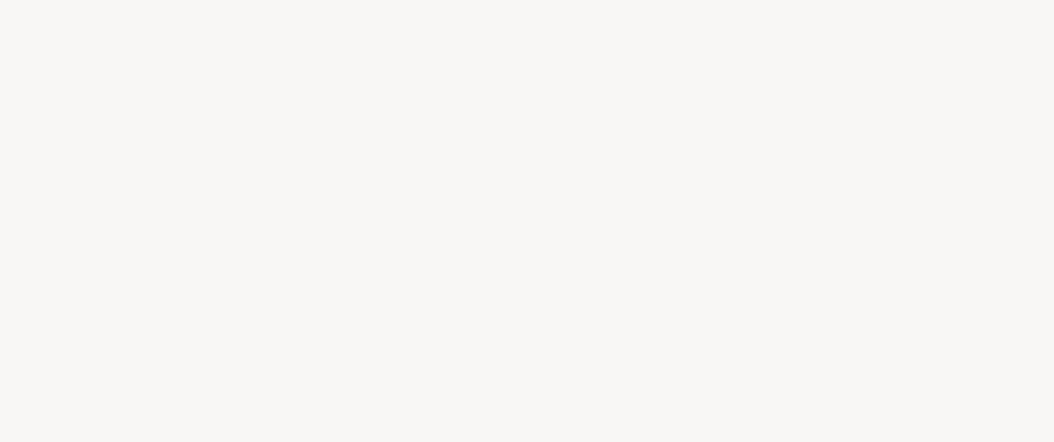 scroll, scrollTop: 0, scrollLeft: 0, axis: both 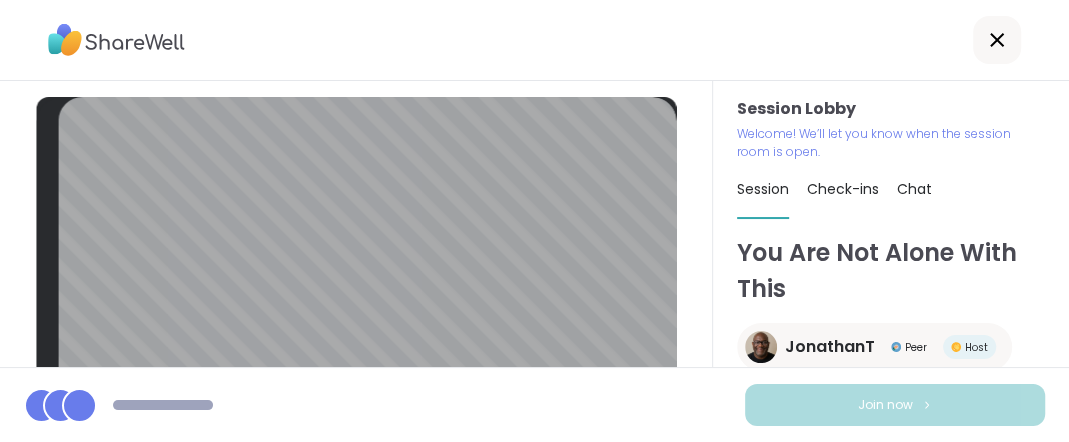 click on "Welcome! We’ll let you know when the session room is open." at bounding box center [881, 143] 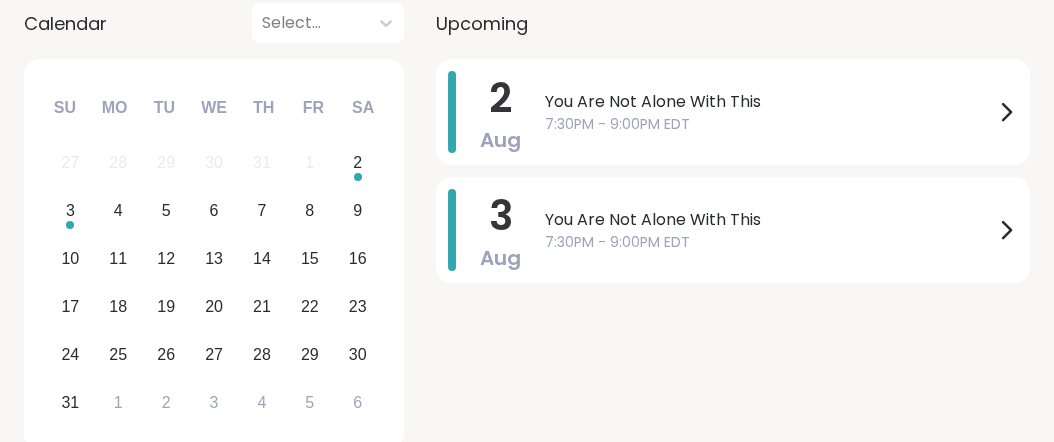 scroll, scrollTop: 601, scrollLeft: 0, axis: vertical 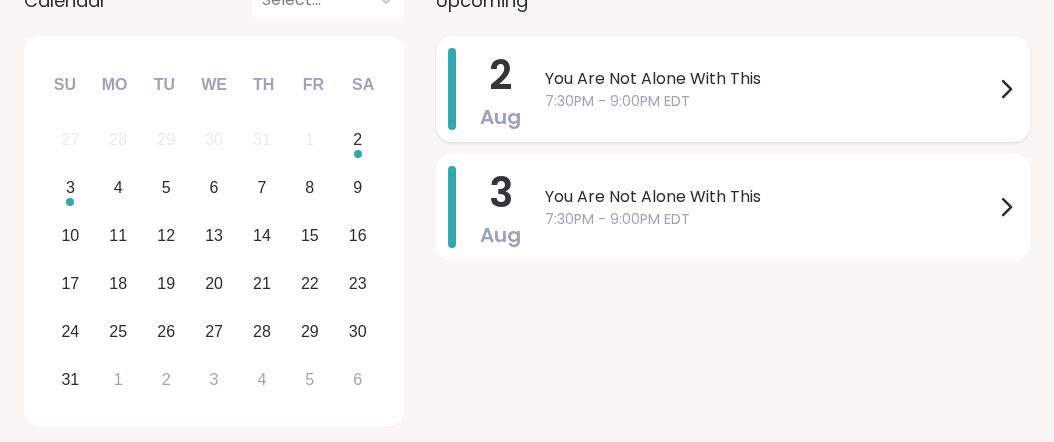 click 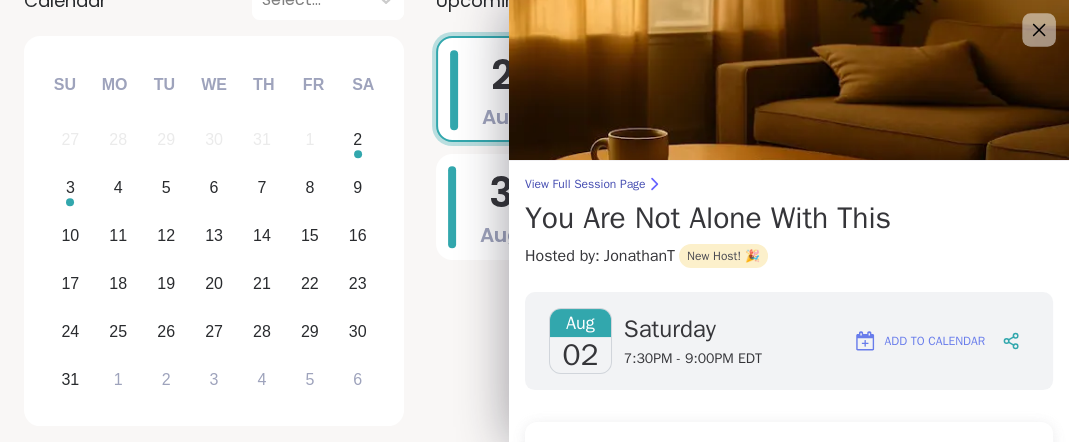 click 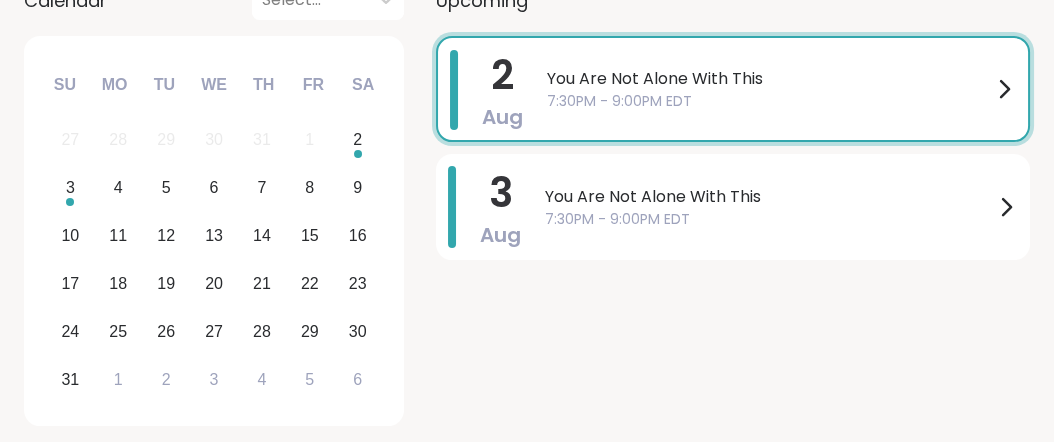 click on "7:30PM - 9:00PM EDT" at bounding box center (769, 101) 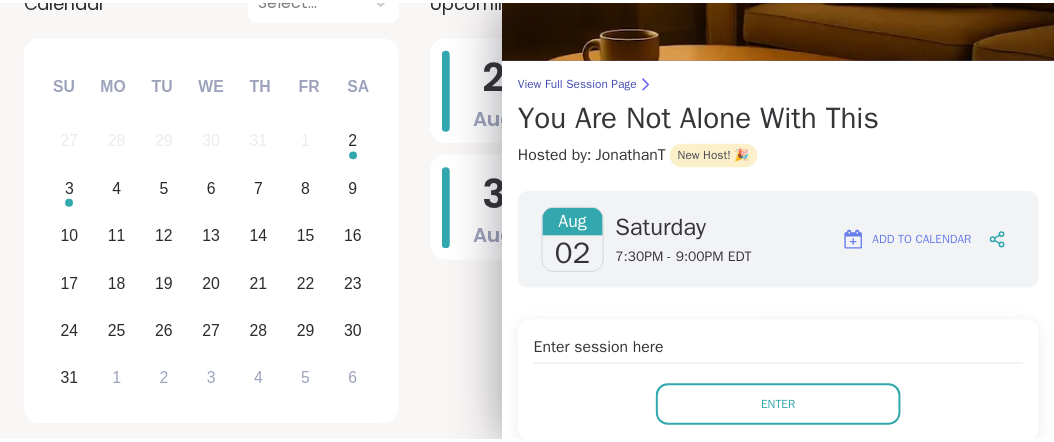 scroll, scrollTop: 84, scrollLeft: 0, axis: vertical 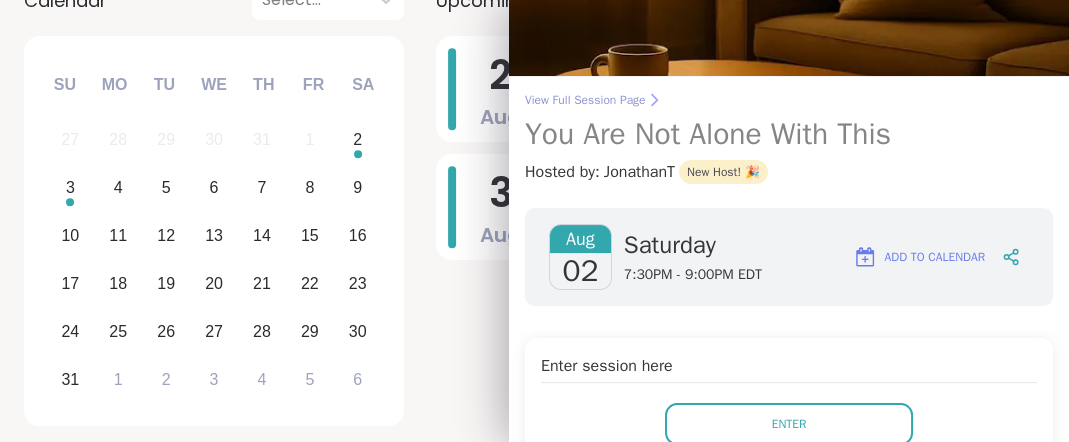 click on "View Full Session Page" at bounding box center (789, 100) 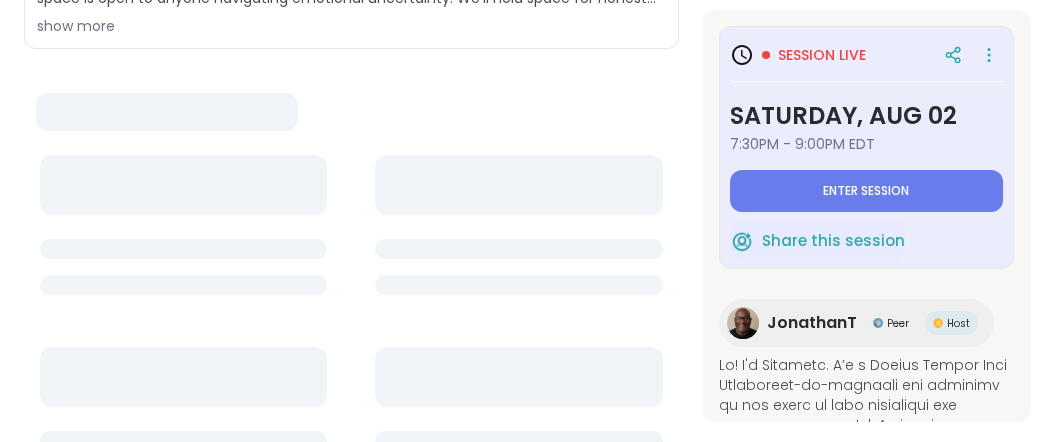 scroll, scrollTop: 0, scrollLeft: 0, axis: both 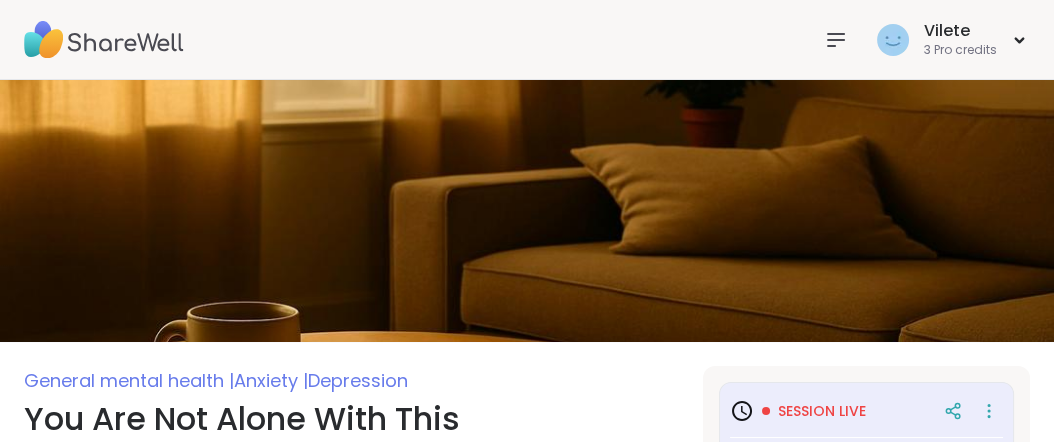 click on "Session live" at bounding box center (822, 411) 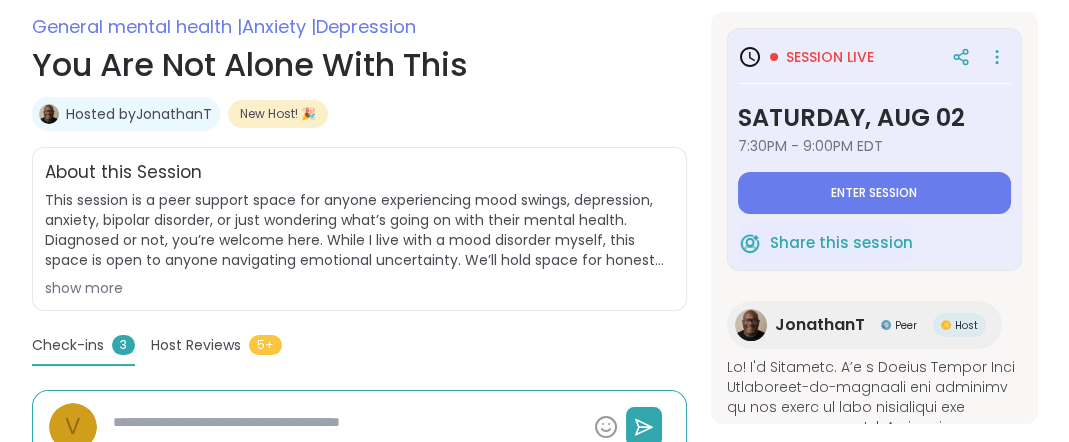 scroll, scrollTop: 365, scrollLeft: 0, axis: vertical 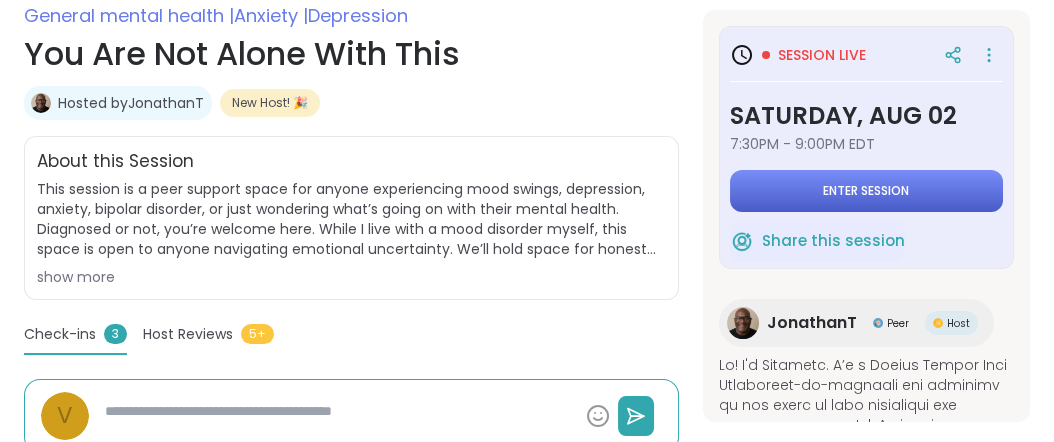 click on "Enter session" at bounding box center (866, 191) 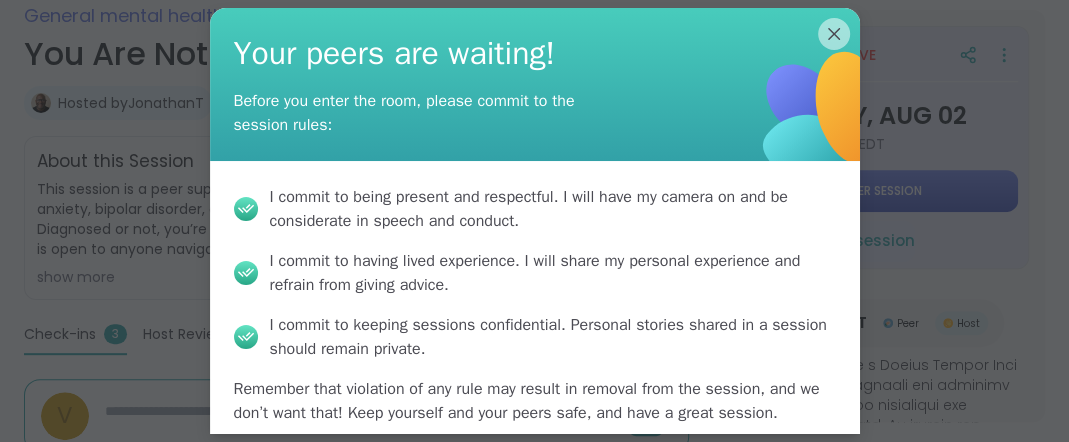 click on "I commit to being present and respectful . I will have my camera on and be considerate in speech and conduct. I commit to having lived experience . I will share my personal experience and refrain from giving advice. I commit to keeping sessions confidential . Personal stories shared in a session should remain private. Remember that violation of any rule may result in removal from the session, and we don’t want that! Keep yourself and your peers safe, and have a great session." at bounding box center [535, 305] 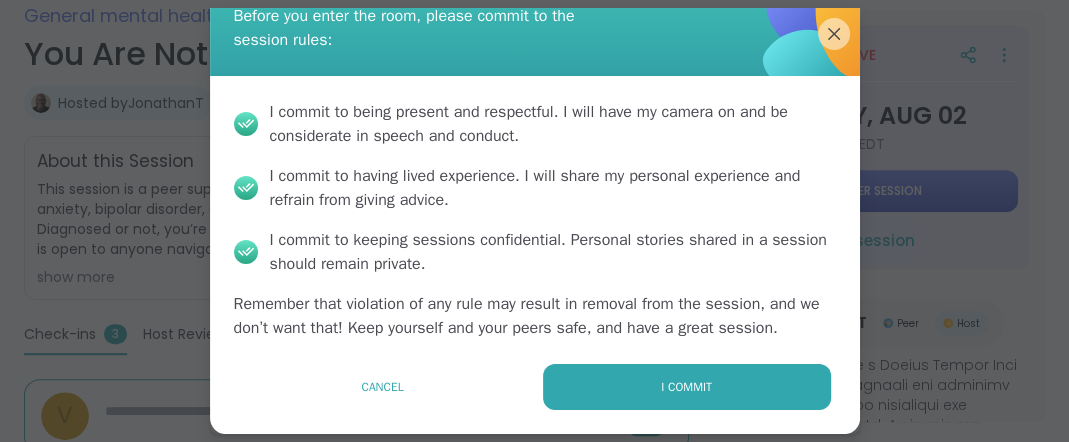 scroll, scrollTop: 219, scrollLeft: 0, axis: vertical 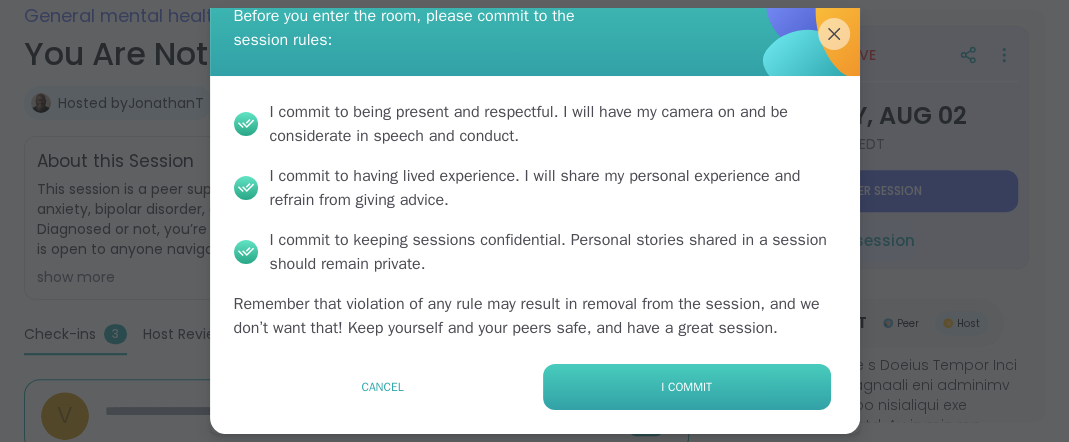 click on "I commit" at bounding box center [686, 387] 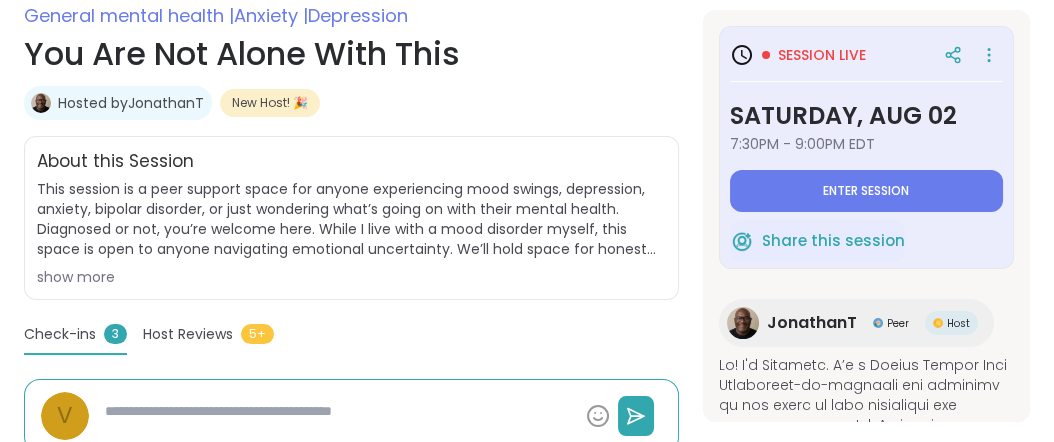 type on "*" 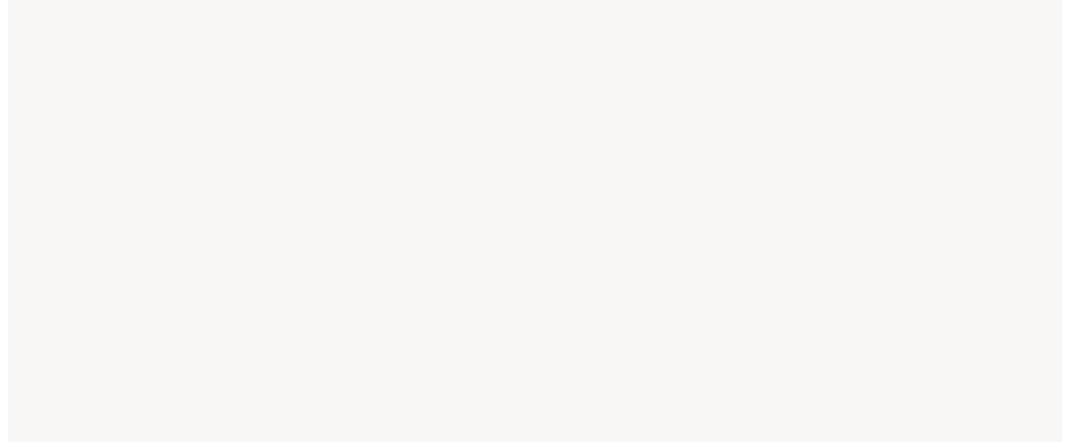 scroll, scrollTop: 0, scrollLeft: 0, axis: both 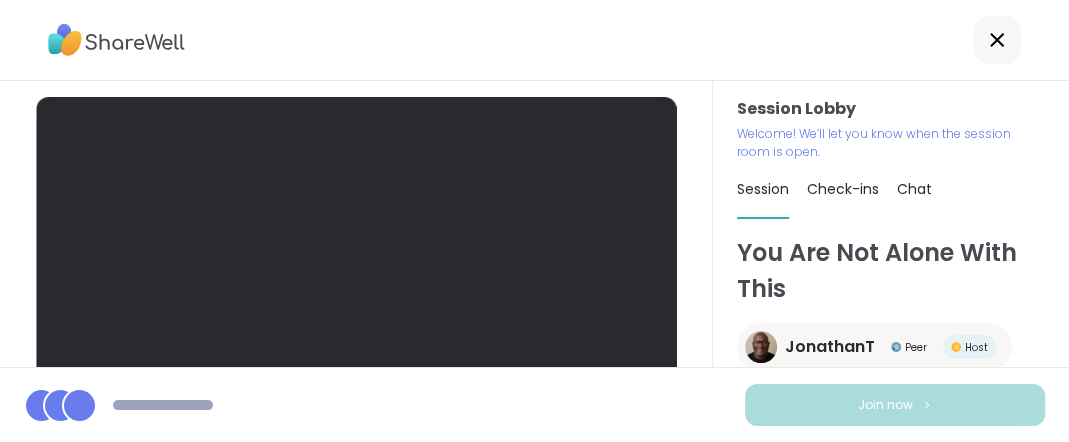 click on "Join now" at bounding box center (534, 404) 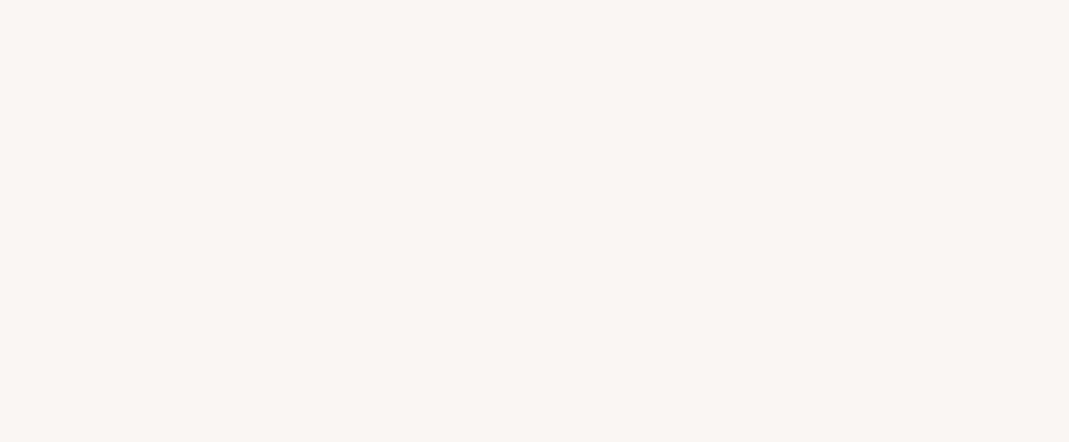 scroll, scrollTop: 0, scrollLeft: 0, axis: both 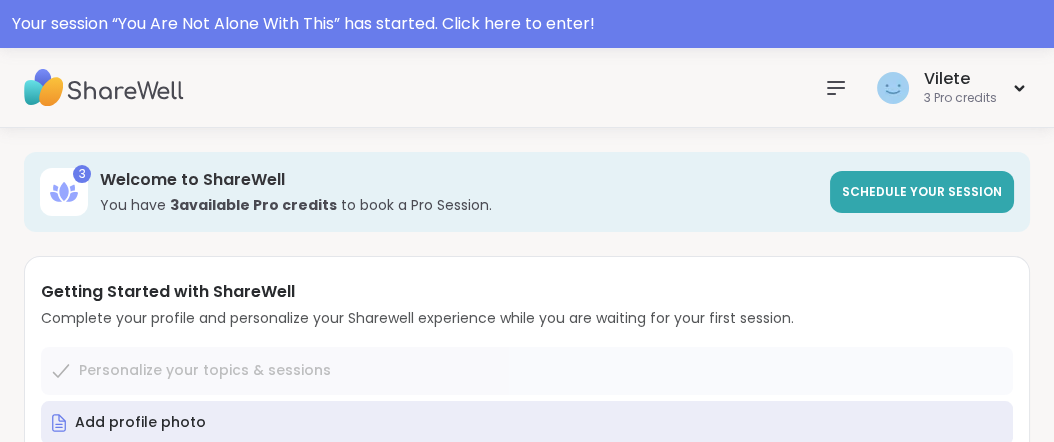 click 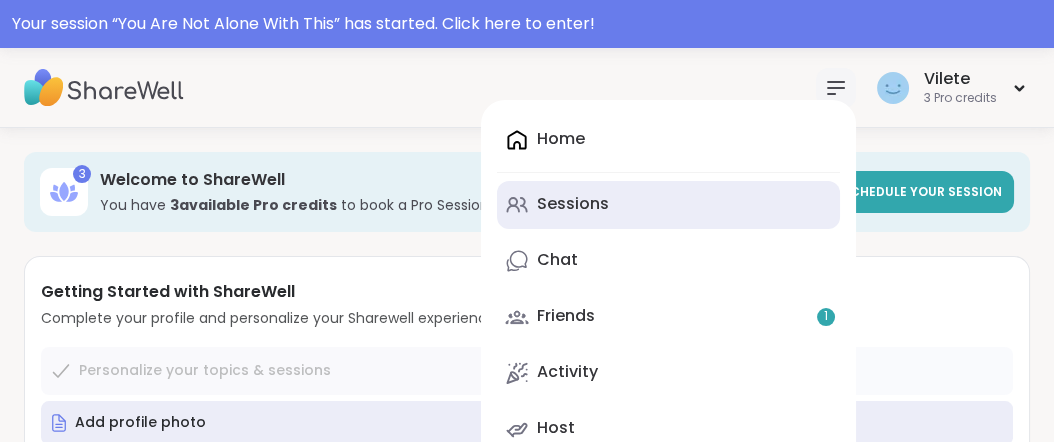 click on "Sessions" at bounding box center [573, 204] 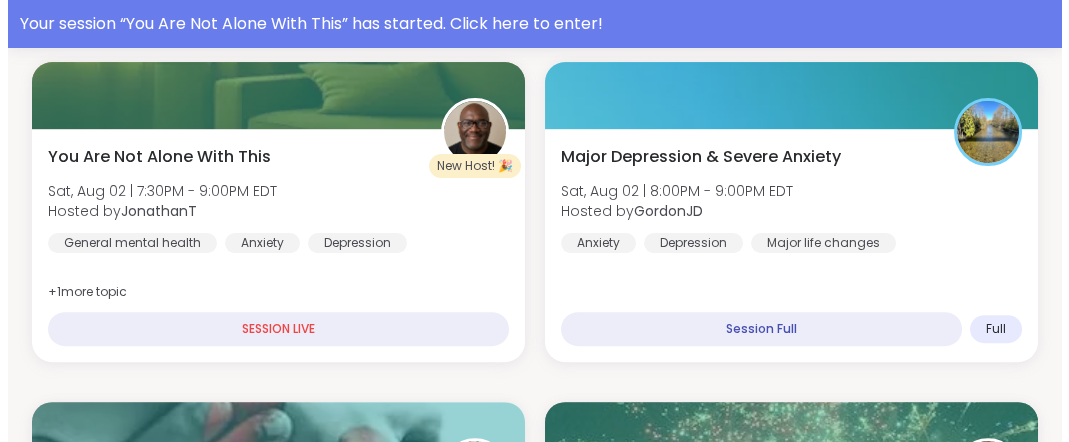 scroll, scrollTop: 1289, scrollLeft: 0, axis: vertical 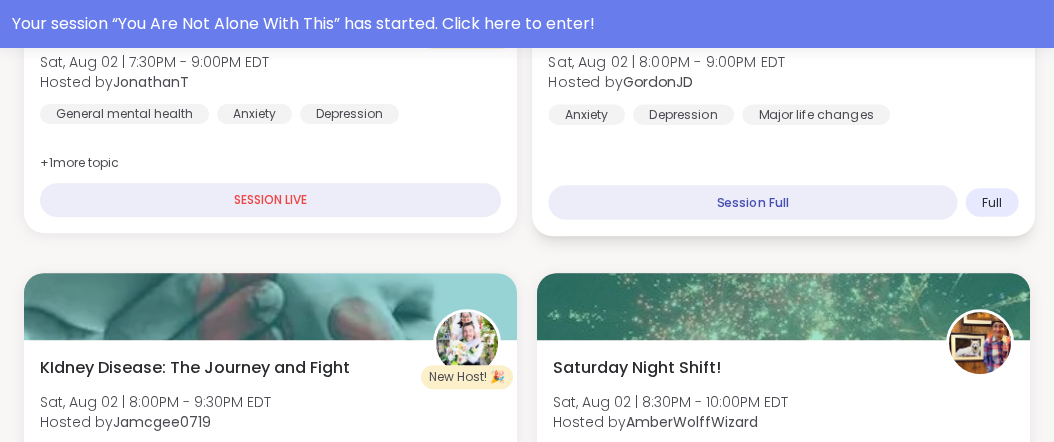 click on "Major Depression & Severe Anxiety" at bounding box center [691, 26] 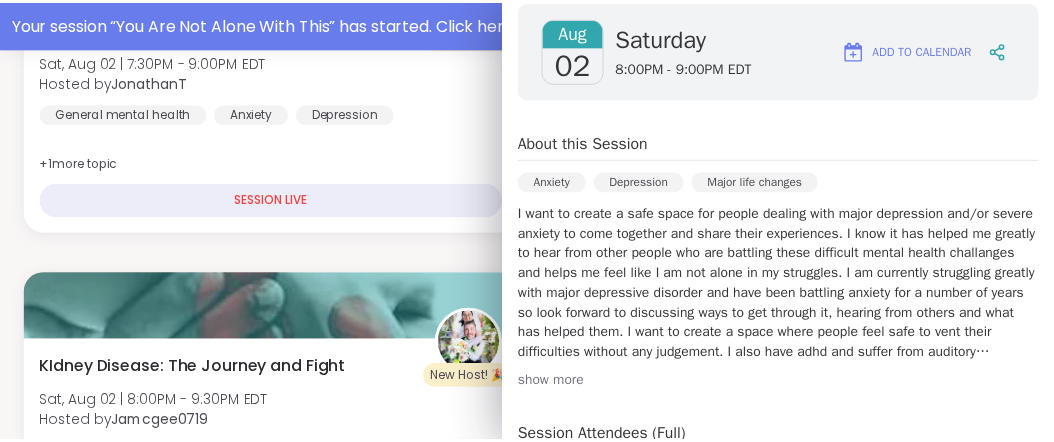 scroll, scrollTop: 0, scrollLeft: 0, axis: both 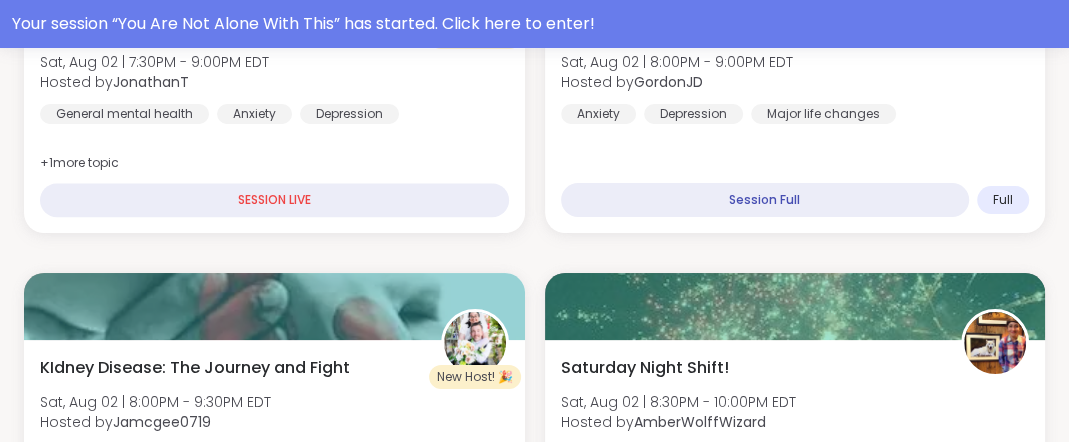 drag, startPoint x: 1066, startPoint y: 21, endPoint x: 755, endPoint y: 66, distance: 314.23877 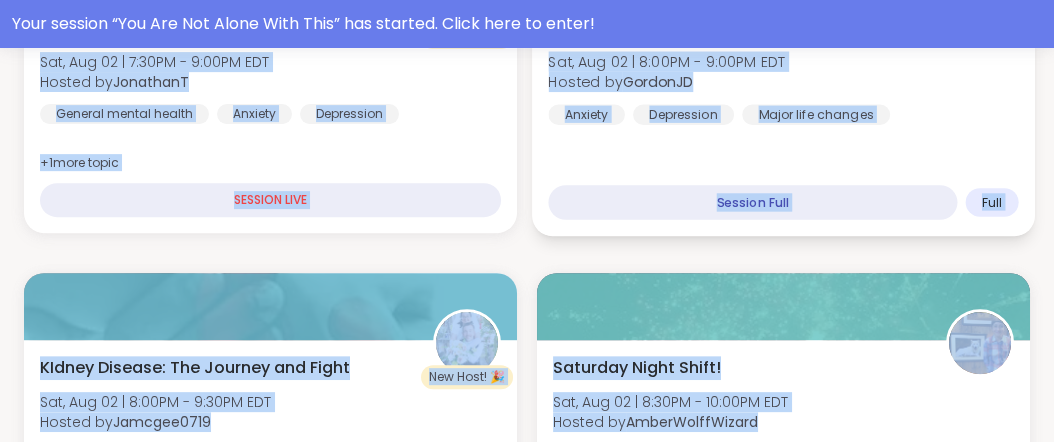 click on "Major Depression & Severe Anxiety" at bounding box center [691, 26] 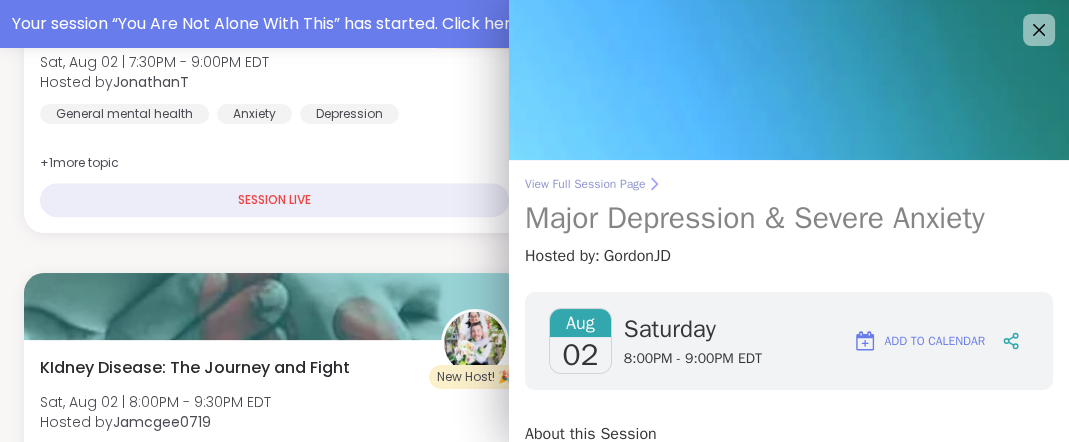 click on "View Full Session Page" at bounding box center [789, 184] 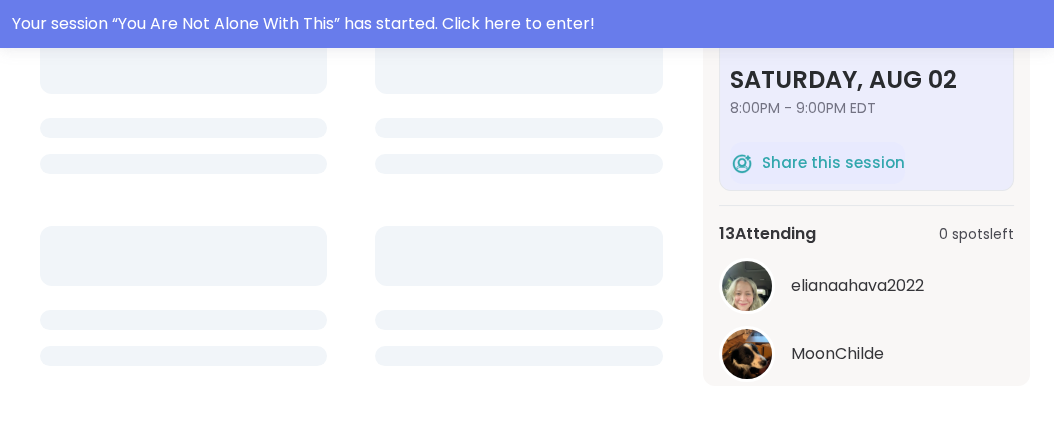 scroll, scrollTop: 0, scrollLeft: 0, axis: both 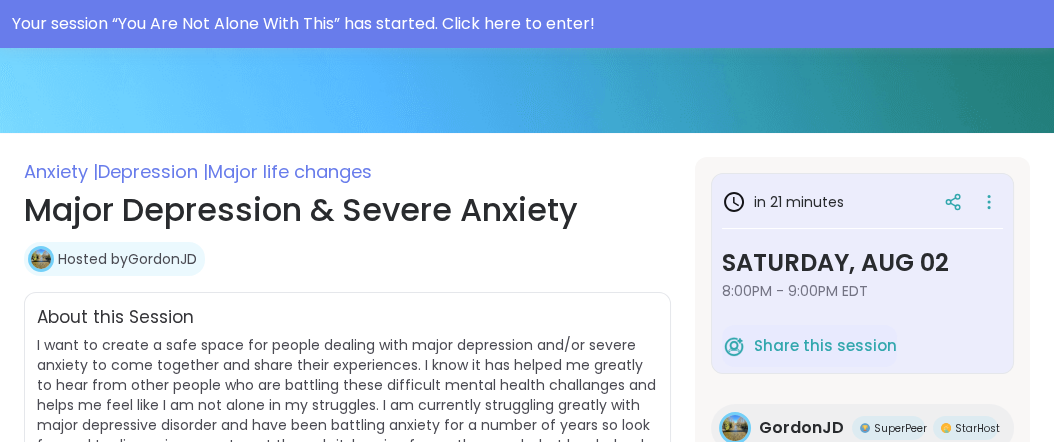 click on "Major life changes" at bounding box center (290, 171) 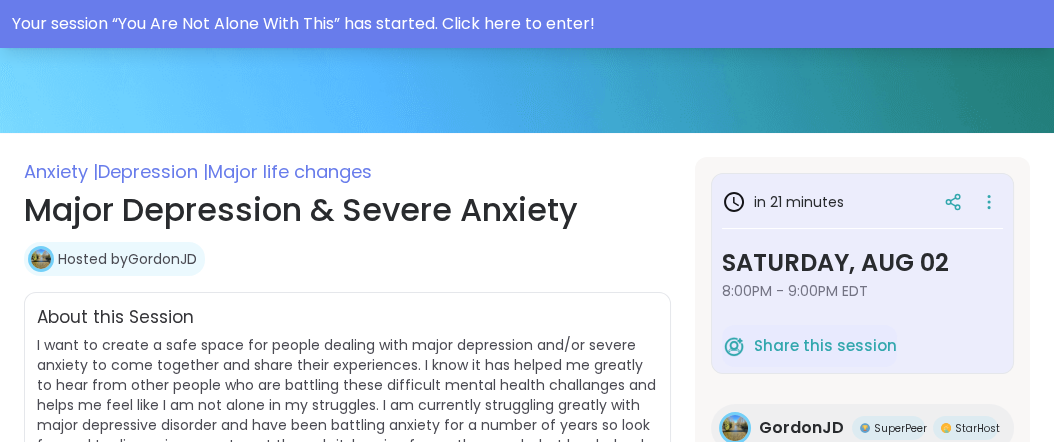 click on "Your session “ You Are Not Alone With This ” has started. Click here to enter!" at bounding box center [527, 24] 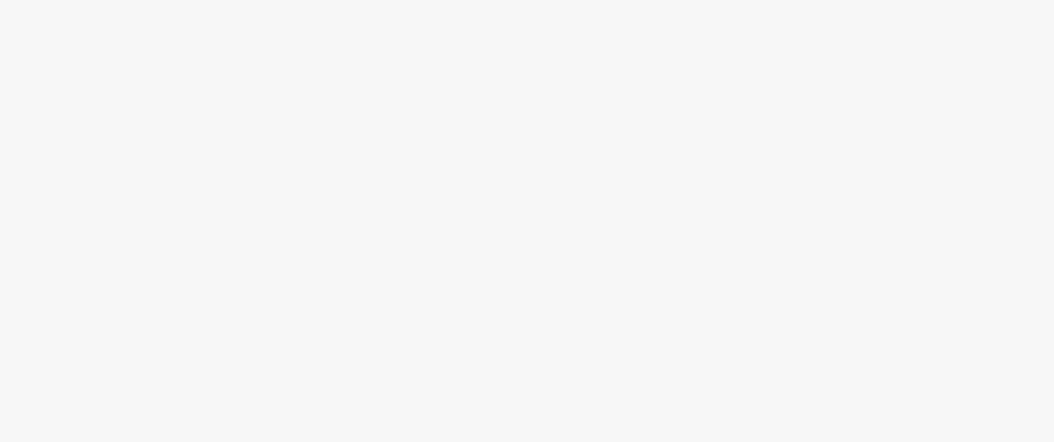 scroll, scrollTop: 0, scrollLeft: 0, axis: both 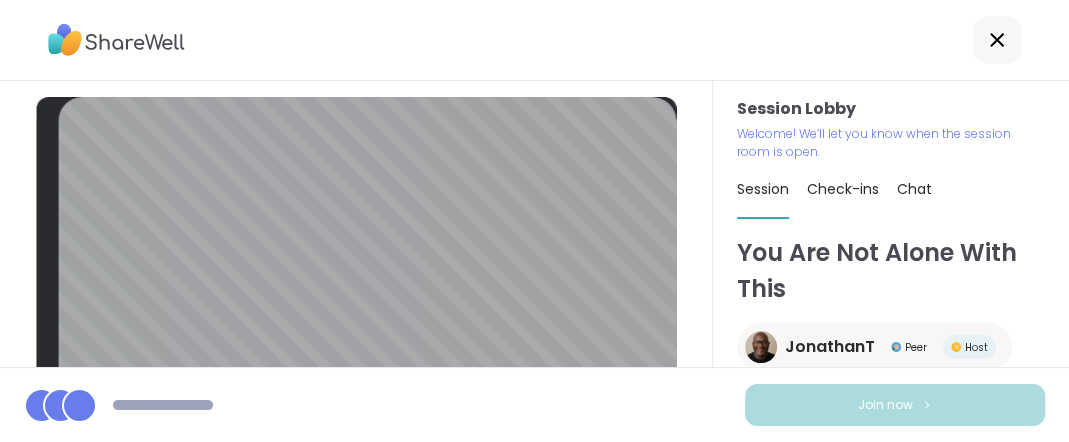 click at bounding box center [163, 405] 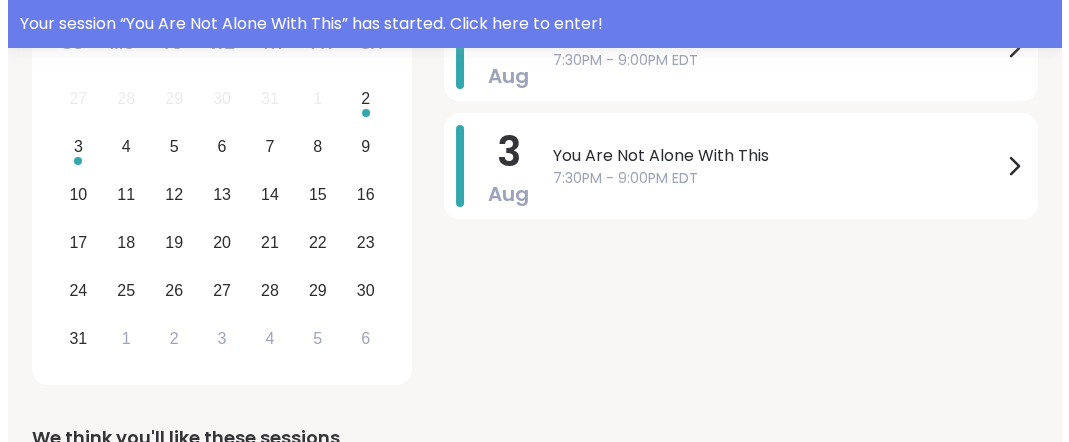 scroll, scrollTop: 744, scrollLeft: 0, axis: vertical 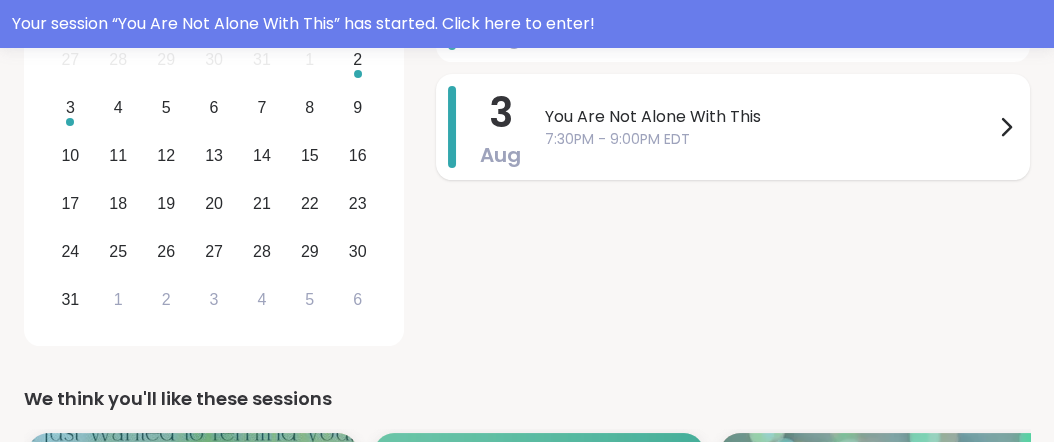 click on "You Are Not Alone With This" at bounding box center (769, 117) 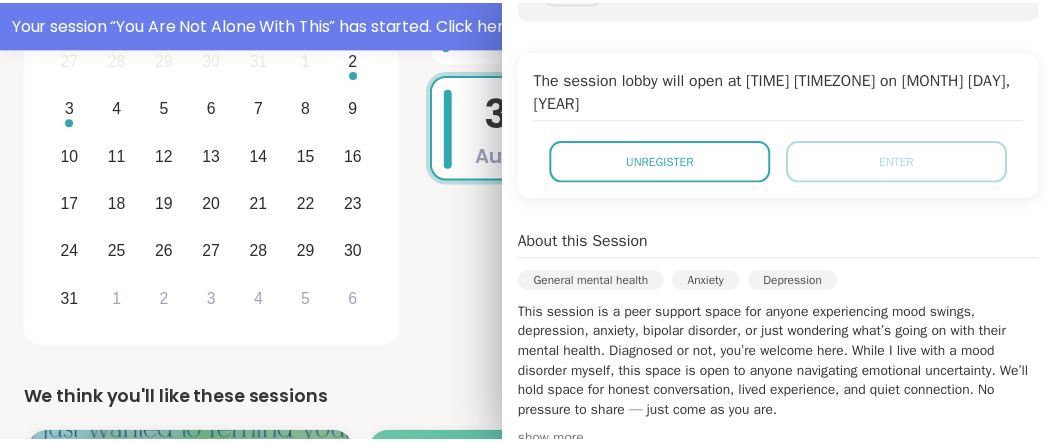 scroll, scrollTop: 389, scrollLeft: 0, axis: vertical 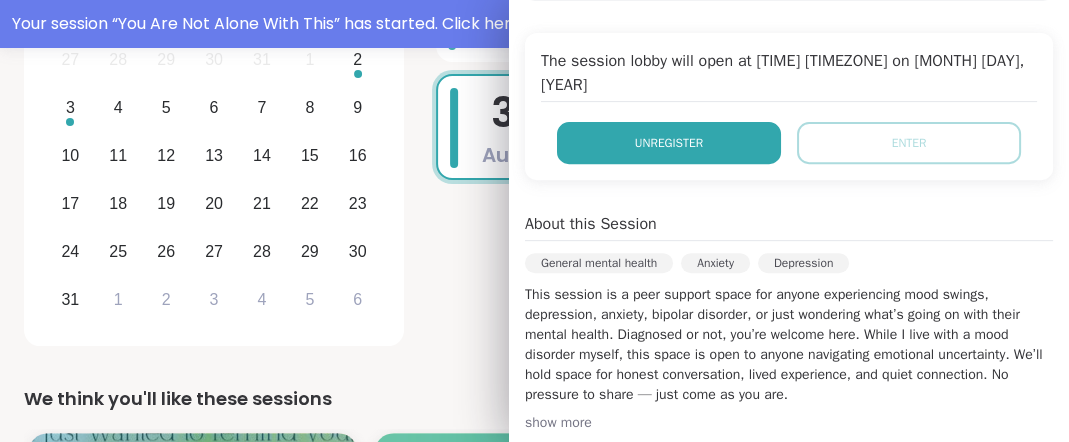 click on "Unregister" at bounding box center [669, 143] 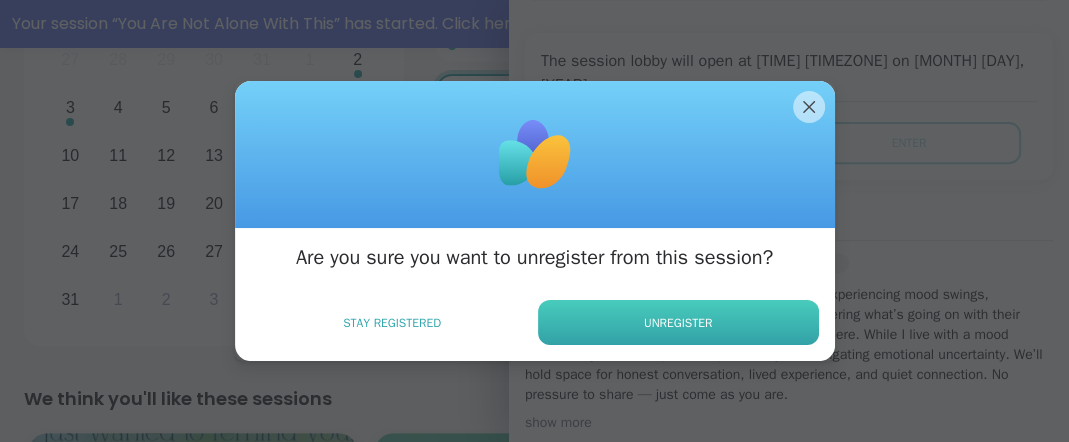 click on "Unregister" at bounding box center (678, 322) 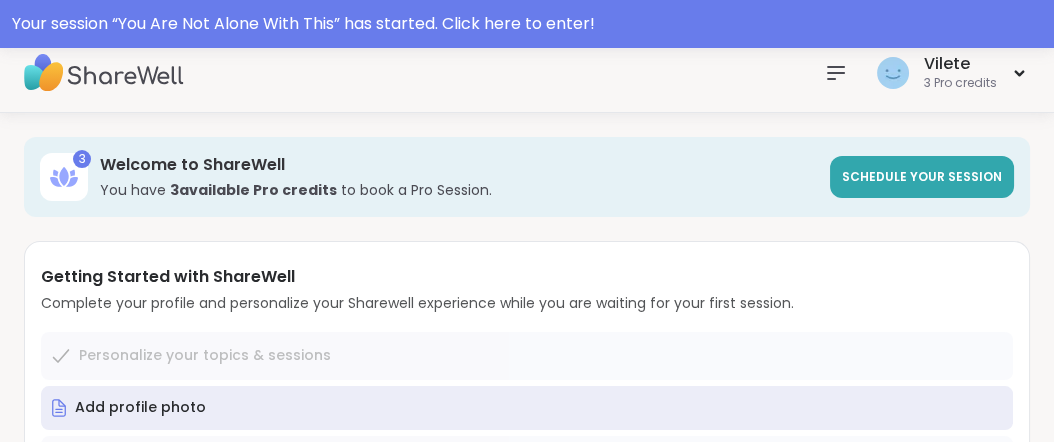 scroll, scrollTop: 0, scrollLeft: 0, axis: both 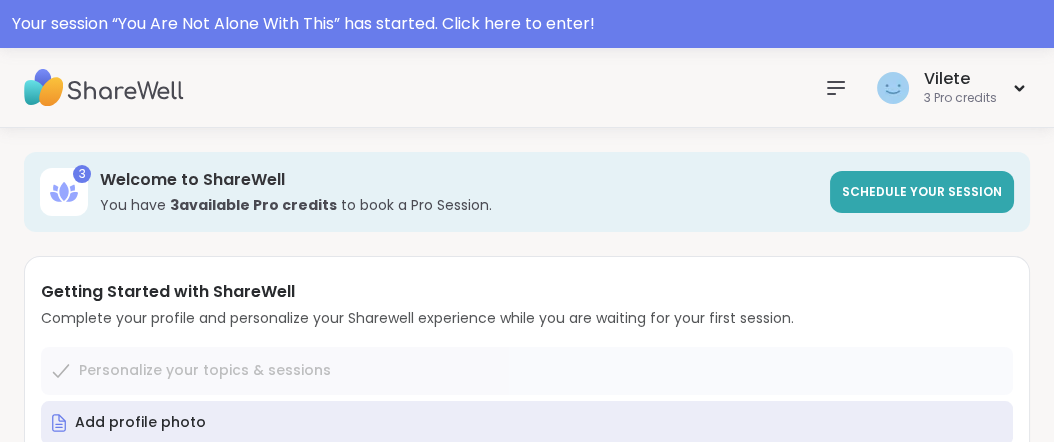 click 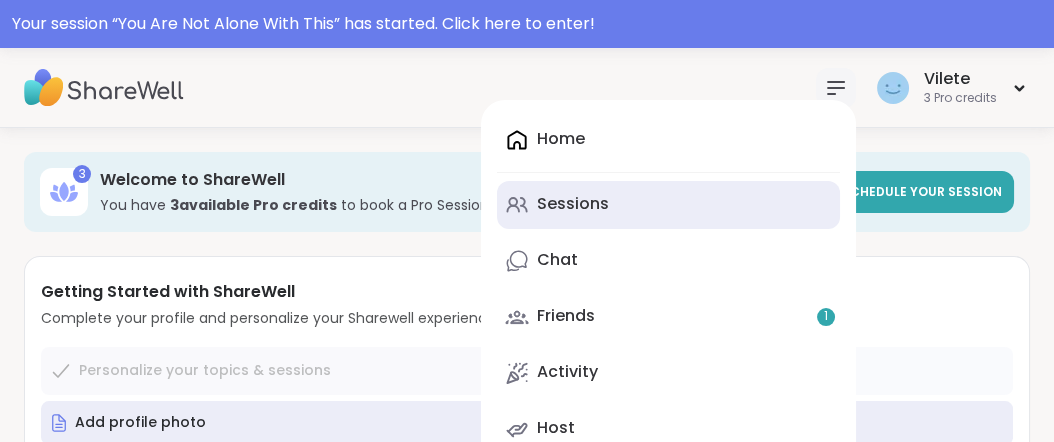 click on "Sessions" at bounding box center [573, 204] 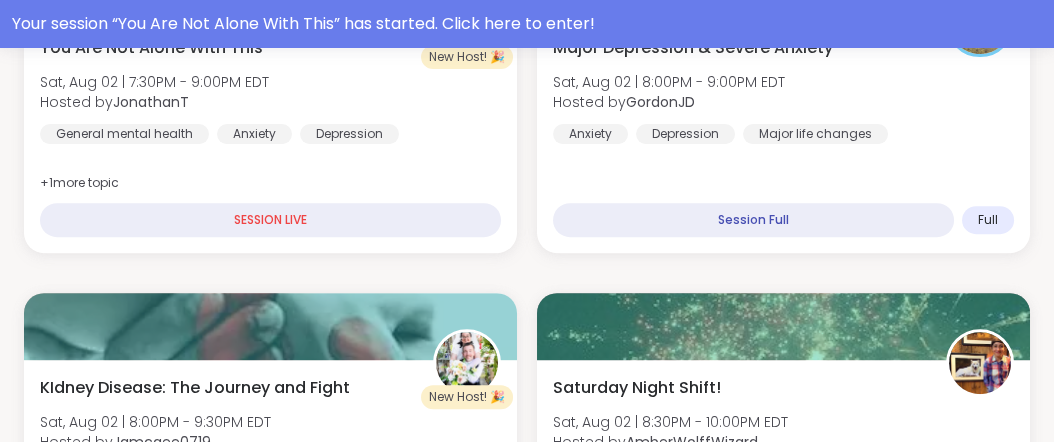 scroll, scrollTop: 1282, scrollLeft: 0, axis: vertical 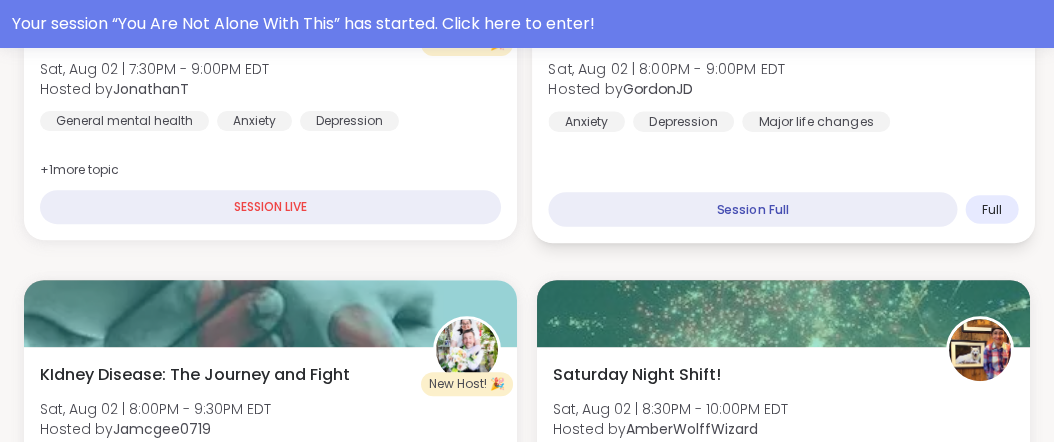 click on "Session Full" at bounding box center (752, 209) 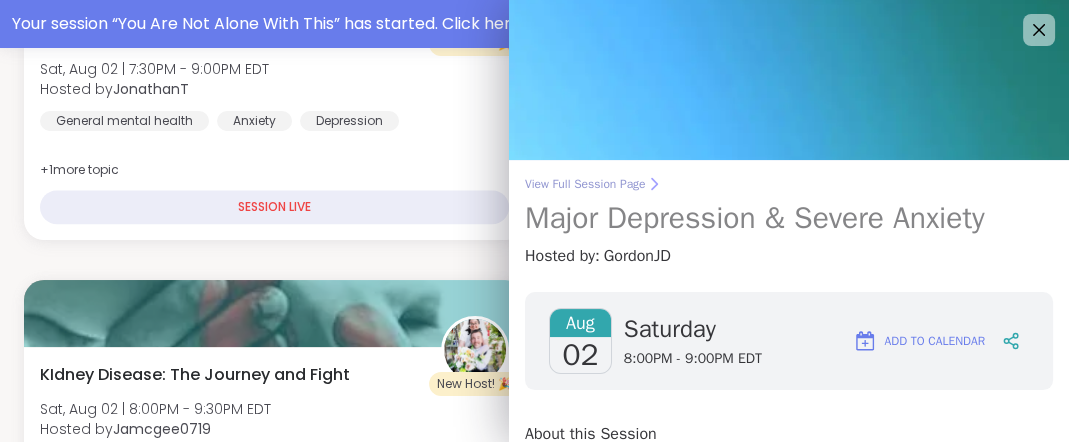 click on "View Full Session Page" at bounding box center [789, 184] 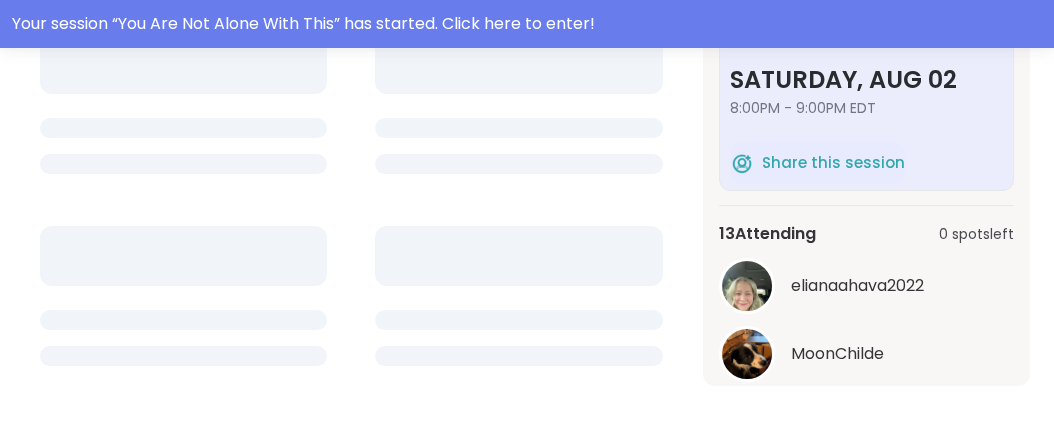 scroll, scrollTop: 0, scrollLeft: 0, axis: both 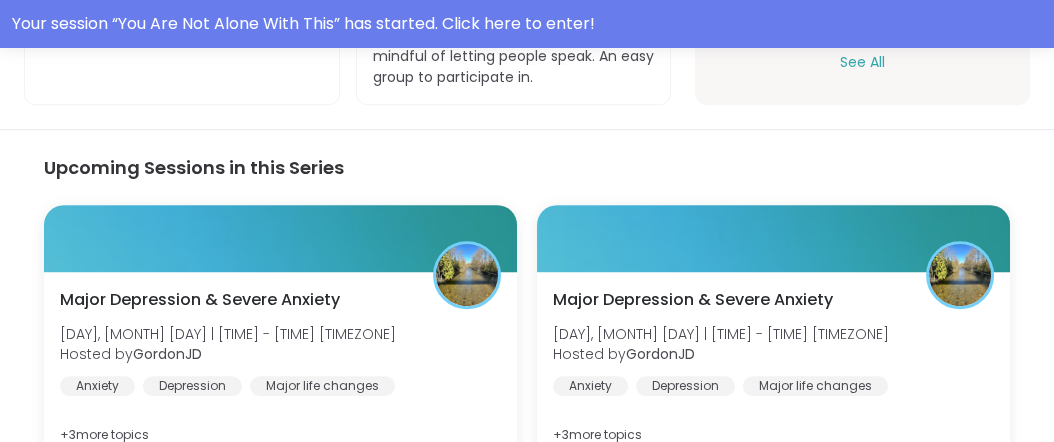 click on "See All" at bounding box center (862, 62) 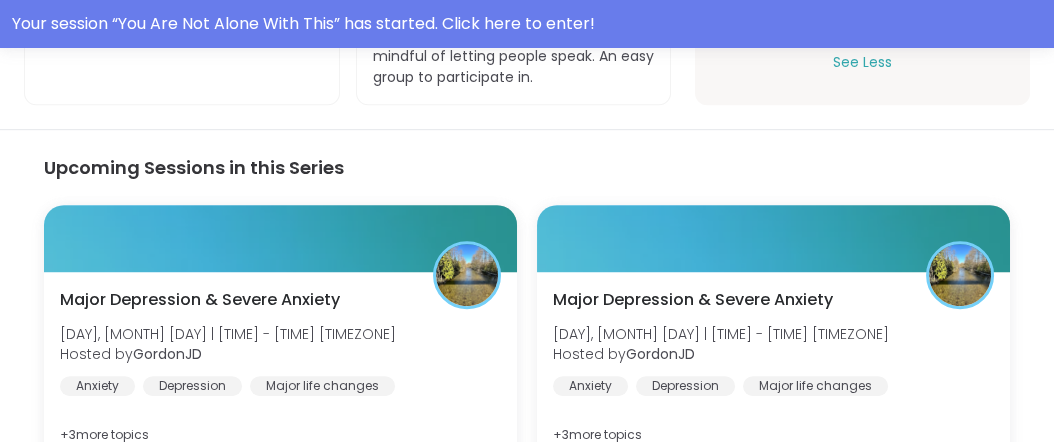 scroll, scrollTop: 1119, scrollLeft: 0, axis: vertical 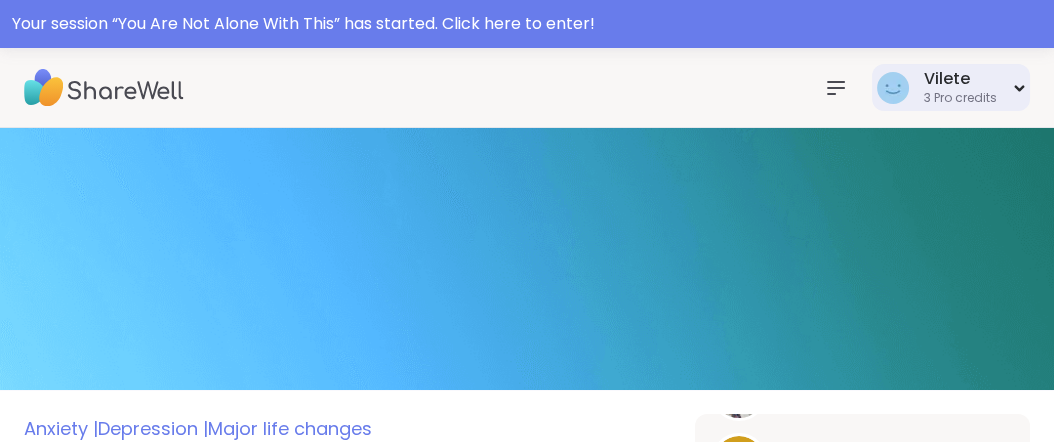 click 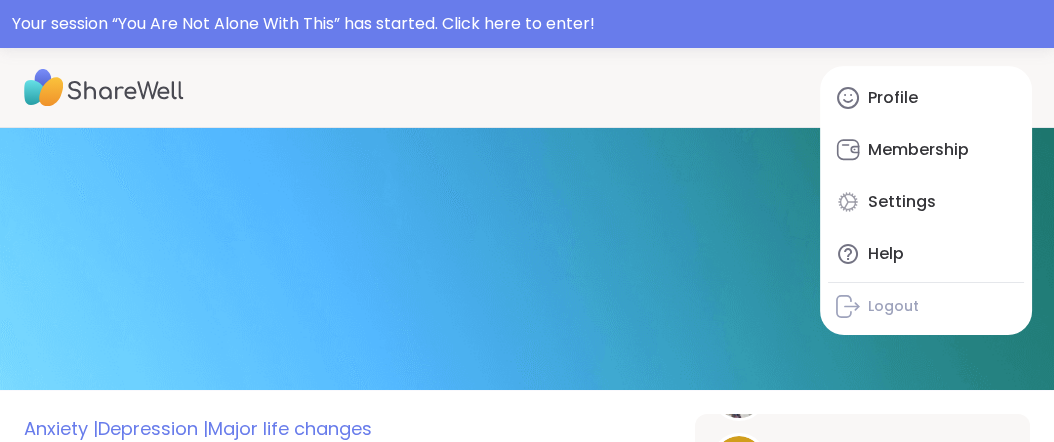 click at bounding box center (527, 259) 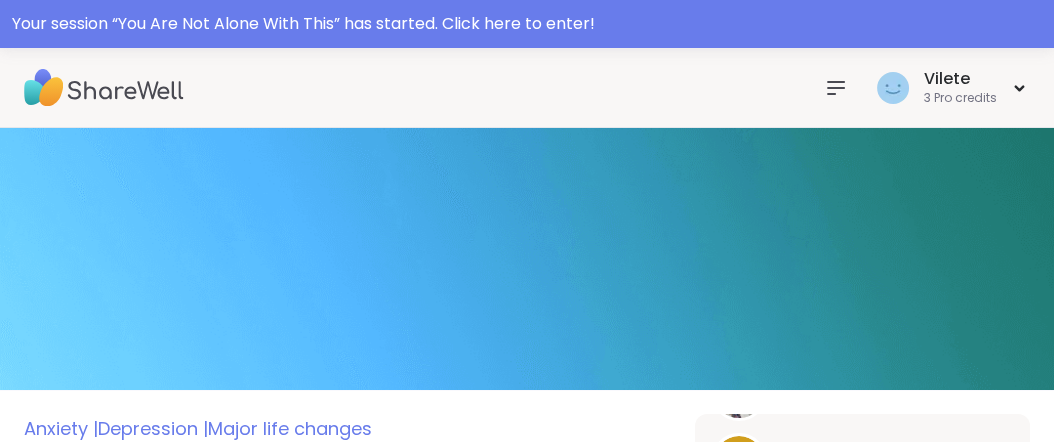 click 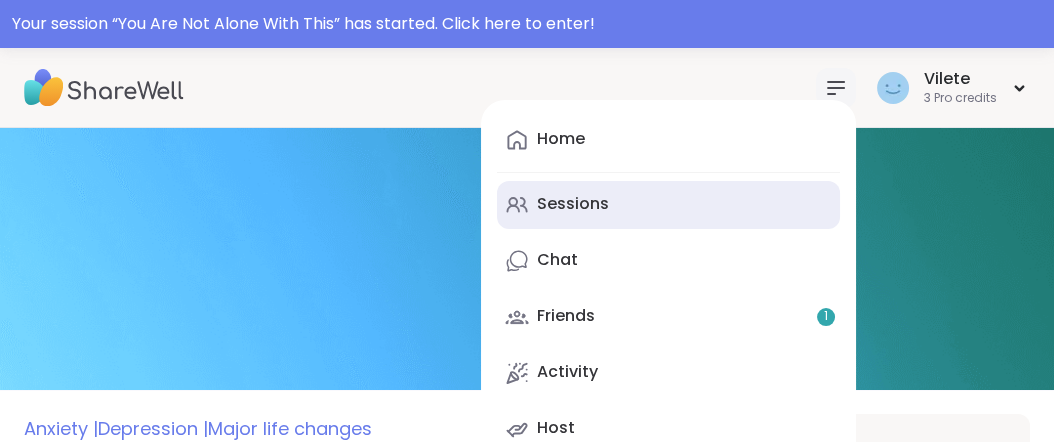 click on "Sessions" at bounding box center [573, 204] 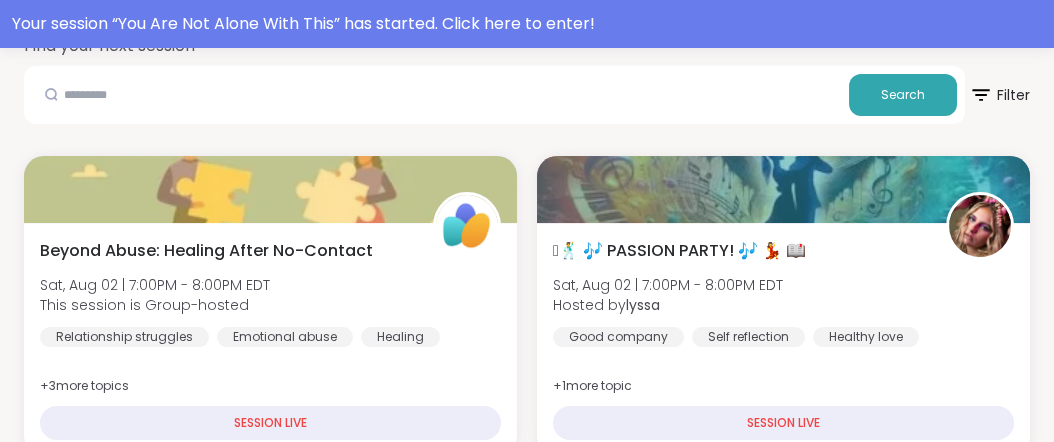 scroll, scrollTop: 644, scrollLeft: 0, axis: vertical 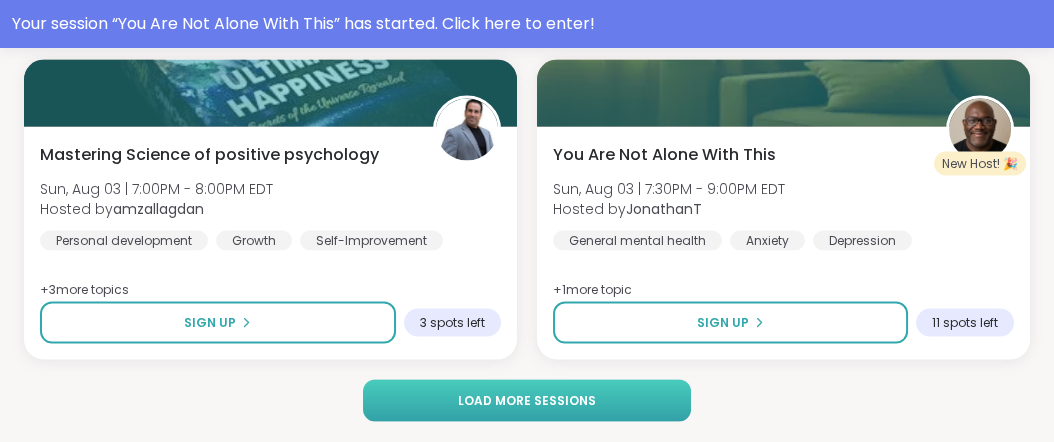 click on "Load more sessions" at bounding box center (527, 401) 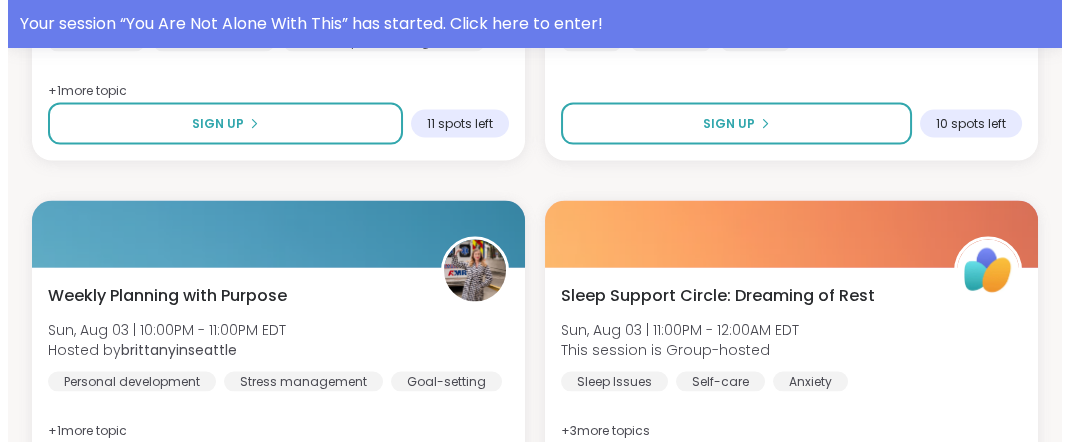 scroll, scrollTop: 6486, scrollLeft: 0, axis: vertical 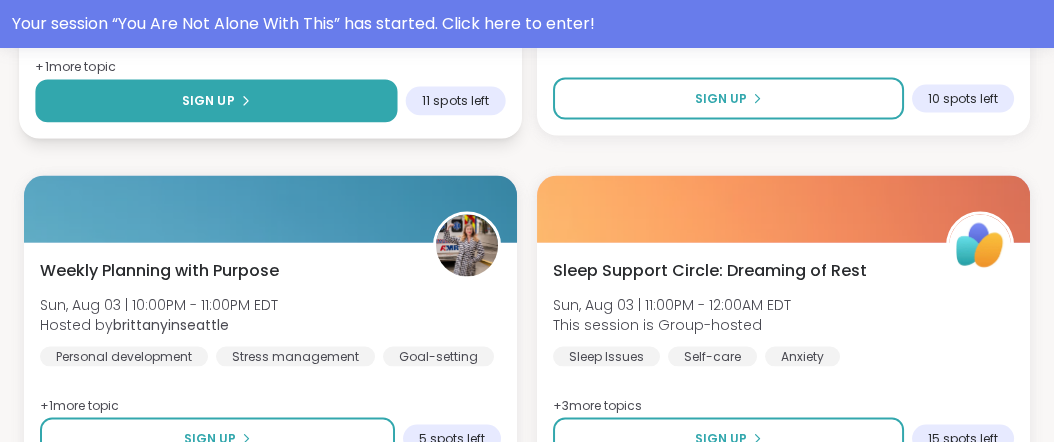 click 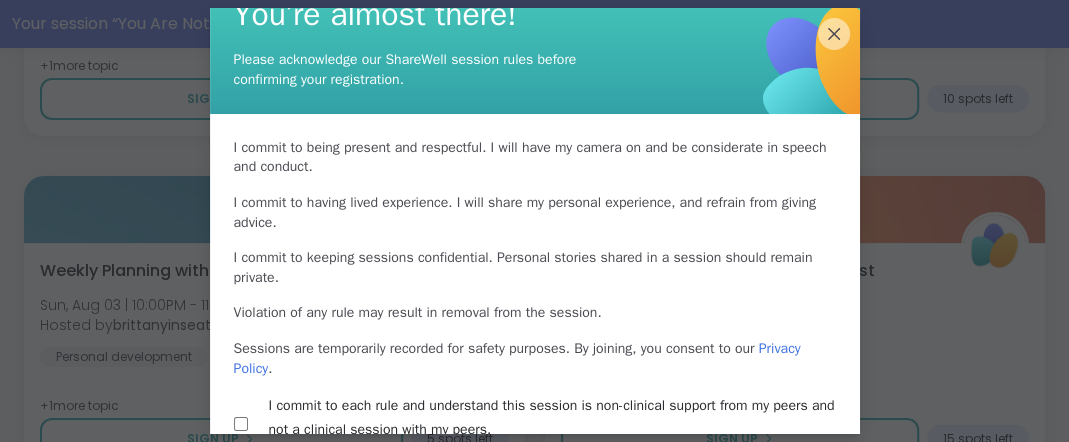 scroll, scrollTop: 260, scrollLeft: 0, axis: vertical 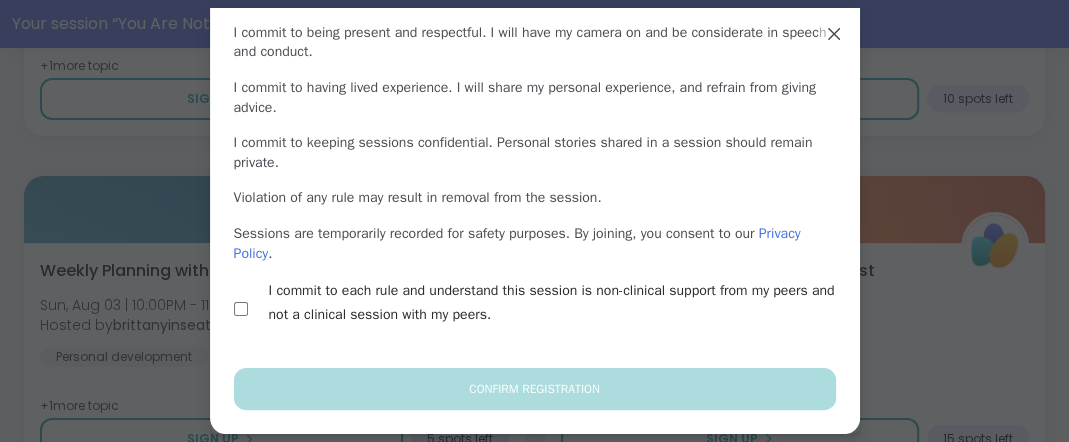click on "I commit to being present and respectful . I will have my camera on and be considerate in speech and conduct. I commit to having lived experience . I will share my personal experience, and refrain from giving advice. I commit to keeping sessions confidential . Personal stories shared in a session should remain private. Violation of any rule may result in removal from the session. Sessions are temporarily recorded for safety purposes. By joining, you consent to our   Privacy Policy . I commit to each rule and understand this session is non-clinical support from my peers and not a clinical session with my peers." at bounding box center [535, 183] 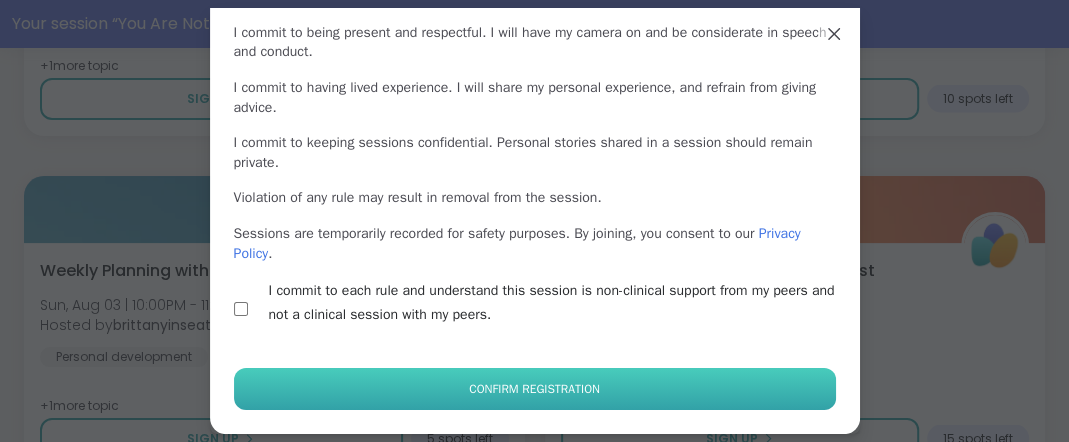 click on "Confirm Registration" at bounding box center (534, 389) 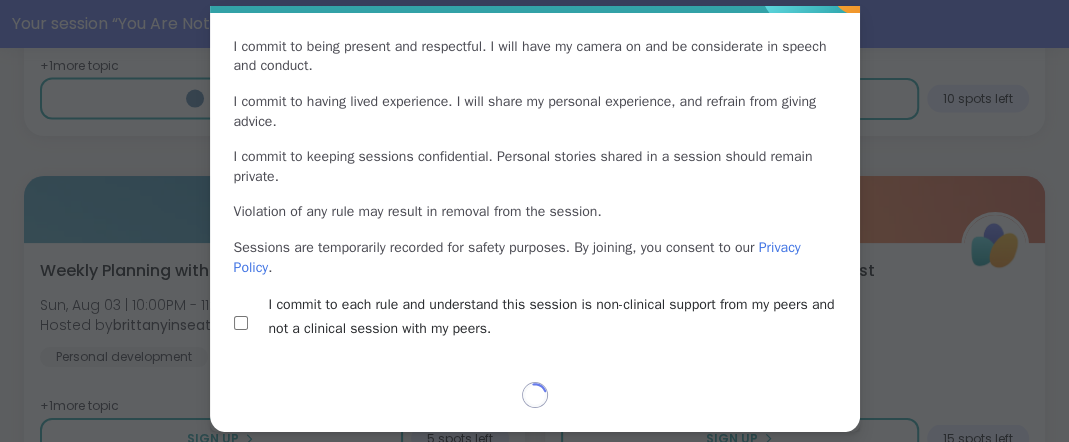scroll, scrollTop: 244, scrollLeft: 0, axis: vertical 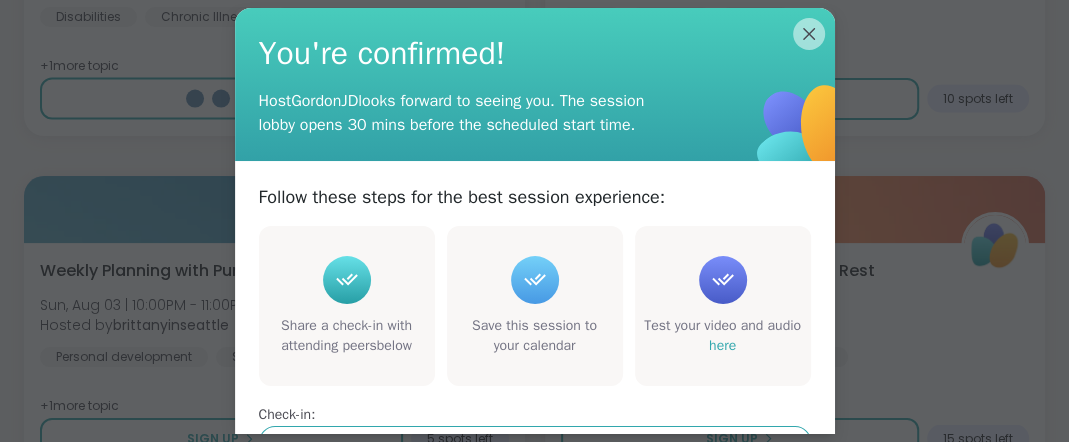 type on "*" 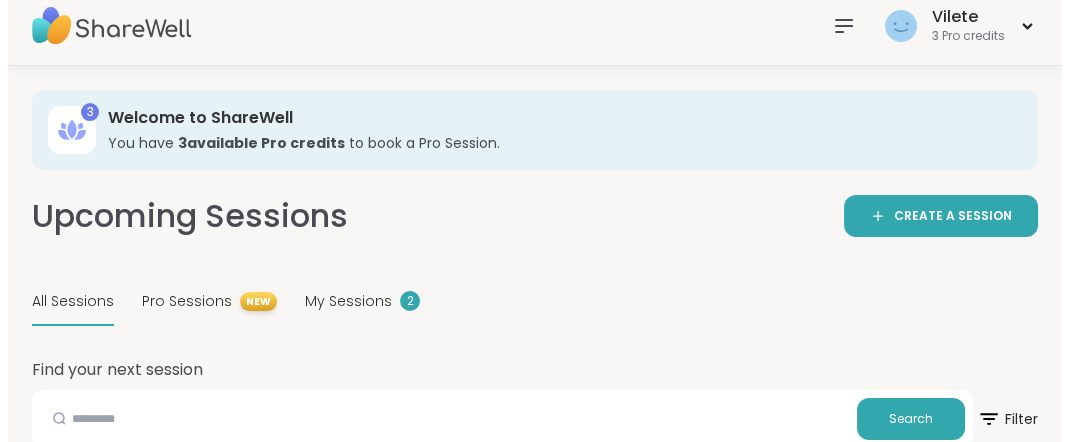 scroll, scrollTop: 0, scrollLeft: 0, axis: both 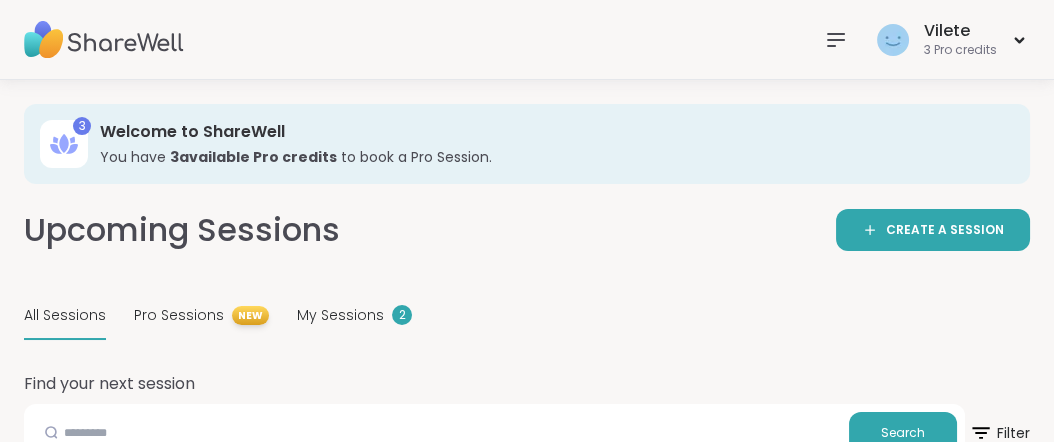 click 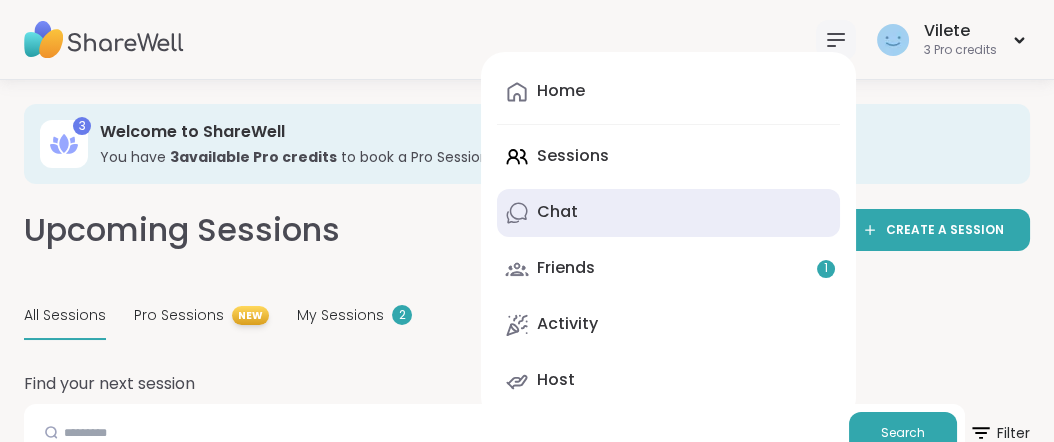 click on "Chat" at bounding box center [557, 212] 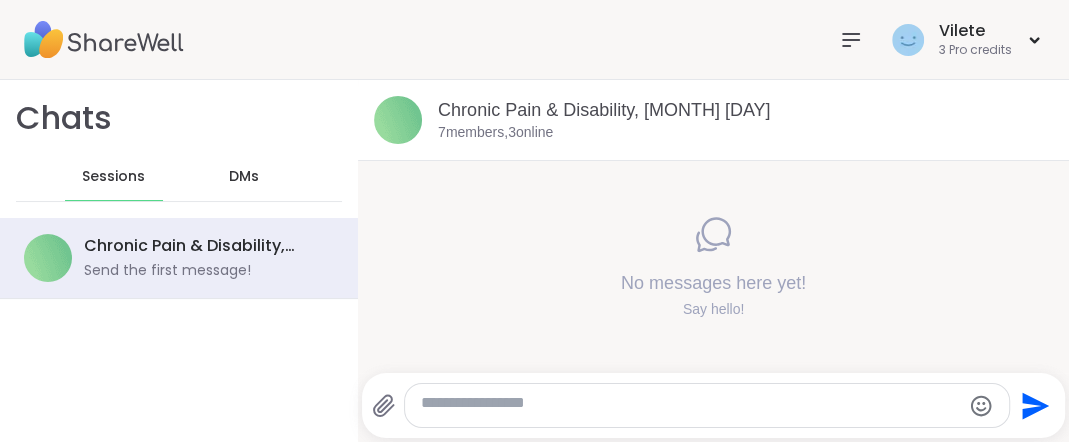 scroll, scrollTop: 0, scrollLeft: 0, axis: both 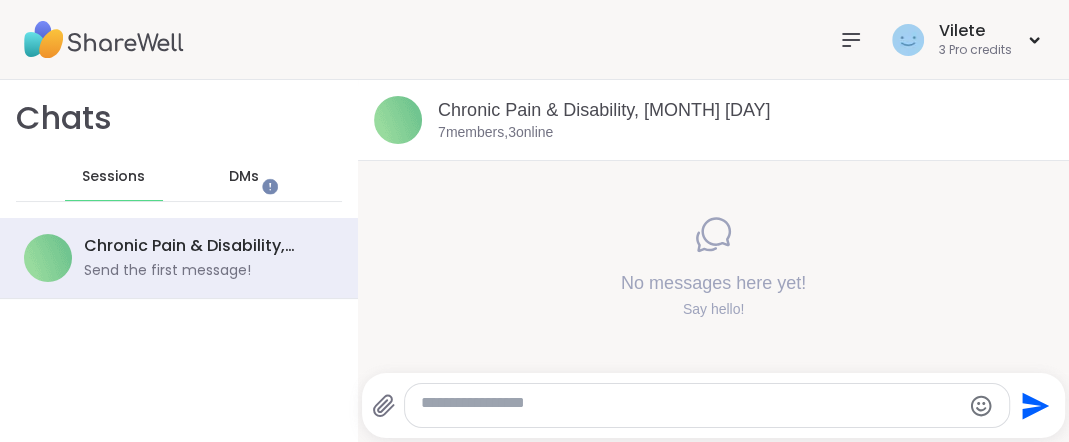 click at bounding box center (690, 406) 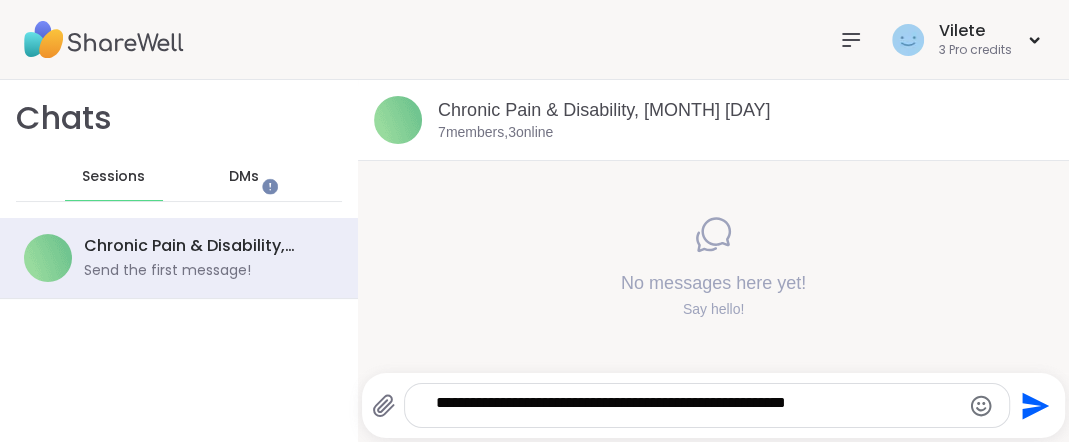 type on "**********" 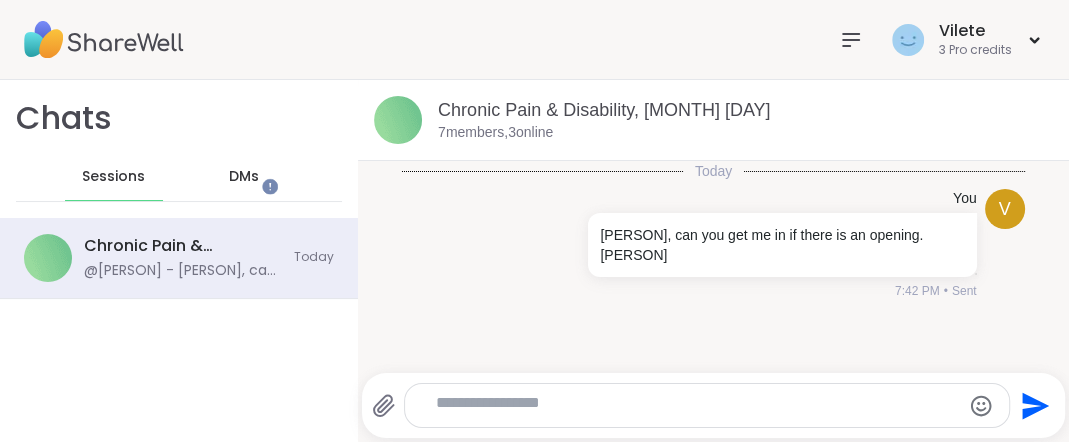scroll, scrollTop: 13, scrollLeft: 0, axis: vertical 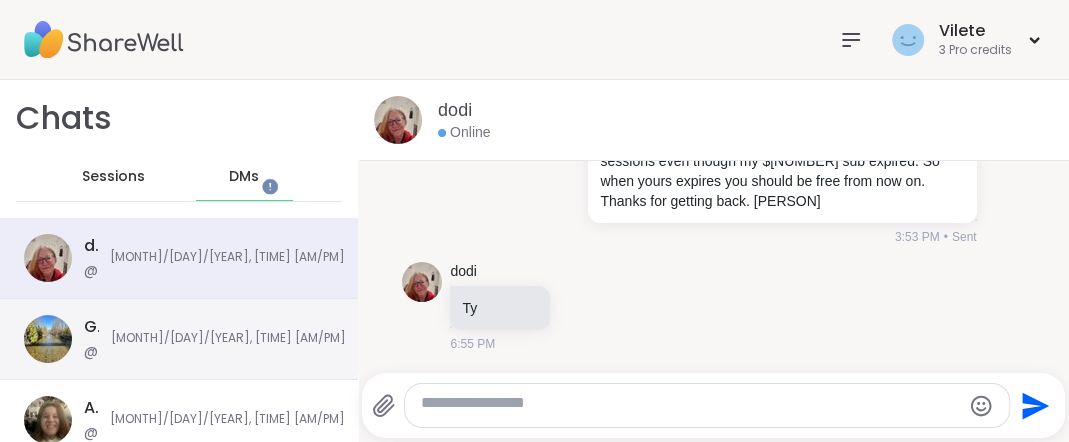 click on "GordonJD" at bounding box center (91, 327) 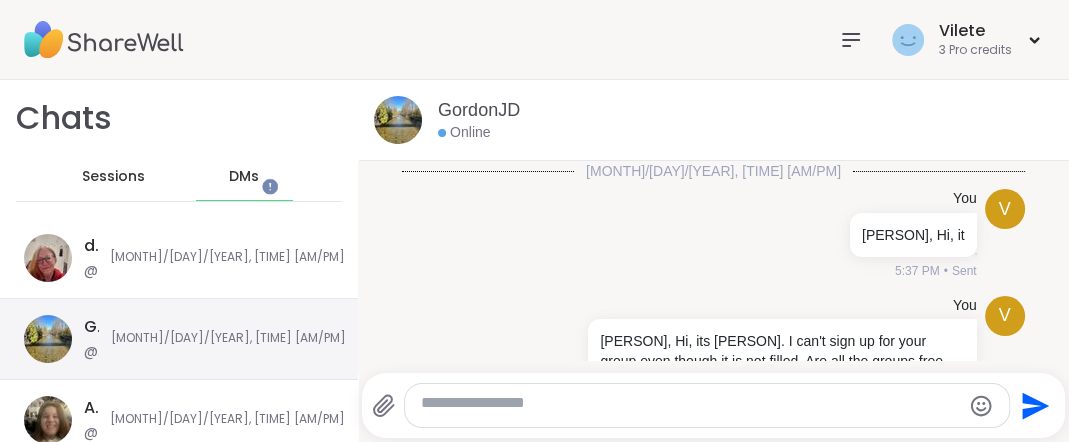 scroll, scrollTop: 1634, scrollLeft: 0, axis: vertical 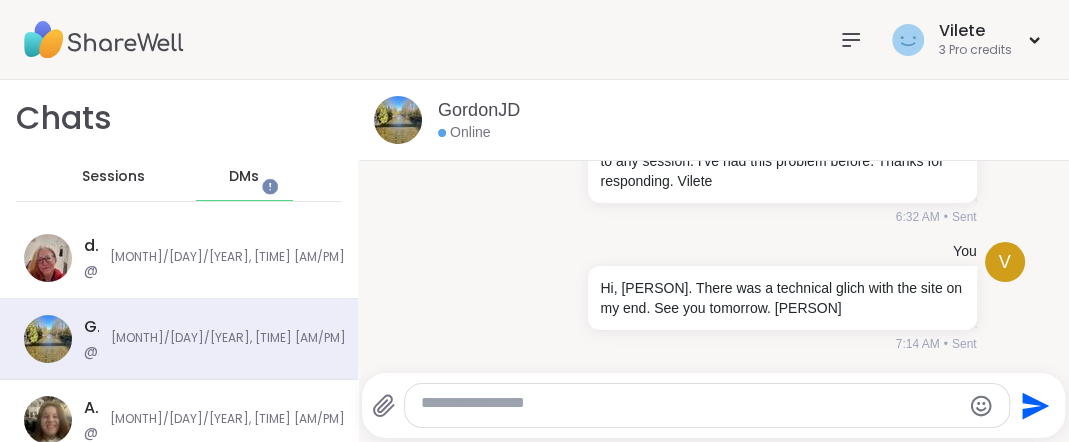 click at bounding box center (690, 406) 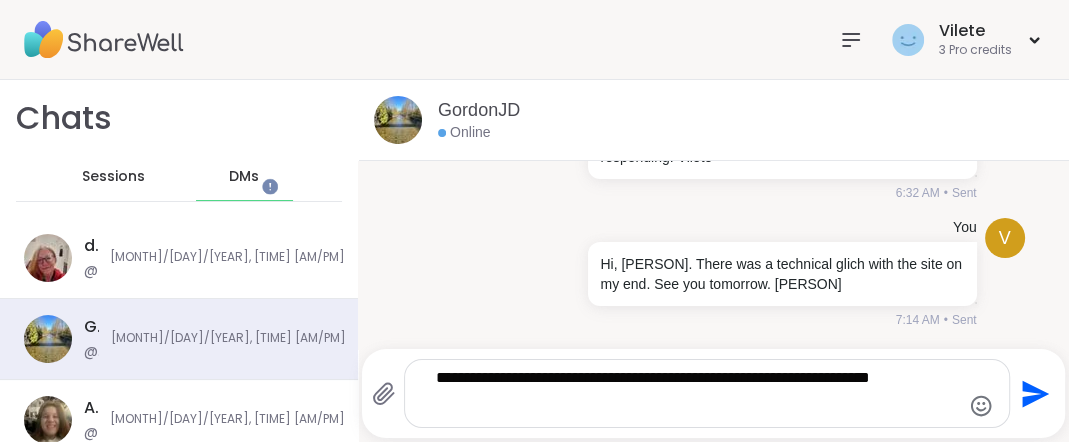 type on "**********" 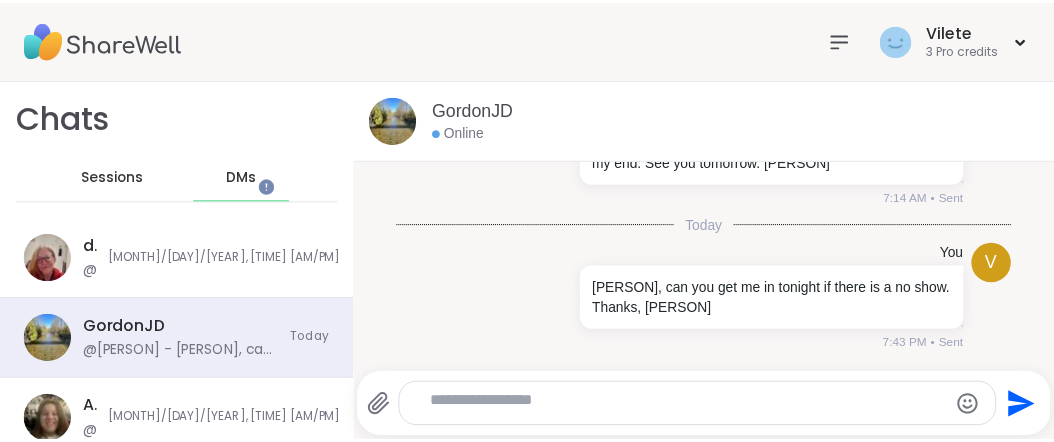 scroll, scrollTop: 1815, scrollLeft: 0, axis: vertical 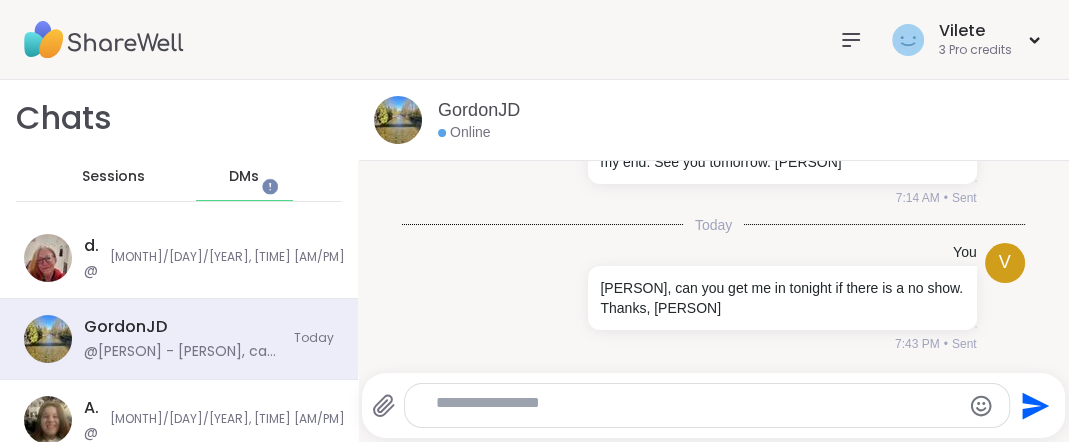 click on "Send" 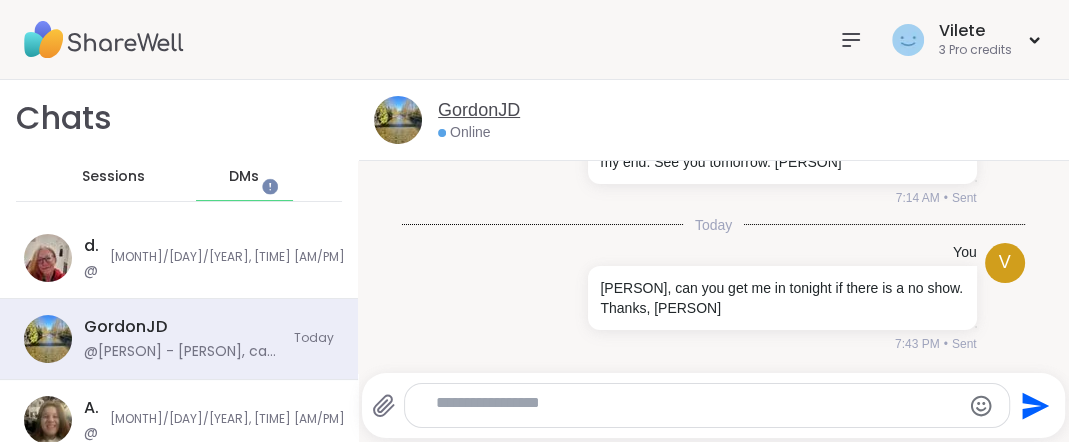 click on "GordonJD" at bounding box center [479, 110] 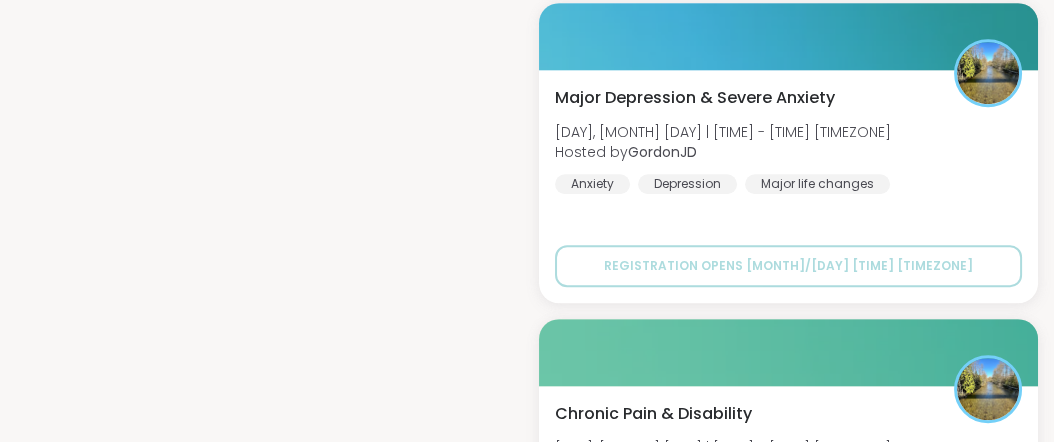 scroll, scrollTop: 2459, scrollLeft: 0, axis: vertical 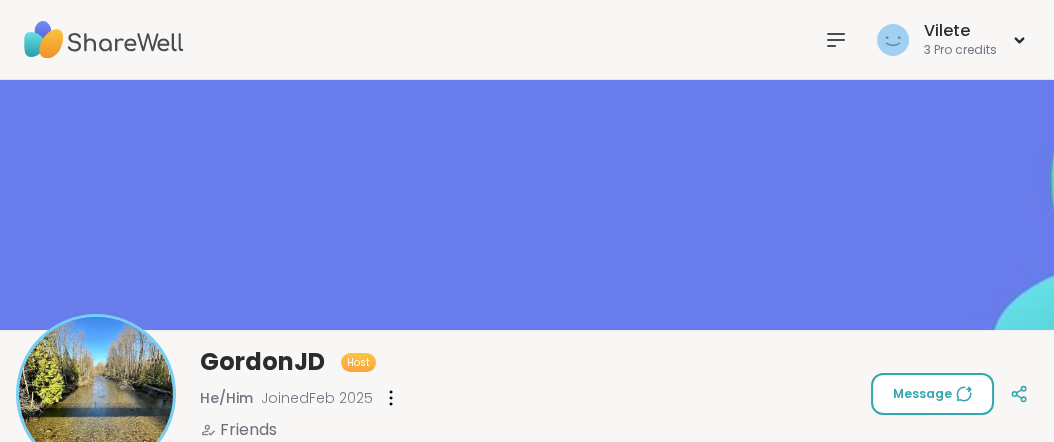 click on "Message" at bounding box center [932, 394] 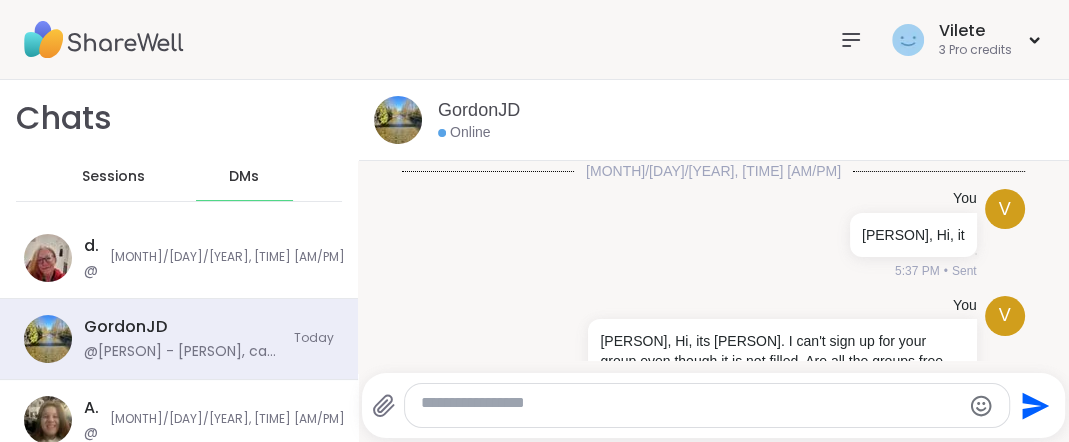 scroll, scrollTop: 1815, scrollLeft: 0, axis: vertical 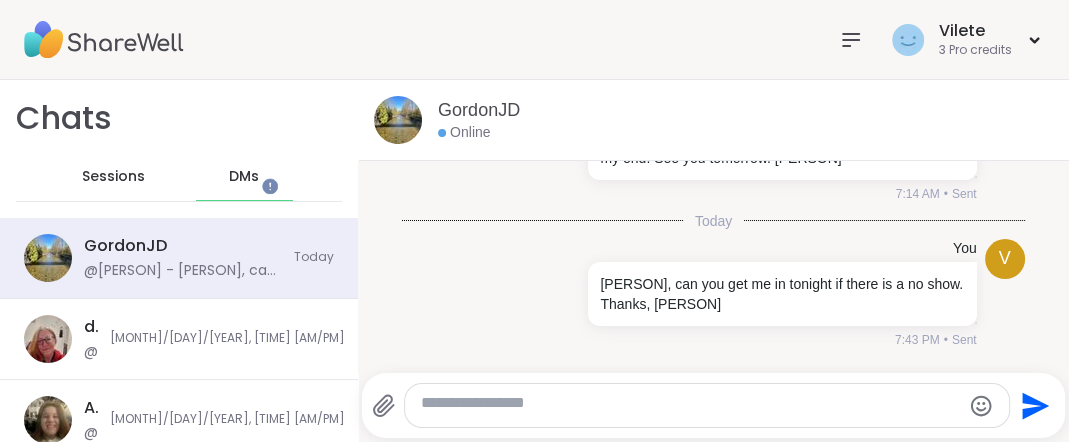 click on "Online" at bounding box center (464, 133) 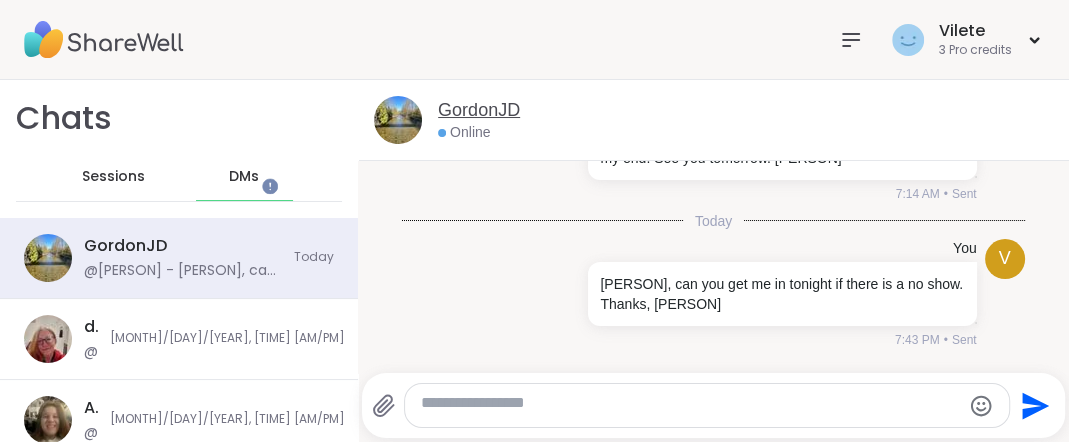 click on "GordonJD" at bounding box center (479, 110) 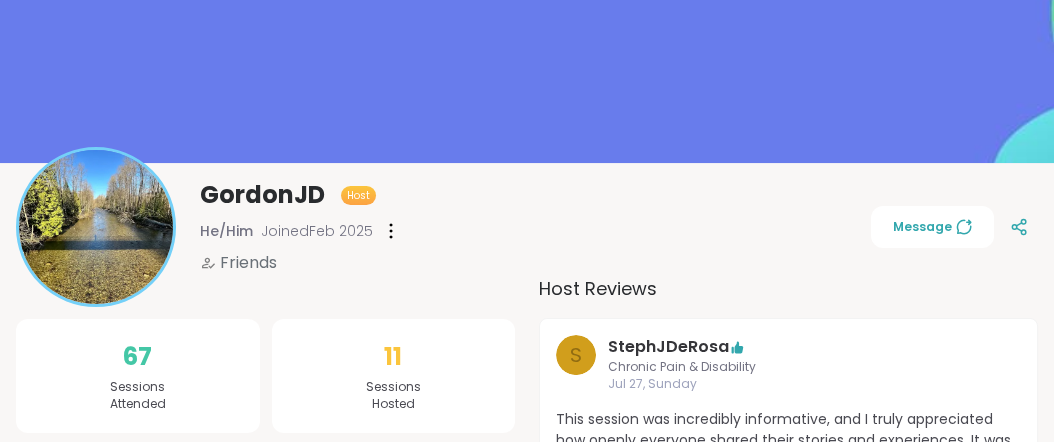 scroll, scrollTop: 185, scrollLeft: 0, axis: vertical 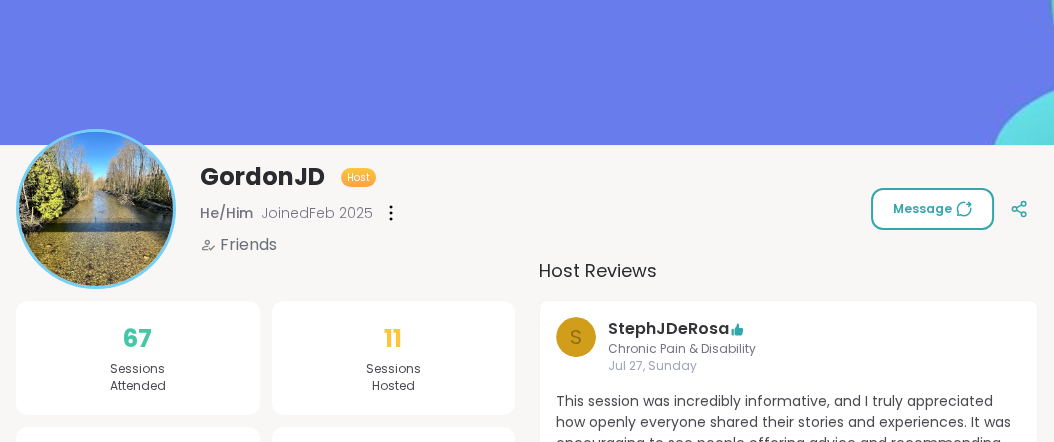 click on "Message" at bounding box center [932, 209] 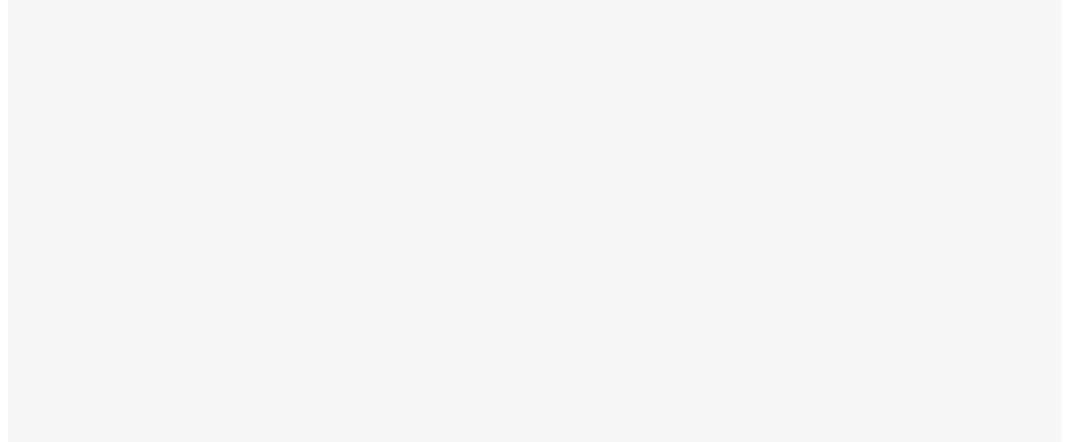 scroll, scrollTop: 0, scrollLeft: 0, axis: both 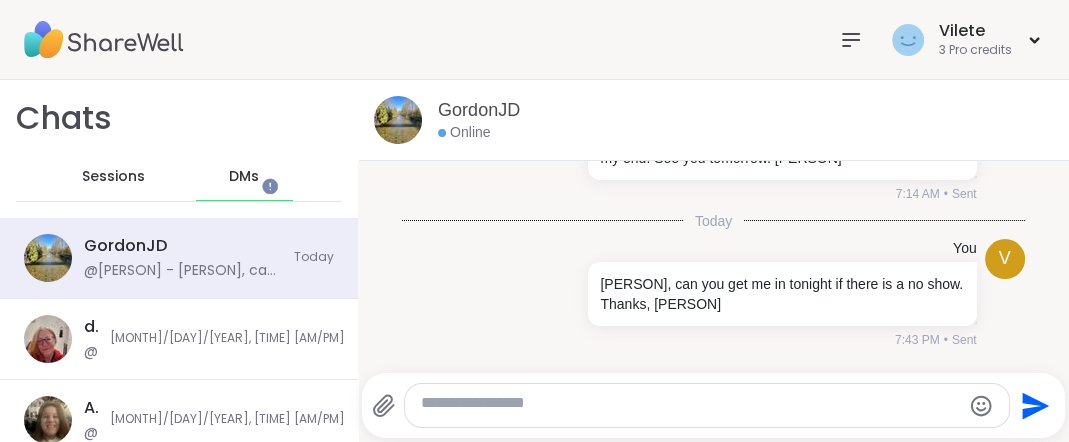 click 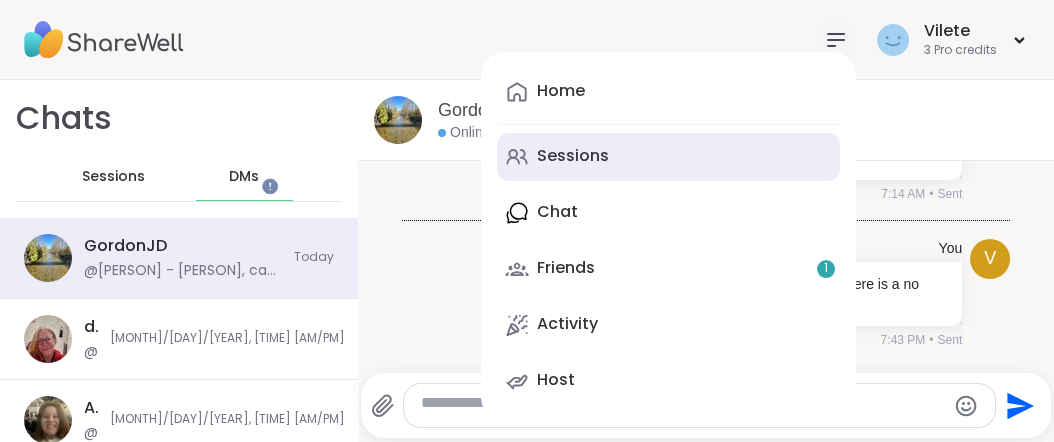 click on "Sessions" at bounding box center (573, 156) 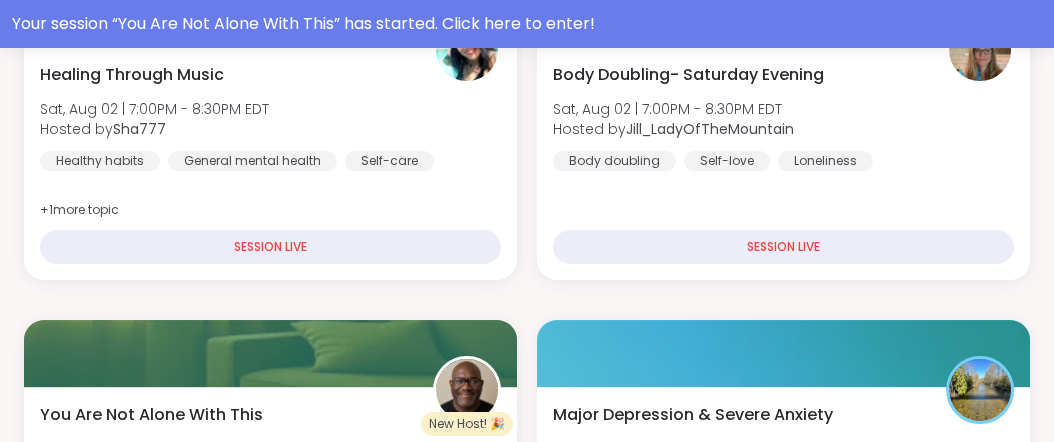 scroll, scrollTop: 1031, scrollLeft: 0, axis: vertical 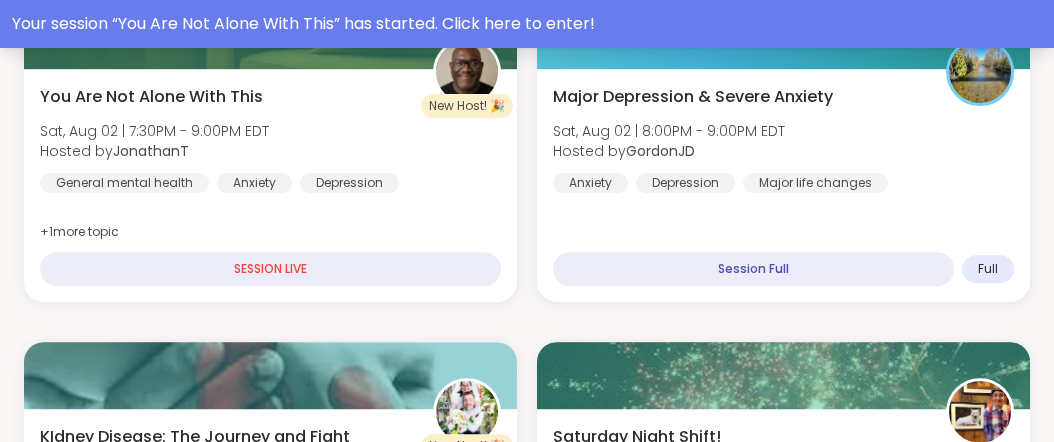 click on "Your session “ You Are Not Alone With This ” has started. Click here to enter!" at bounding box center [527, 24] 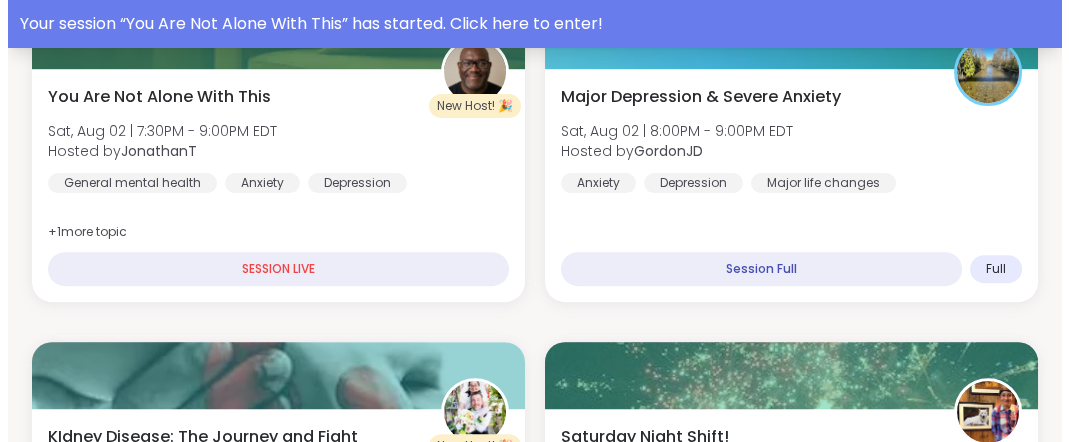 scroll, scrollTop: 0, scrollLeft: 0, axis: both 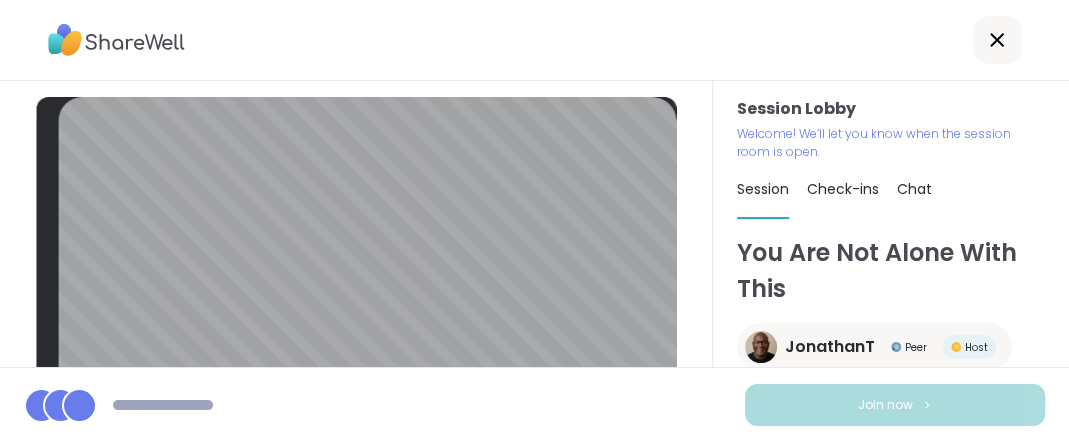 click on "Check-ins" at bounding box center [843, 189] 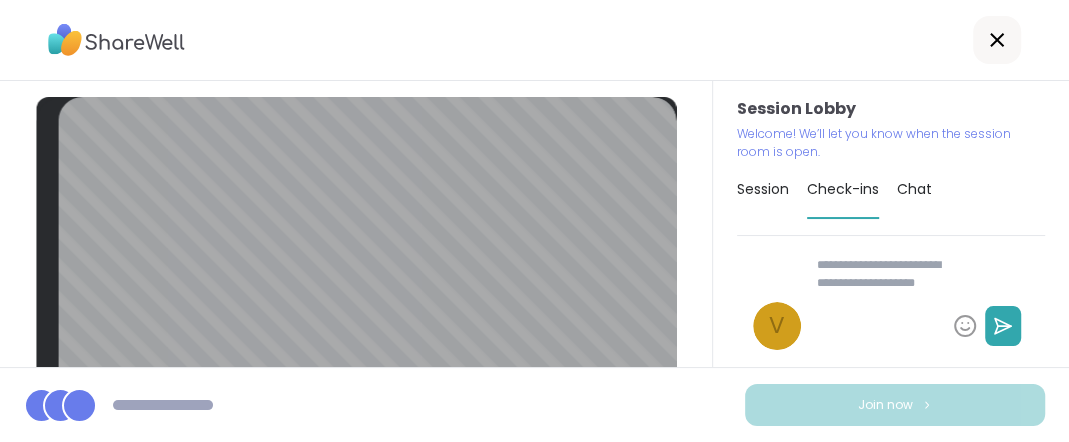 click on "Session" at bounding box center (763, 189) 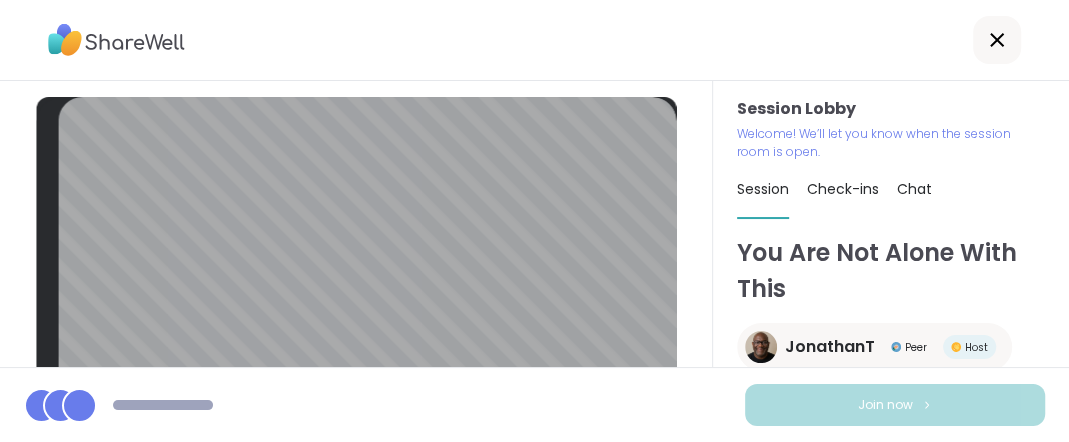scroll, scrollTop: 73, scrollLeft: 0, axis: vertical 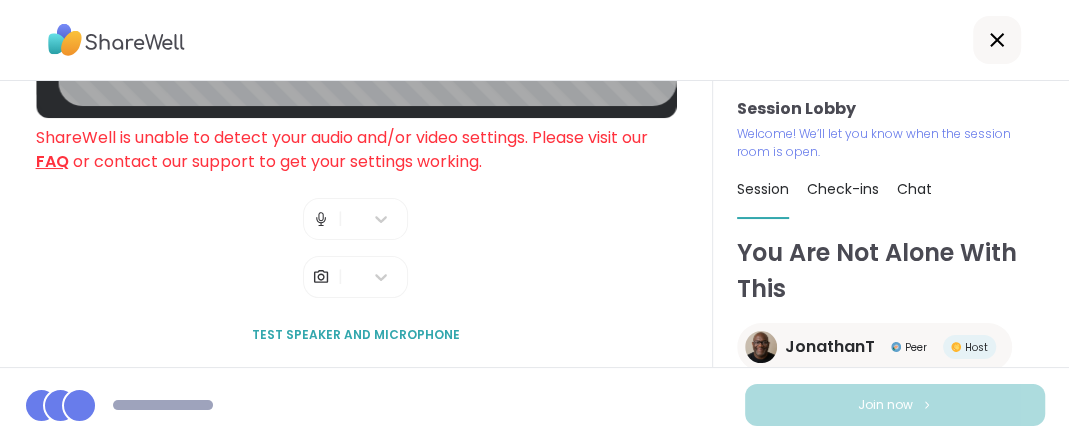 click on "FAQ" at bounding box center (52, 161) 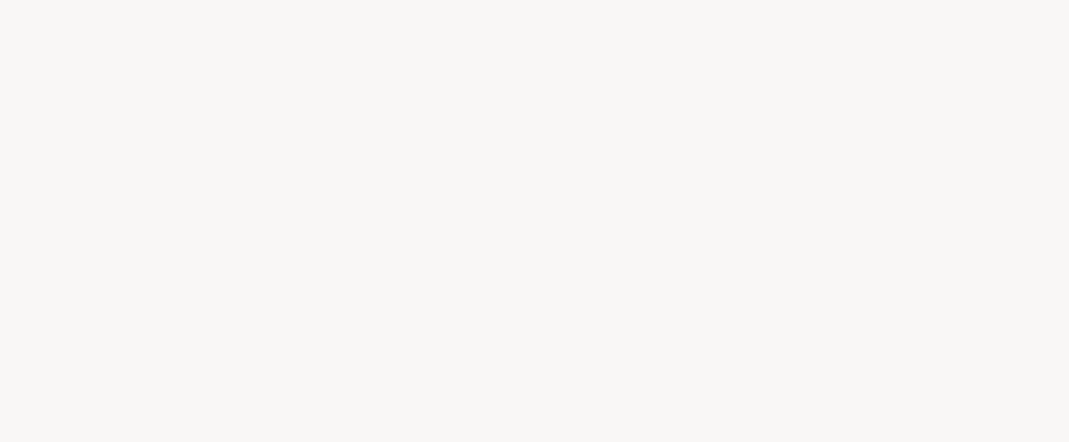 scroll, scrollTop: 0, scrollLeft: 0, axis: both 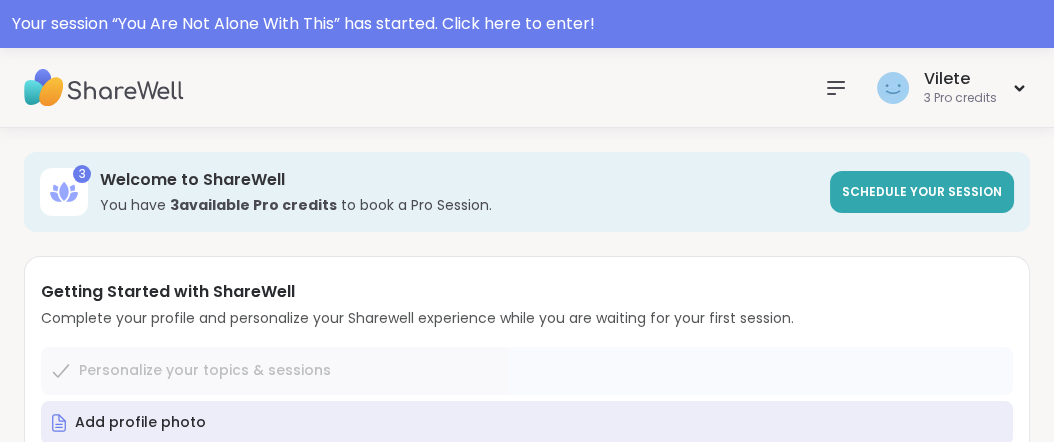 click 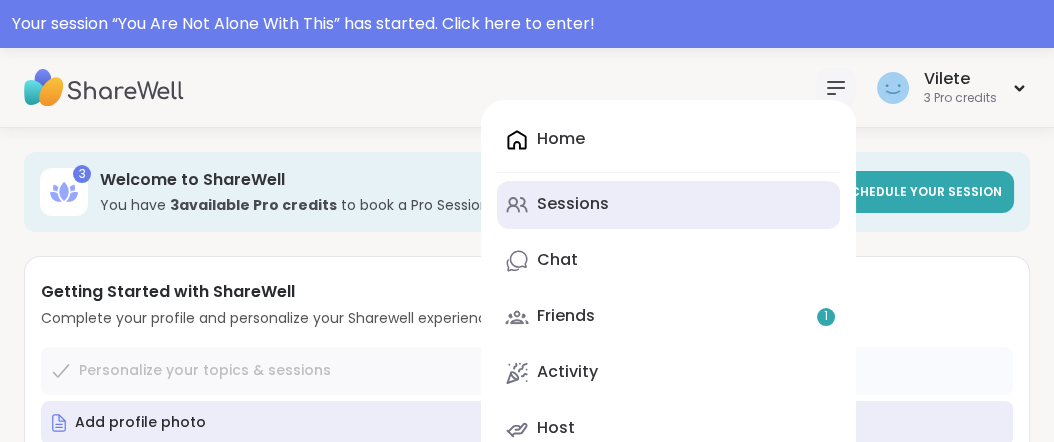 click on "Sessions" at bounding box center (573, 204) 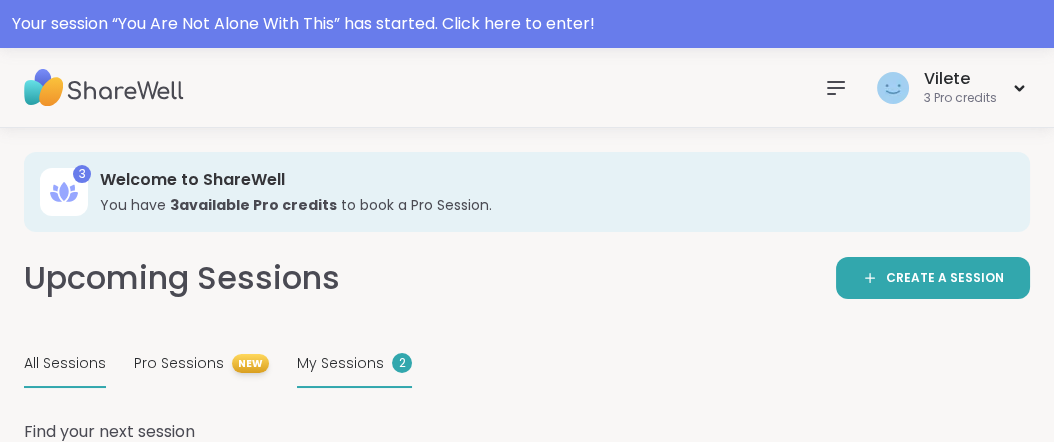 click on "My Sessions" at bounding box center [340, 363] 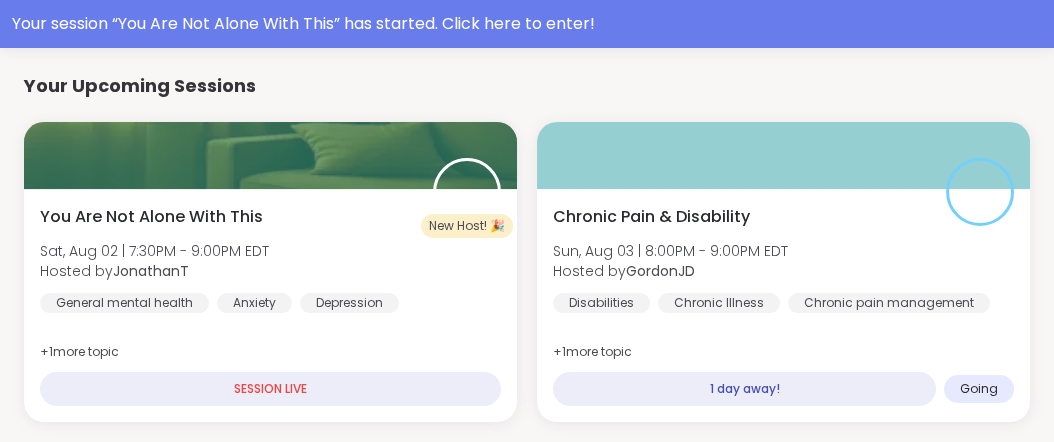 scroll, scrollTop: 410, scrollLeft: 0, axis: vertical 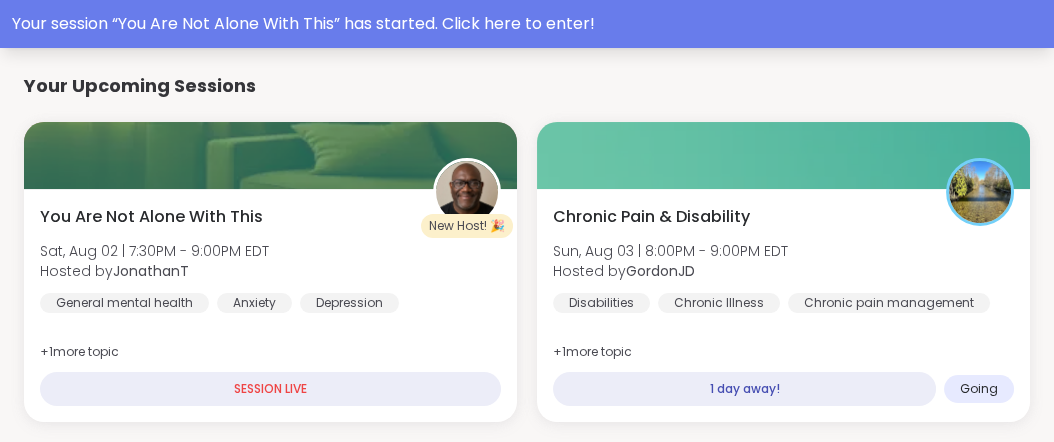 click on "Your session “ You Are Not Alone With This ” has started. Click here to enter!" at bounding box center (527, 24) 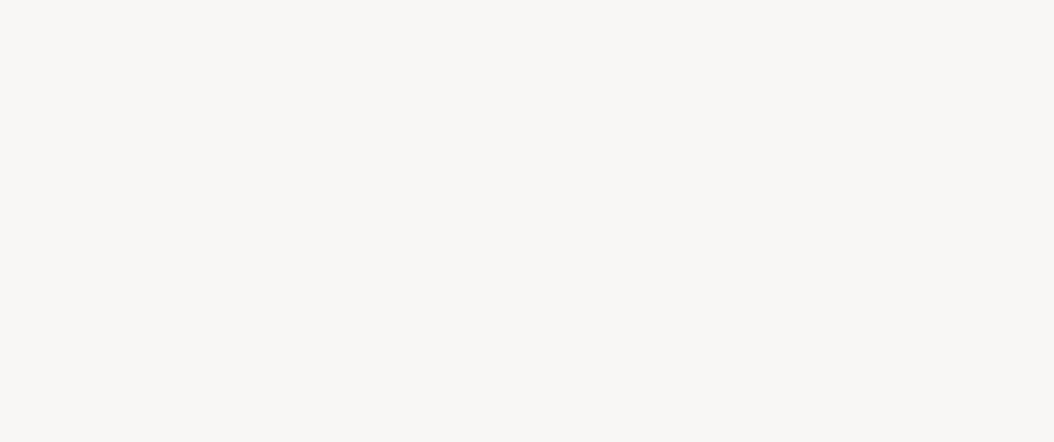 scroll, scrollTop: 0, scrollLeft: 0, axis: both 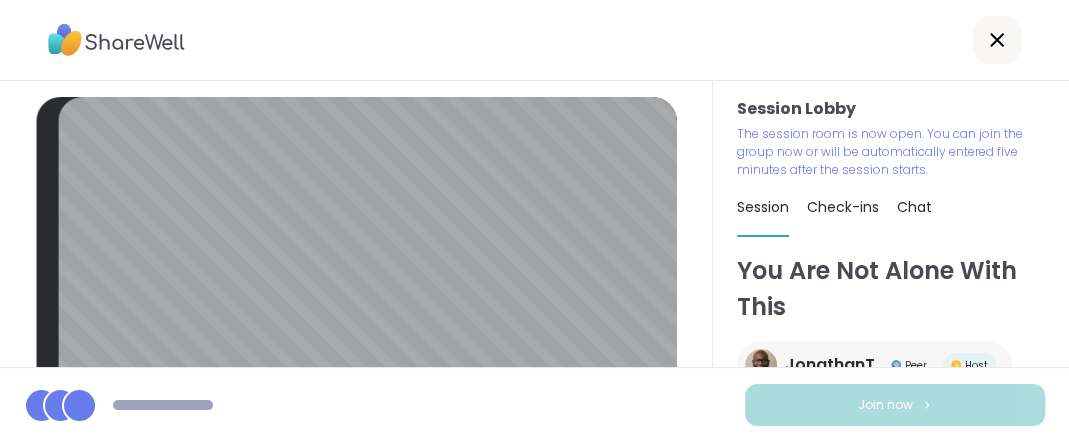 click on "Check-ins" at bounding box center (843, 207) 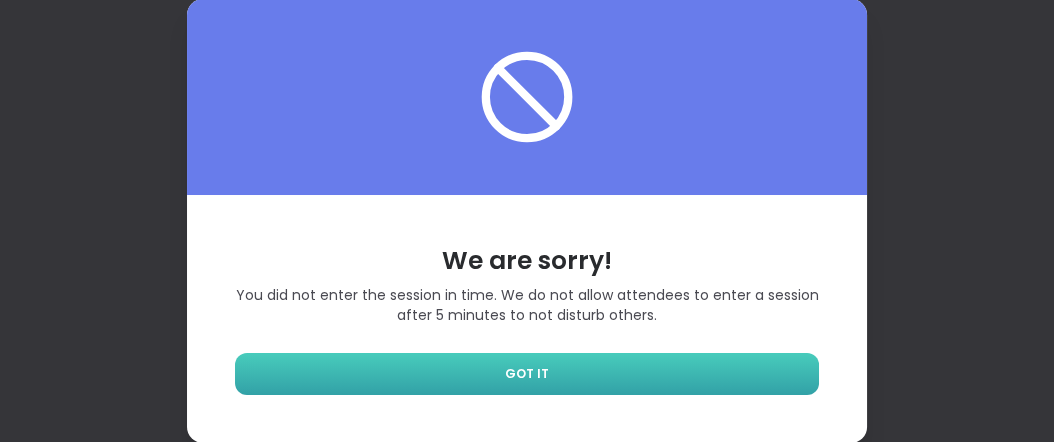 click on "GOT IT" at bounding box center (527, 374) 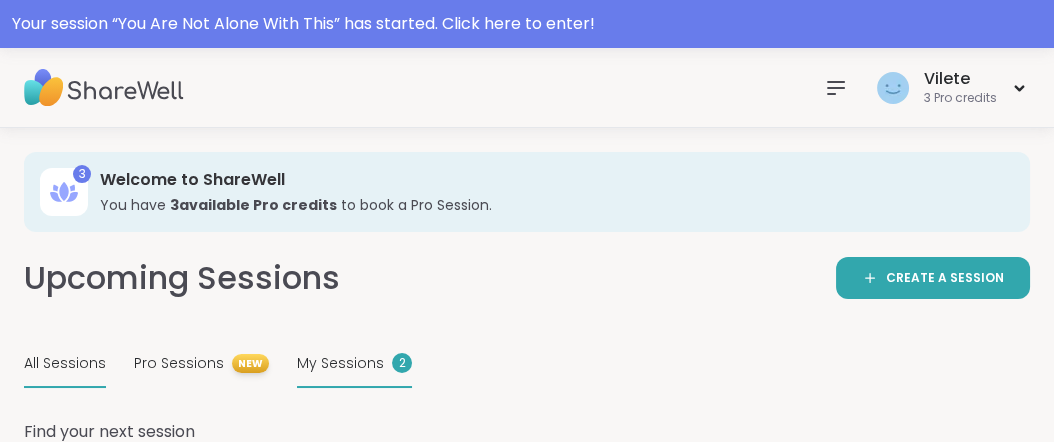 click on "My Sessions" at bounding box center (340, 363) 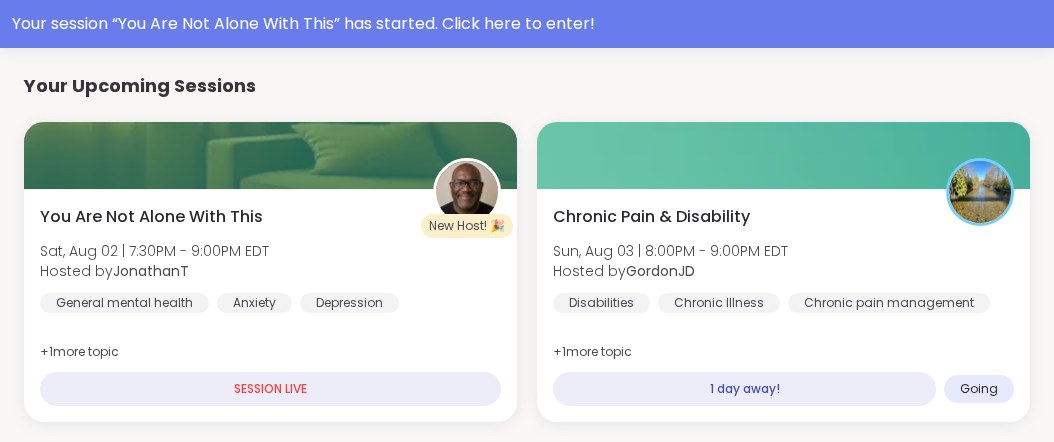 scroll, scrollTop: 407, scrollLeft: 0, axis: vertical 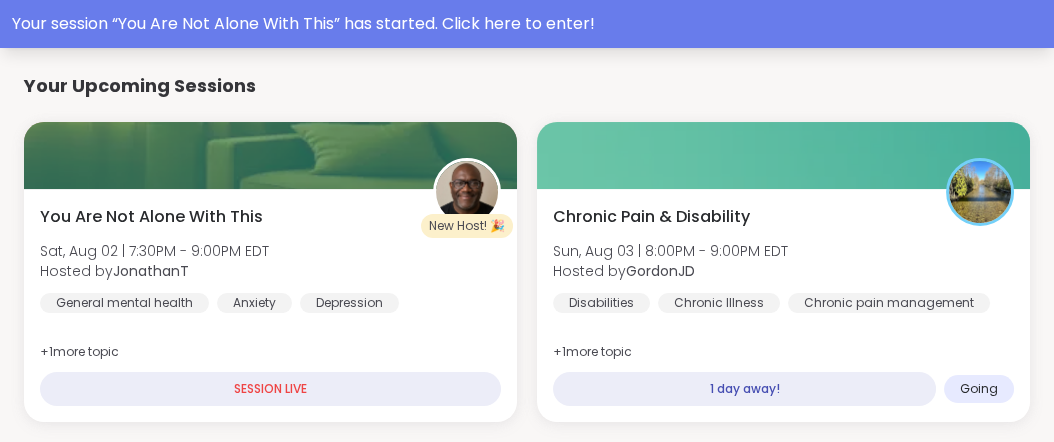 click on "Your session “ You Are Not Alone With This ” has started. Click here to enter!" at bounding box center [527, 24] 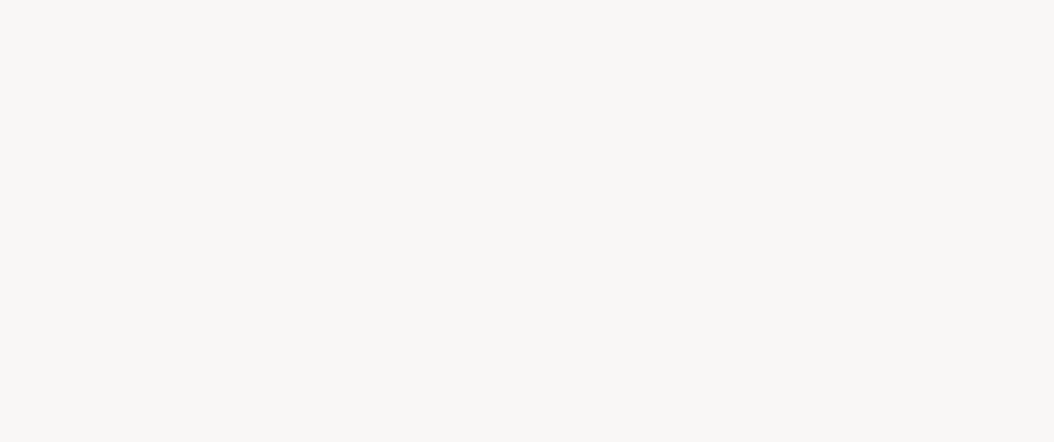 scroll, scrollTop: 0, scrollLeft: 0, axis: both 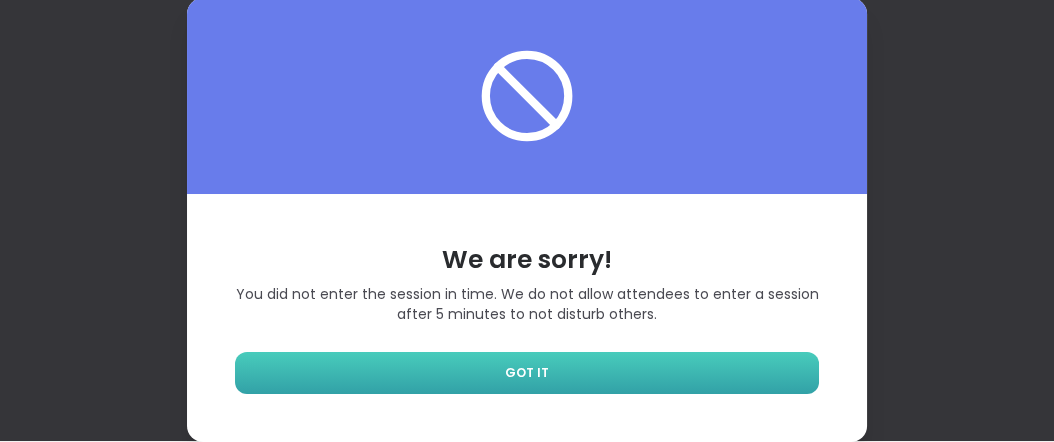 click on "GOT IT" at bounding box center (527, 373) 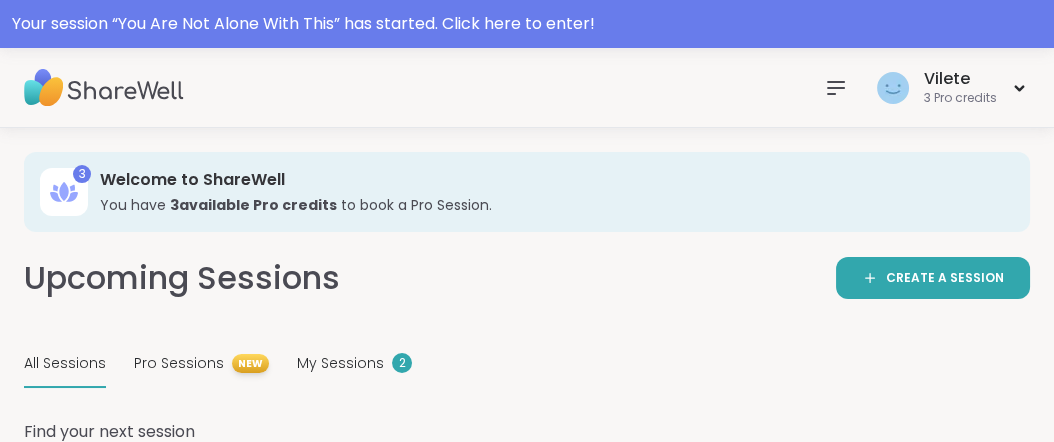 scroll, scrollTop: 386, scrollLeft: 0, axis: vertical 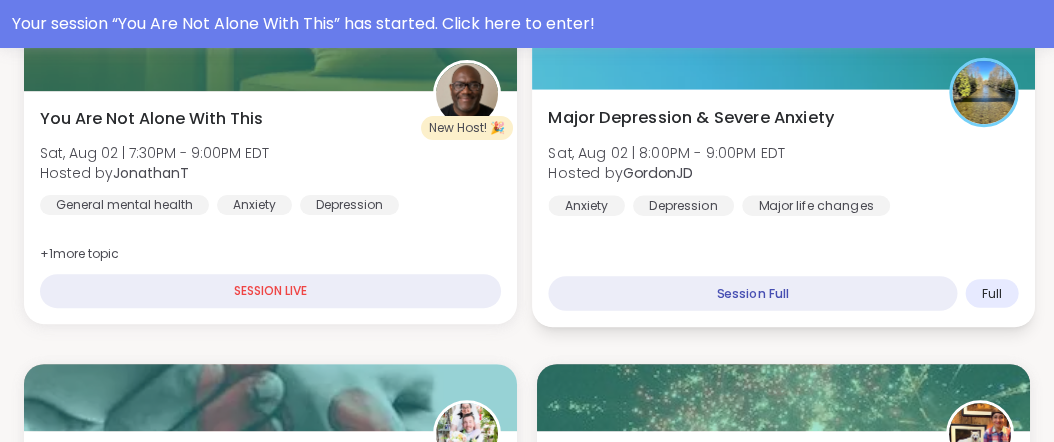 click on "Session Full" at bounding box center [752, 293] 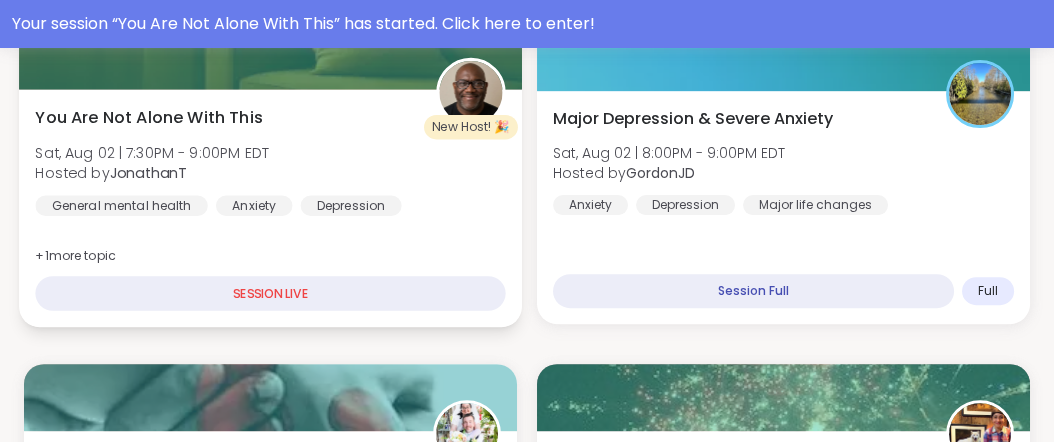 click on "New Host! 🎉" at bounding box center (471, 127) 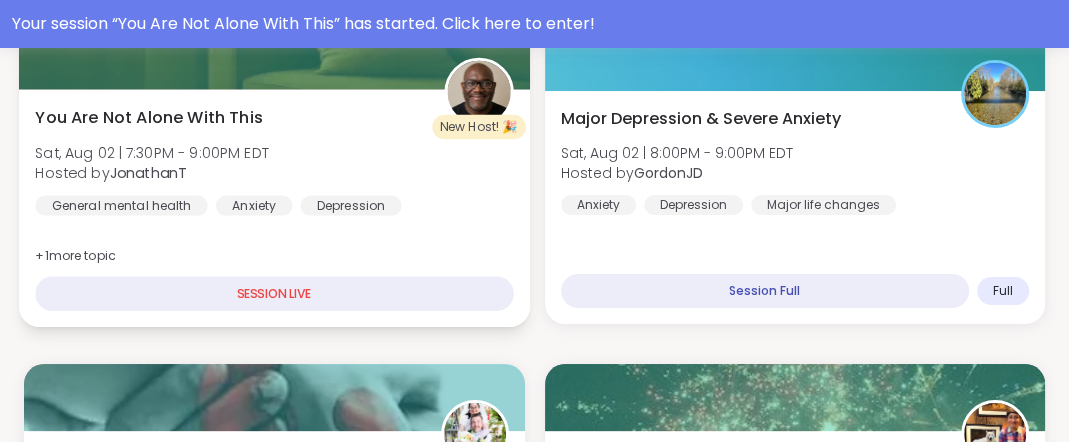 click at bounding box center [478, 92] 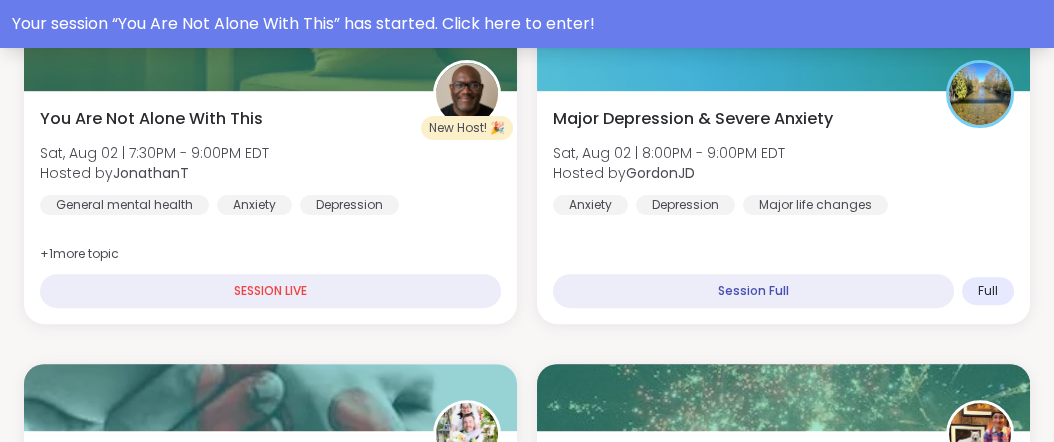 click on "Your session “ You Are Not Alone With This ” has started. Click here to enter!" at bounding box center (527, 24) 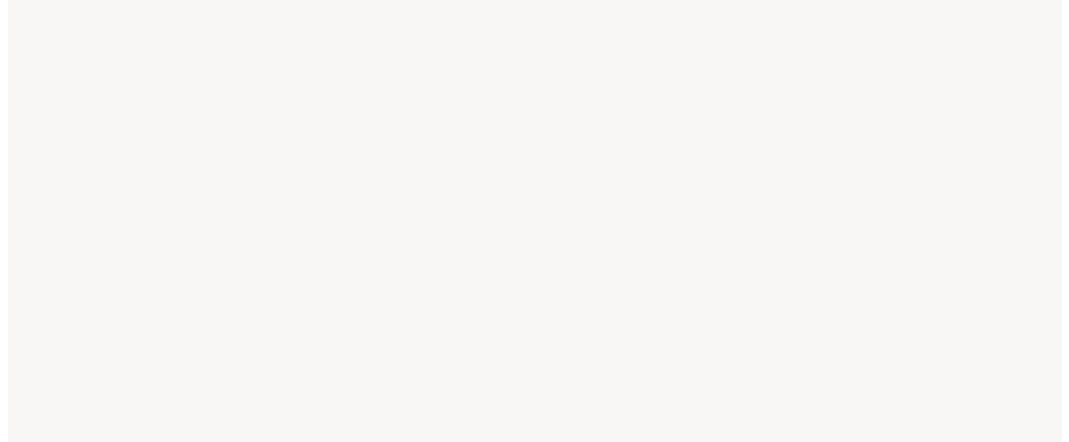 scroll, scrollTop: 0, scrollLeft: 0, axis: both 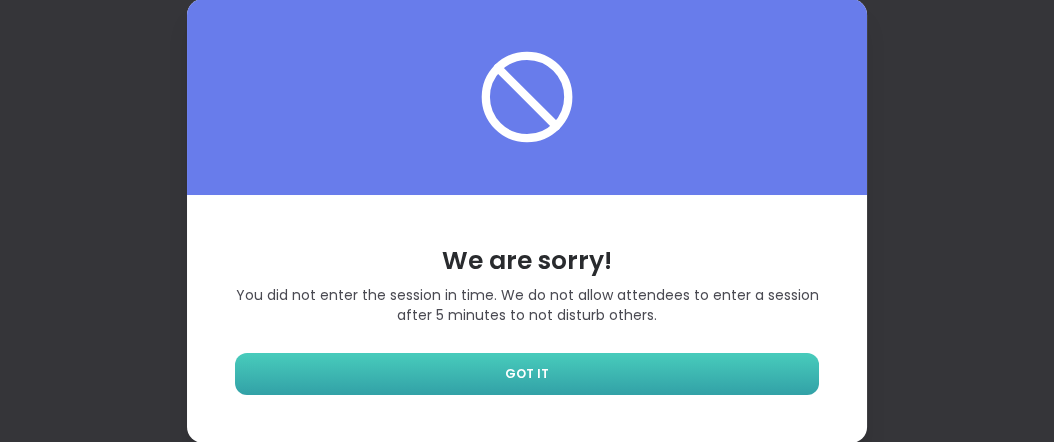 click on "GOT IT" at bounding box center [527, 374] 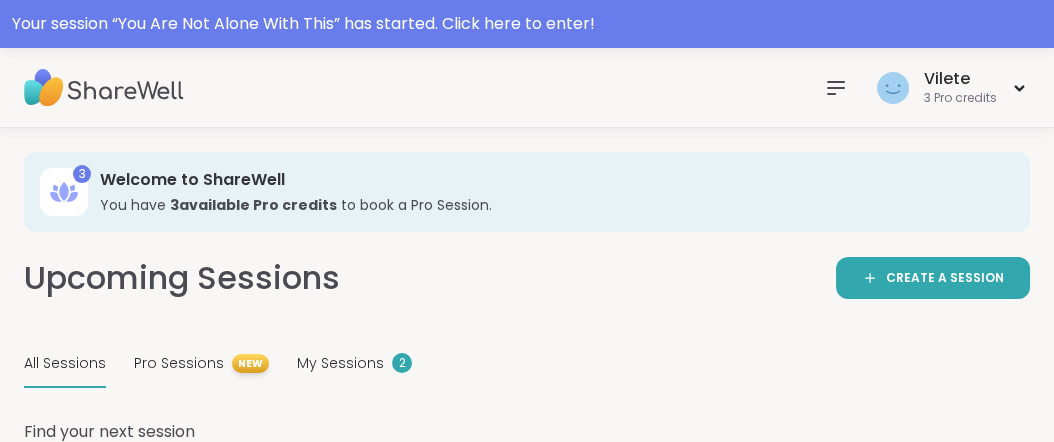 click 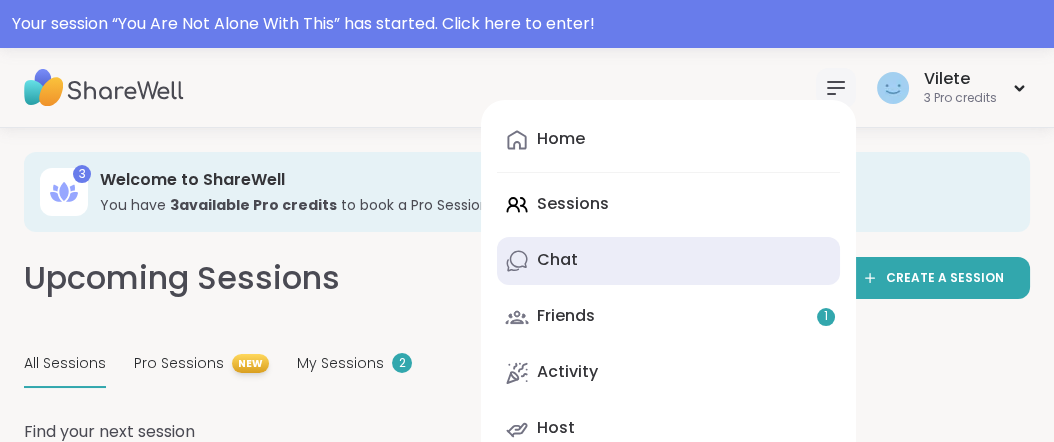click on "Chat" at bounding box center (557, 260) 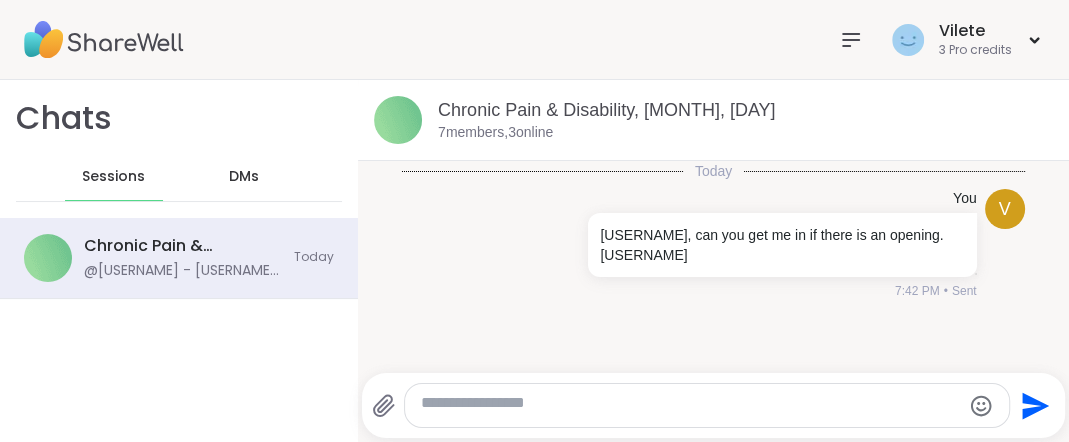scroll, scrollTop: 13, scrollLeft: 0, axis: vertical 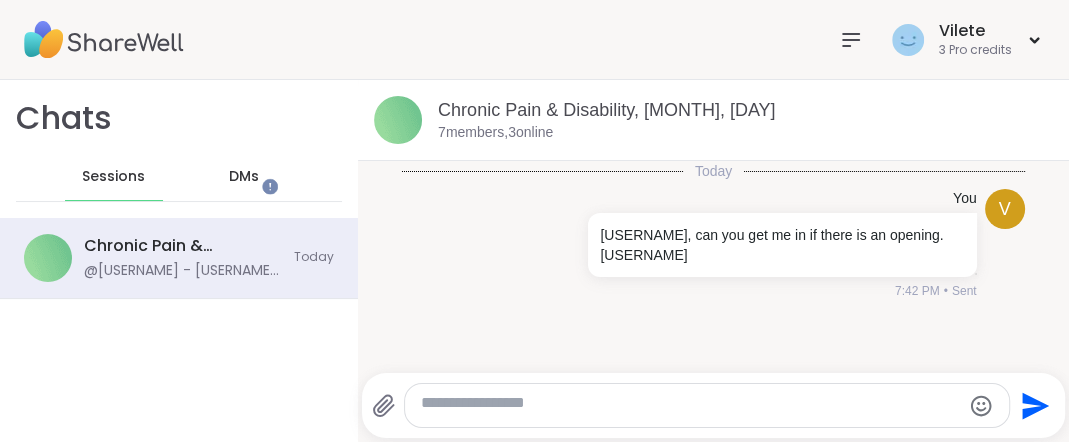 click on "DMs" at bounding box center [244, 177] 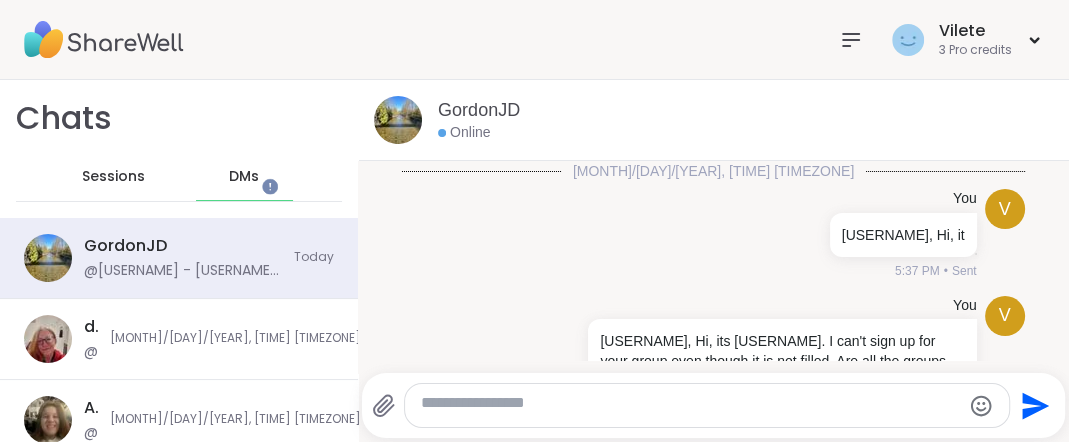 scroll, scrollTop: 1815, scrollLeft: 0, axis: vertical 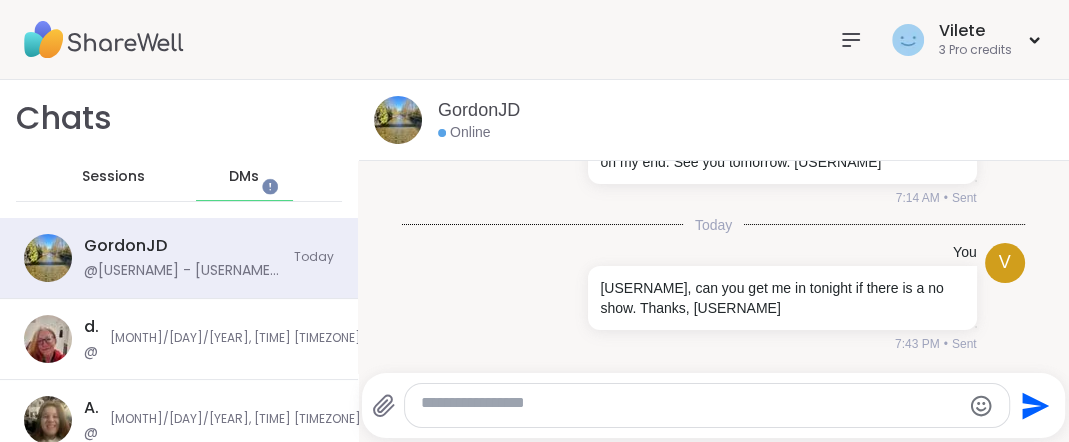 click on "Online" at bounding box center [464, 133] 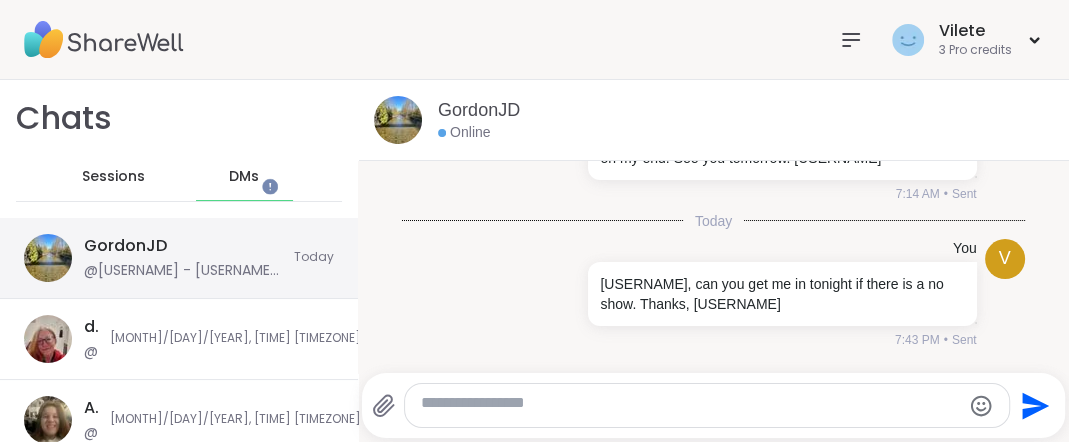 click on "GordonJD" at bounding box center [125, 246] 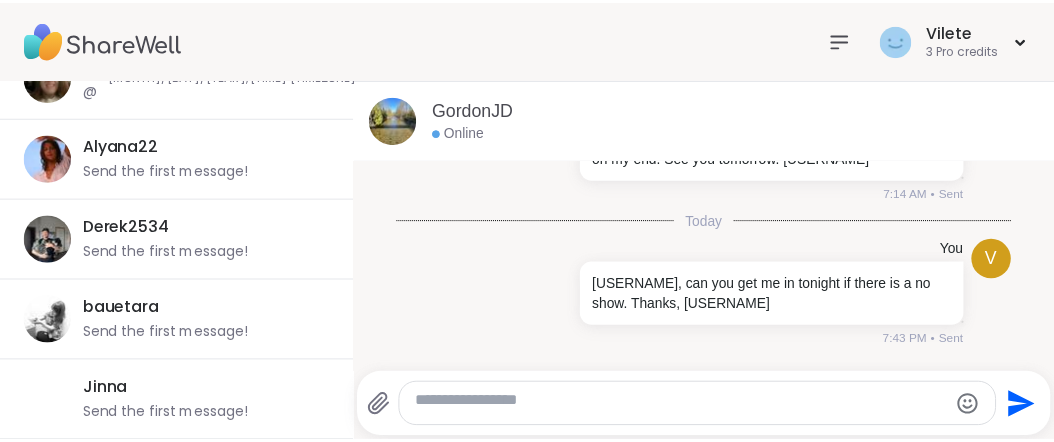scroll, scrollTop: 503, scrollLeft: 0, axis: vertical 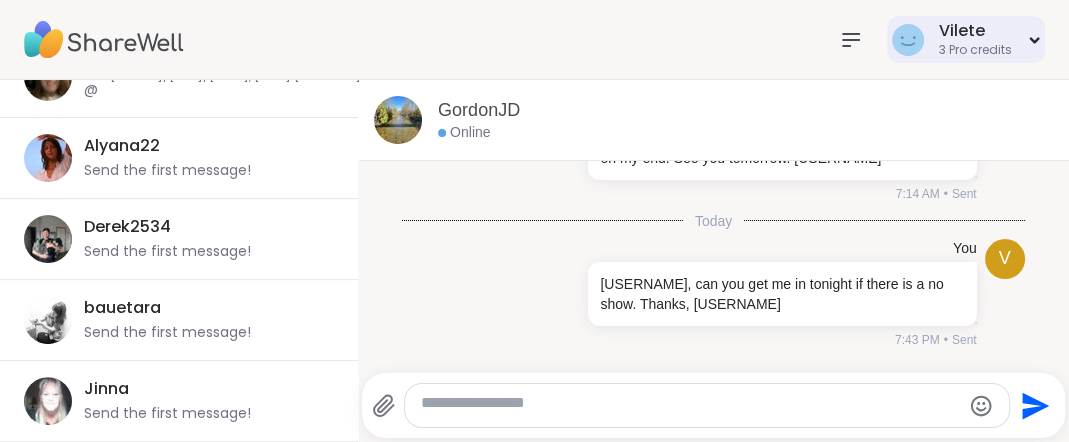 click 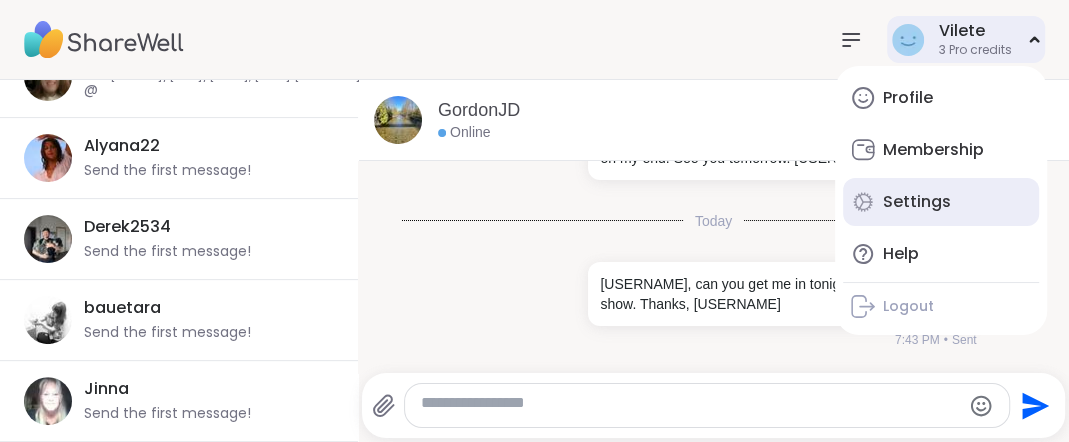 click on "Settings" at bounding box center [917, 202] 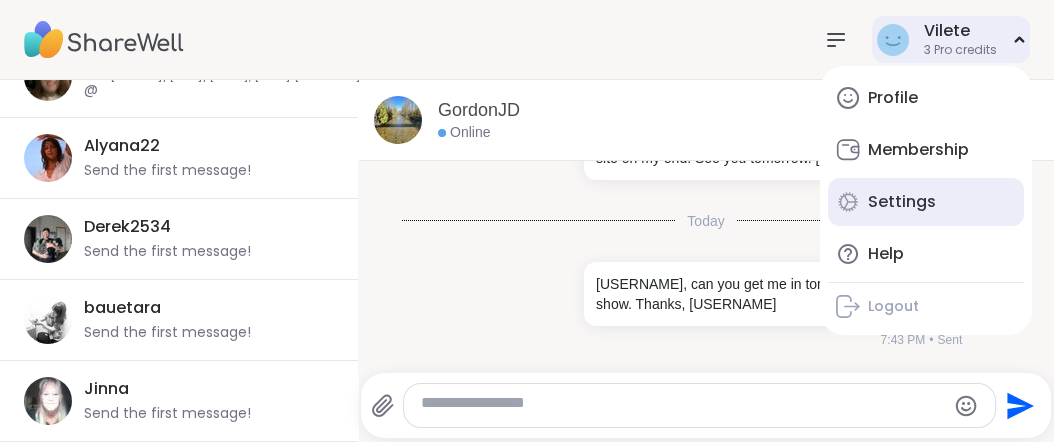 select on "**" 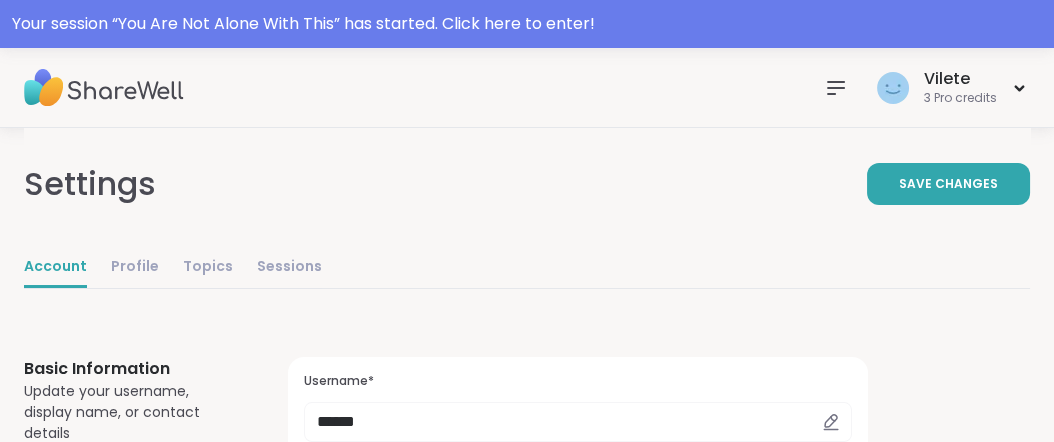 scroll, scrollTop: 0, scrollLeft: 0, axis: both 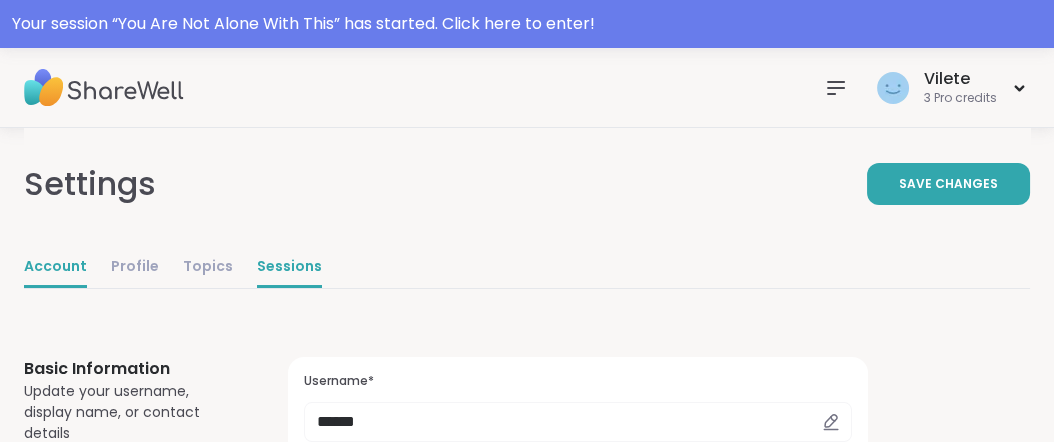 click on "Sessions" at bounding box center [289, 268] 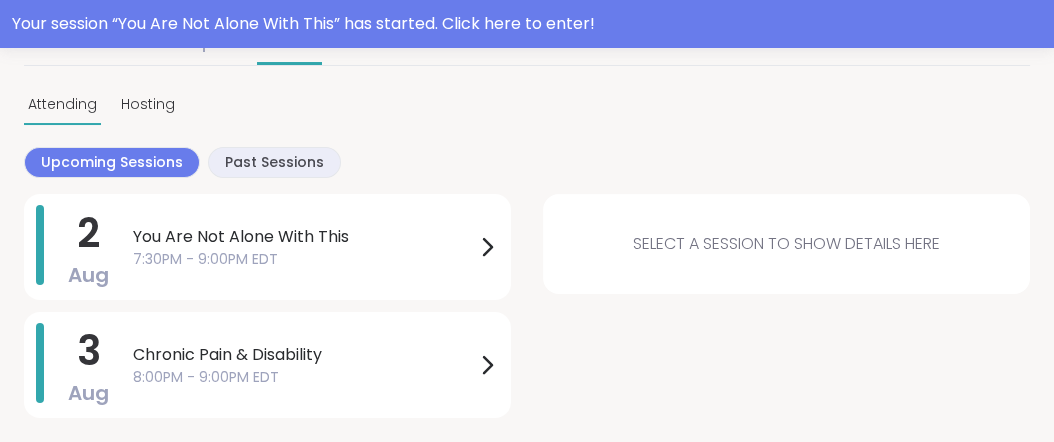 scroll, scrollTop: 294, scrollLeft: 0, axis: vertical 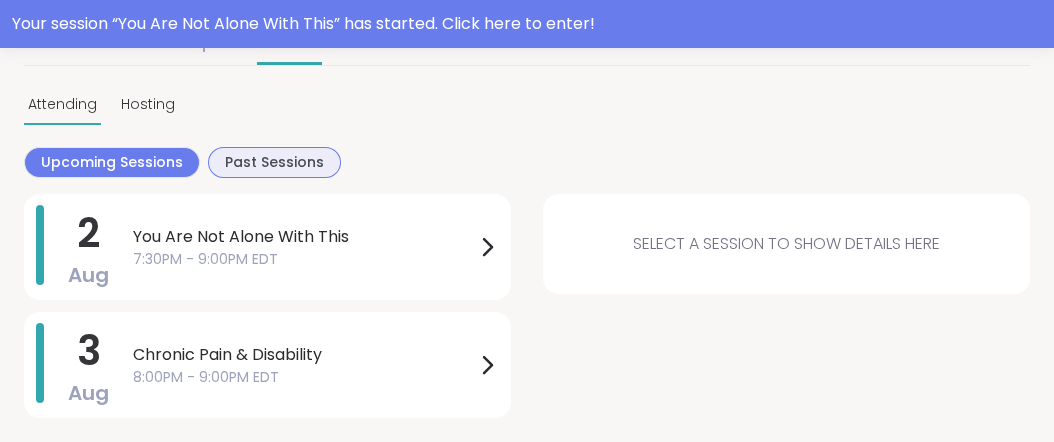 click on "Past Sessions" at bounding box center (274, 162) 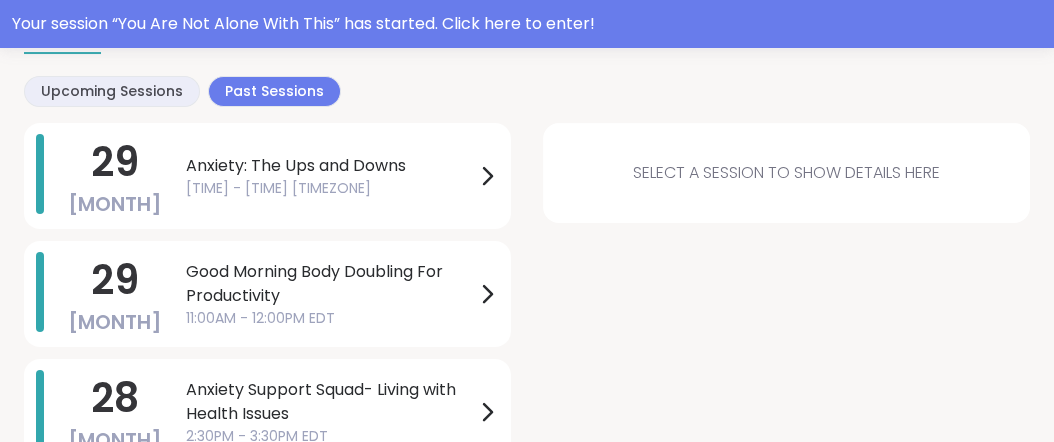 click on "Select a session to show details here" at bounding box center [786, 173] 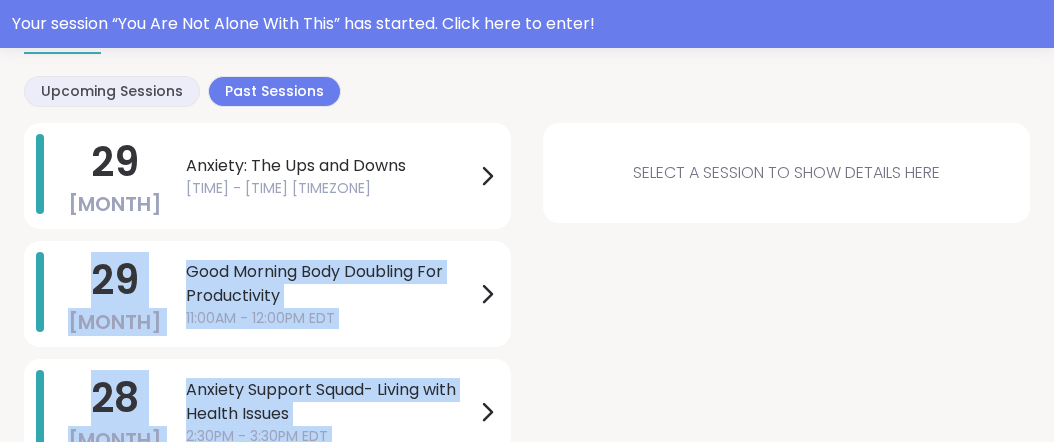 drag, startPoint x: 479, startPoint y: 233, endPoint x: 576, endPoint y: 238, distance: 97.128784 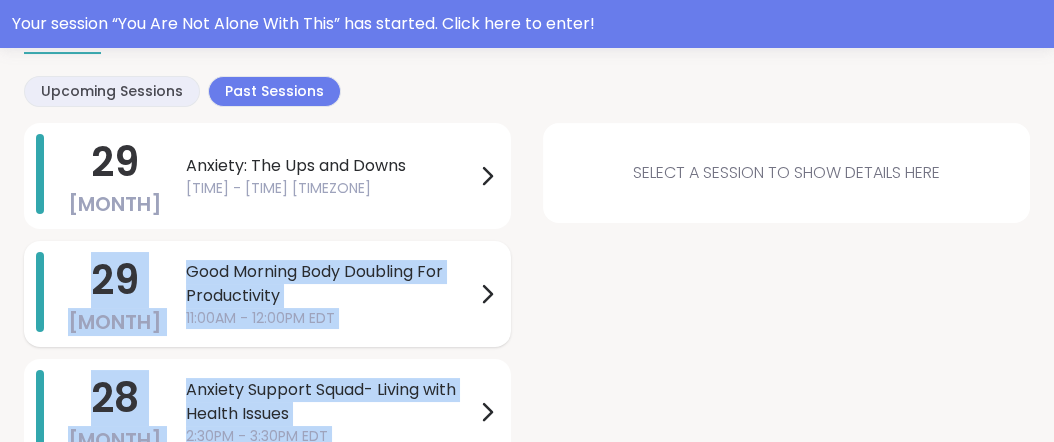 click on "Good Morning Body Doubling For Productivity 11:00AM - 12:00PM EDT" at bounding box center [342, 294] 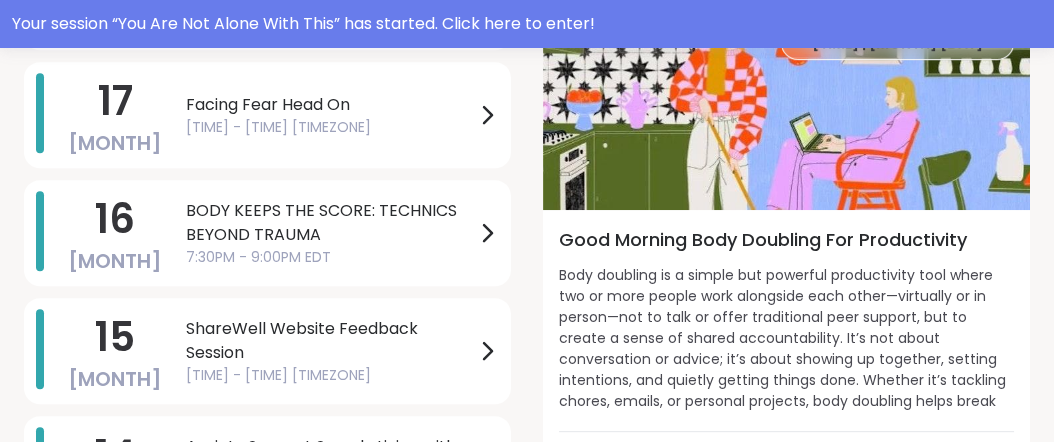 scroll, scrollTop: 0, scrollLeft: 0, axis: both 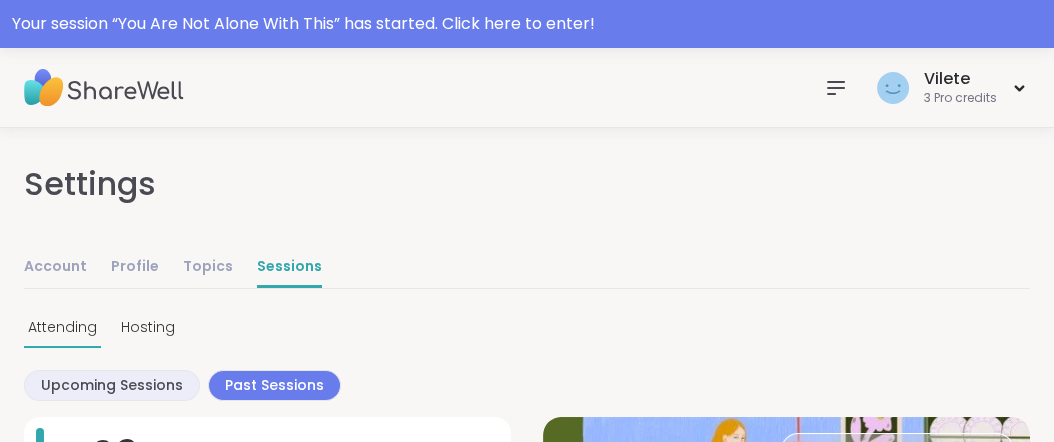 click 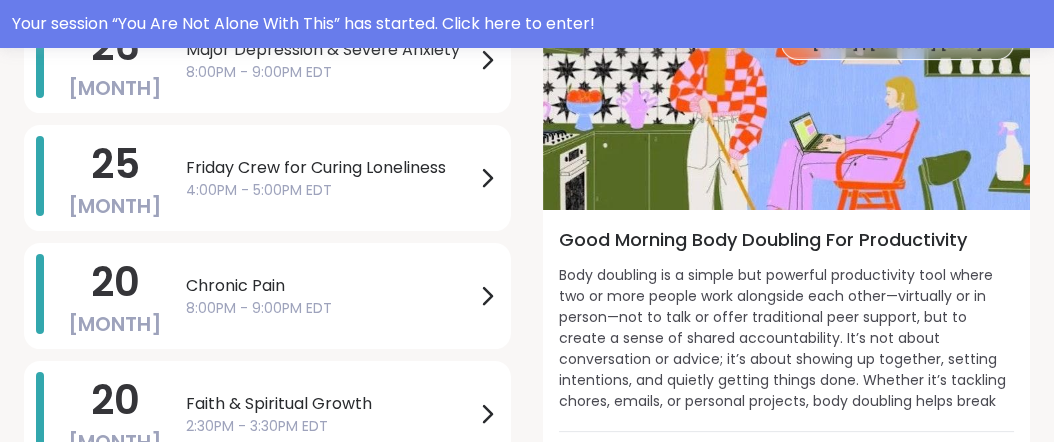 scroll, scrollTop: 0, scrollLeft: 0, axis: both 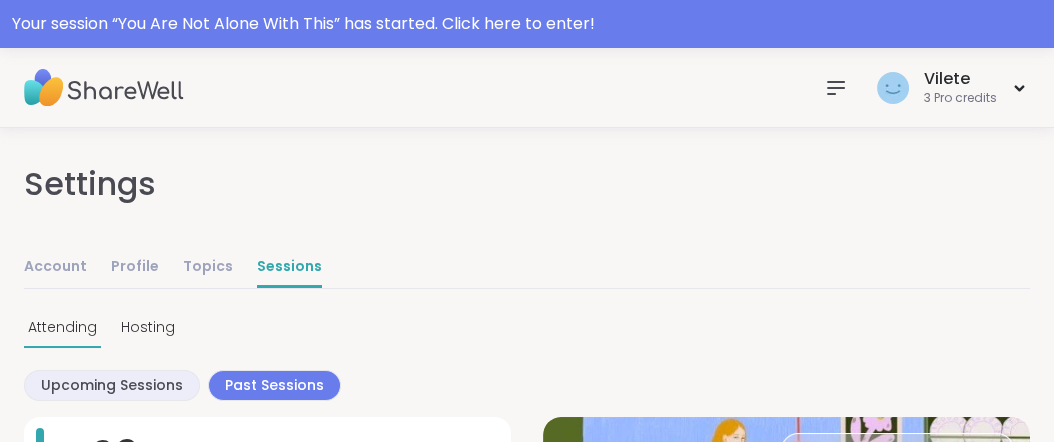 click 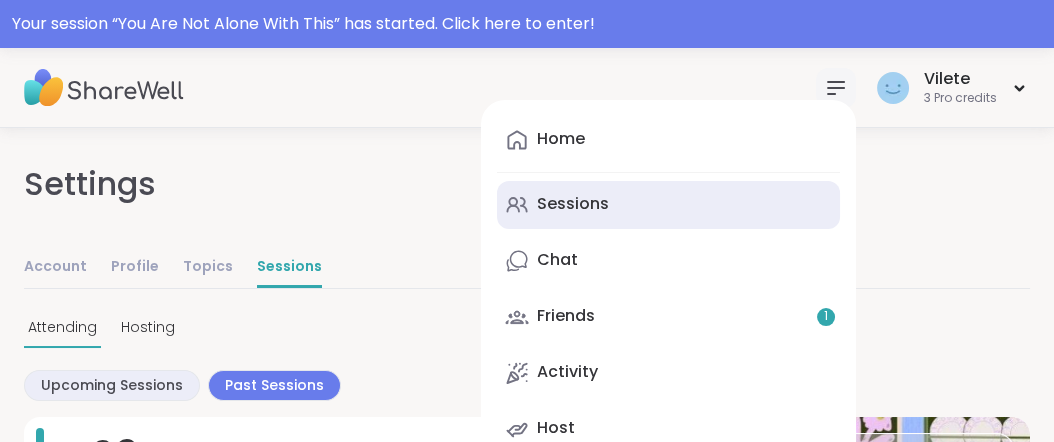 click on "Sessions" at bounding box center (573, 204) 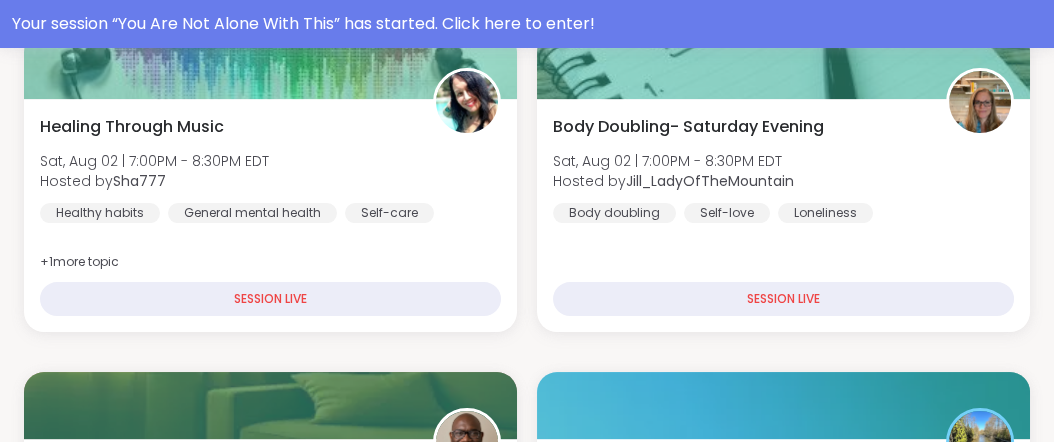 scroll, scrollTop: 875, scrollLeft: 0, axis: vertical 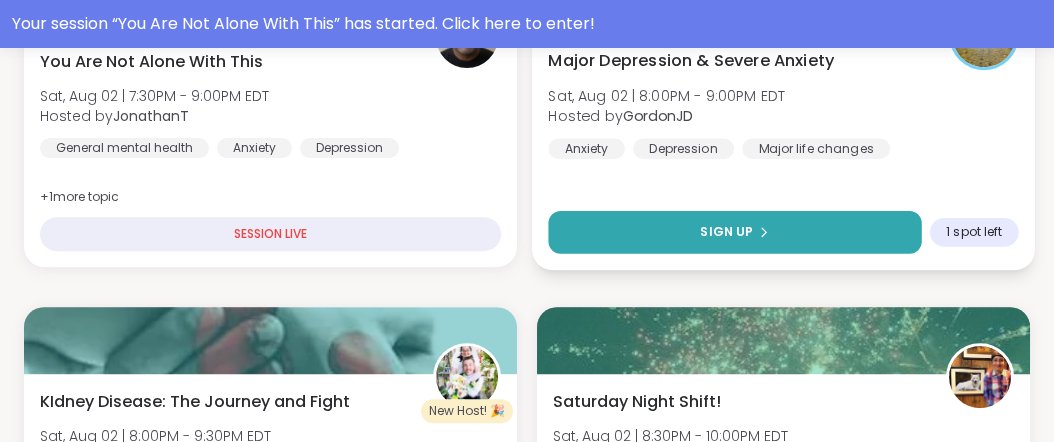 click on "Sign Up" at bounding box center [726, 232] 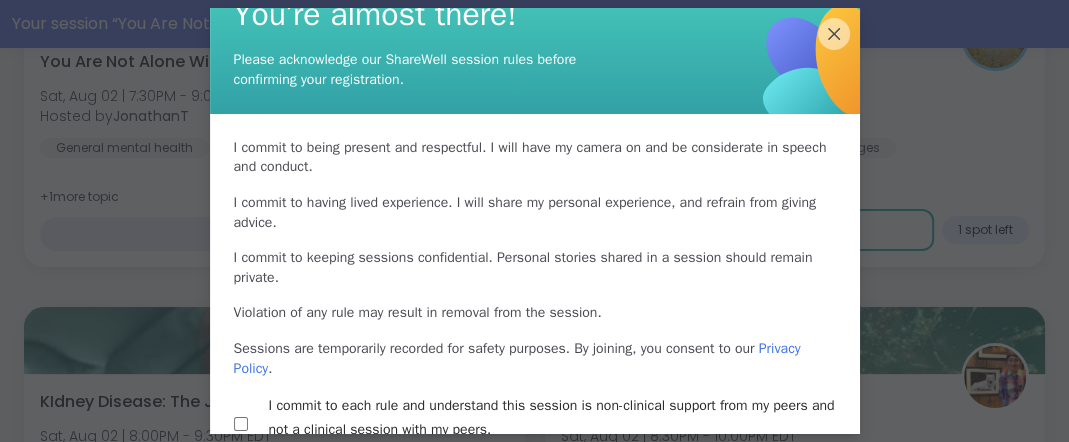 scroll, scrollTop: 239, scrollLeft: 0, axis: vertical 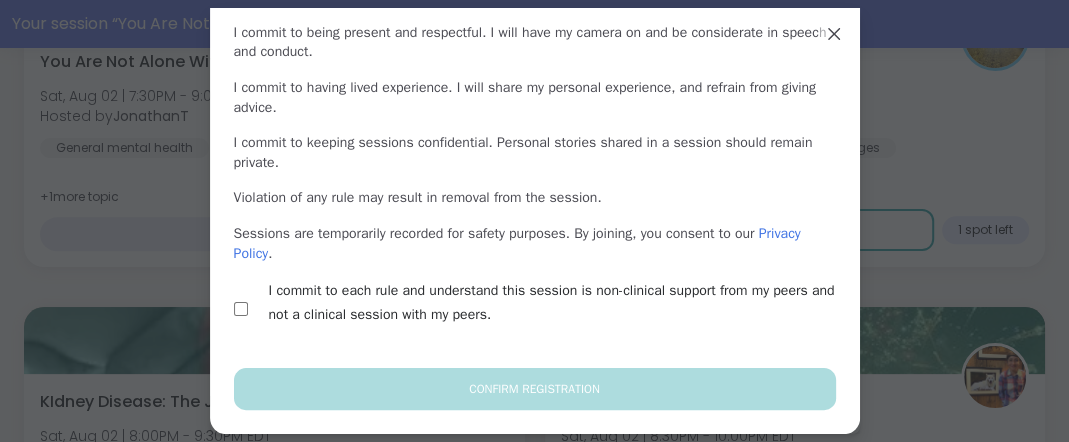 click on "I commit to being present and respectful . I will have my camera on and be considerate in speech and conduct. I commit to having lived experience . I will share my personal experience, and refrain from giving advice. I commit to keeping sessions confidential . Personal stories shared in a session should remain private. Violation of any rule may result in removal from the session. Sessions are temporarily recorded for safety purposes. By joining, you consent to our   Privacy Policy . I commit to each rule and understand this session is non-clinical support from my peers and not a clinical session with my peers." at bounding box center (535, 183) 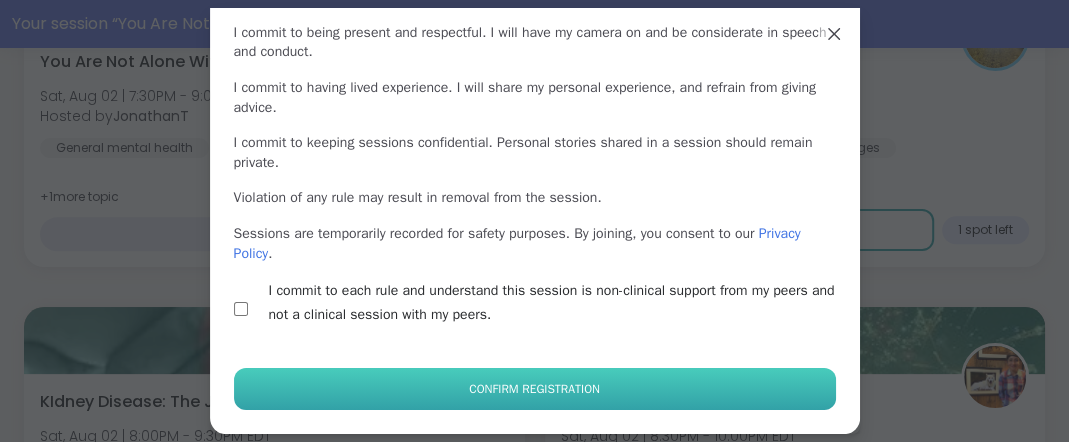 click on "Confirm Registration" at bounding box center [534, 389] 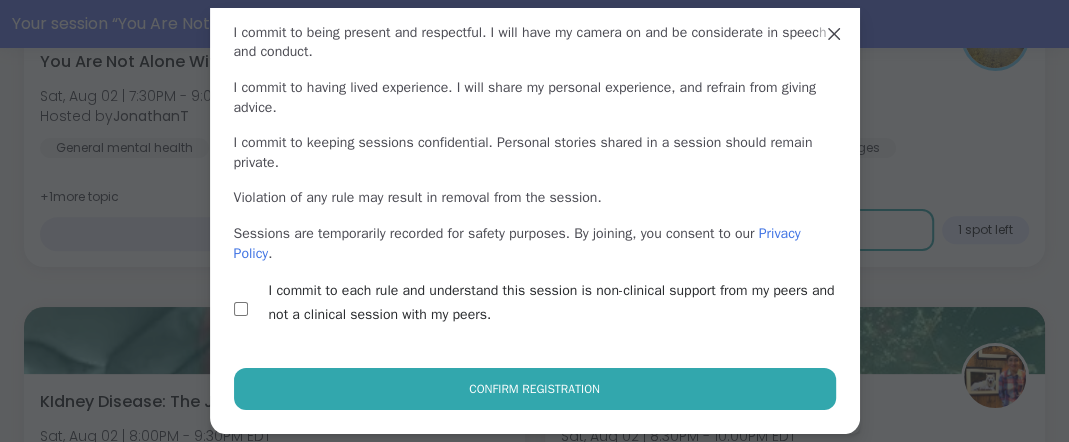 scroll, scrollTop: 244, scrollLeft: 0, axis: vertical 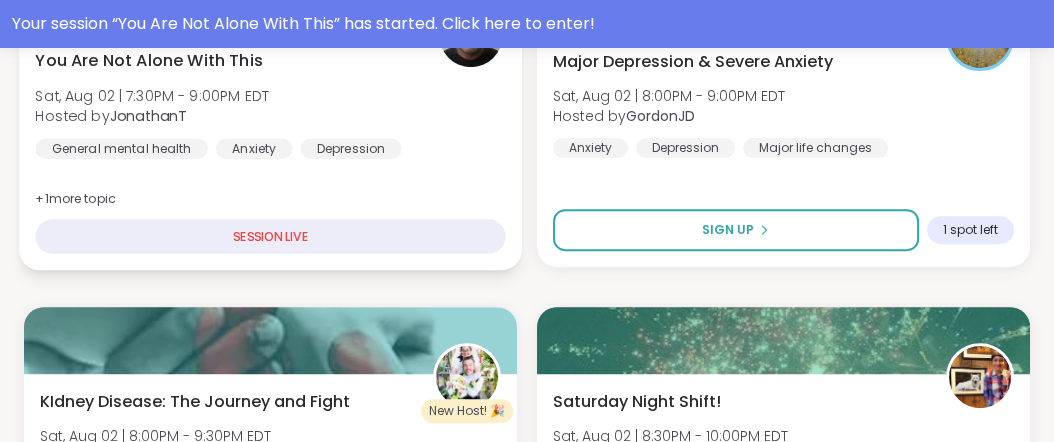 click on "SESSION LIVE" at bounding box center [270, 236] 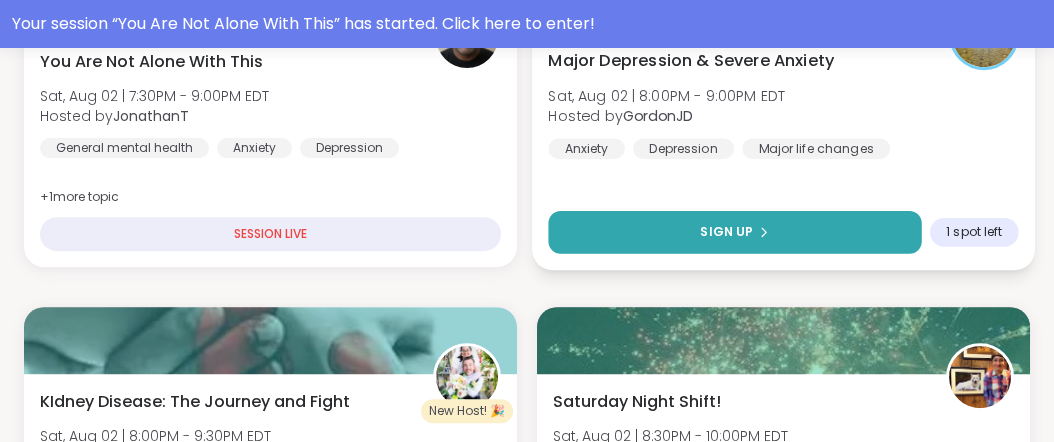 click on "Sign Up" at bounding box center (726, 232) 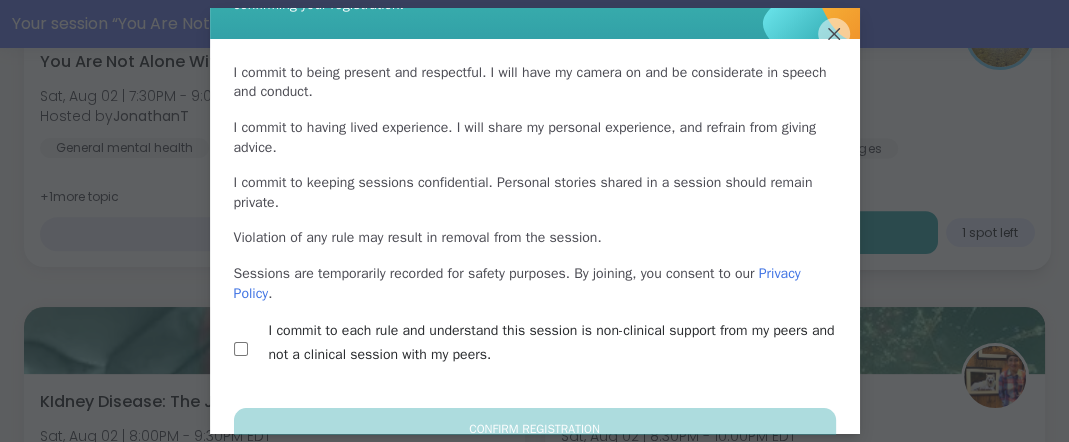 scroll, scrollTop: 249, scrollLeft: 0, axis: vertical 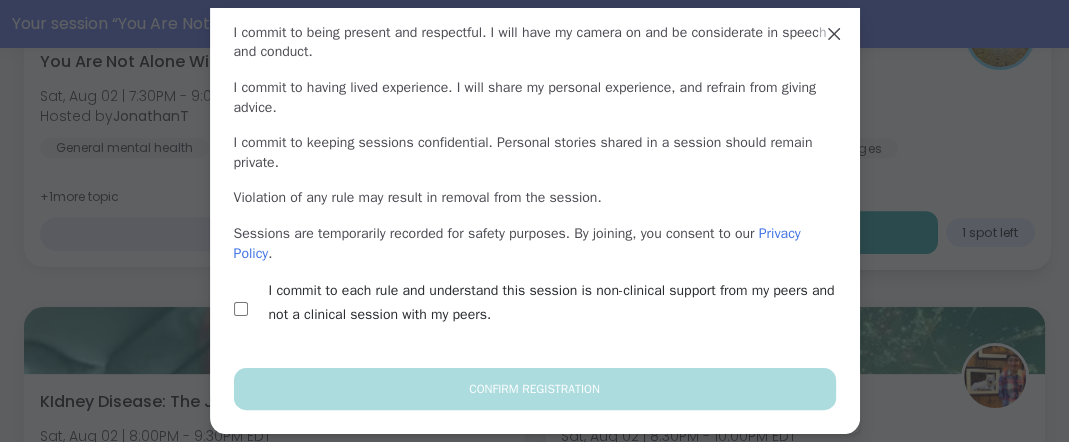 click on "I commit to being present and respectful . I will have my camera on and be considerate in speech and conduct. I commit to having lived experience . I will share my personal experience, and refrain from giving advice. I commit to keeping sessions confidential . Personal stories shared in a session should remain private. Violation of any rule may result in removal from the session. Sessions are temporarily recorded for safety purposes. By joining, you consent to our   Privacy Policy . I commit to each rule and understand this session is non-clinical support from my peers and not a clinical session with my peers." at bounding box center (535, 183) 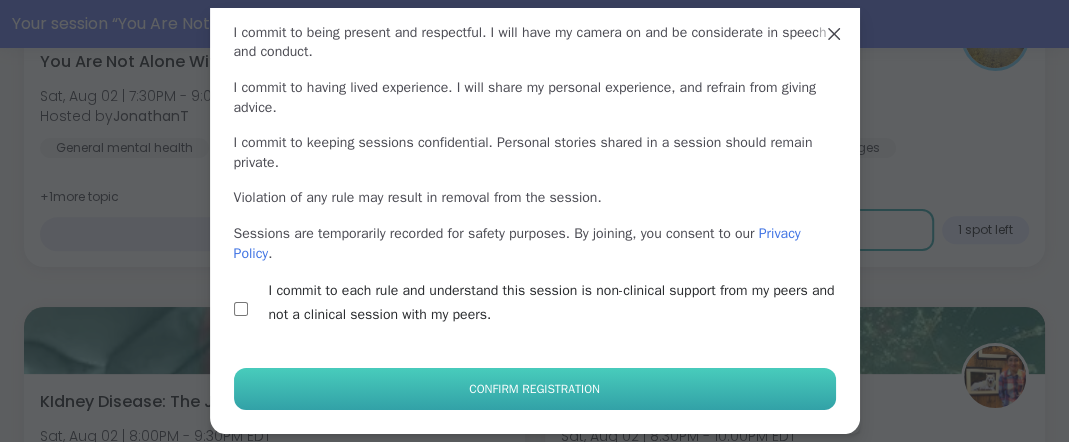 click on "Confirm Registration" at bounding box center (534, 389) 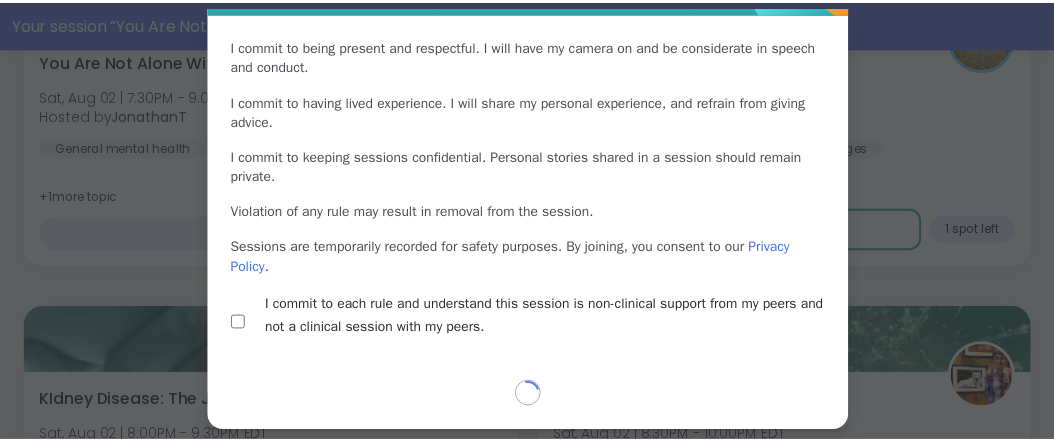 scroll, scrollTop: 244, scrollLeft: 0, axis: vertical 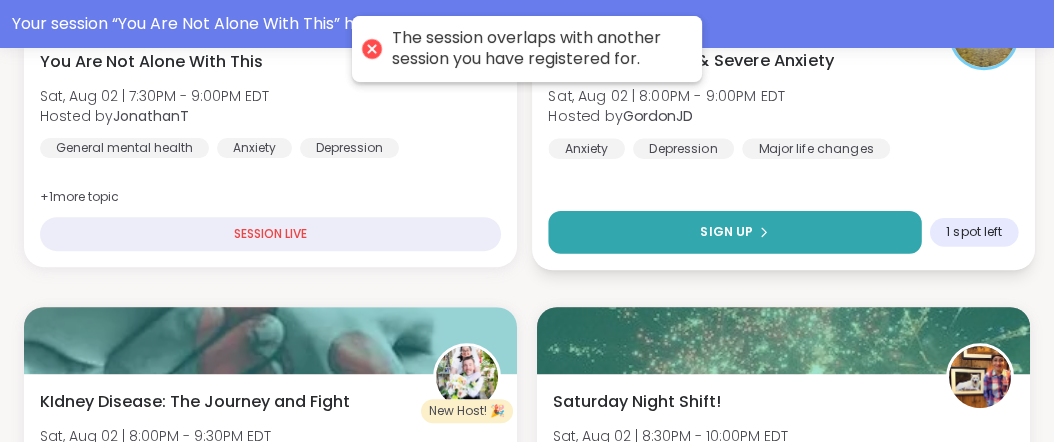 click on "Sign Up" at bounding box center [726, 232] 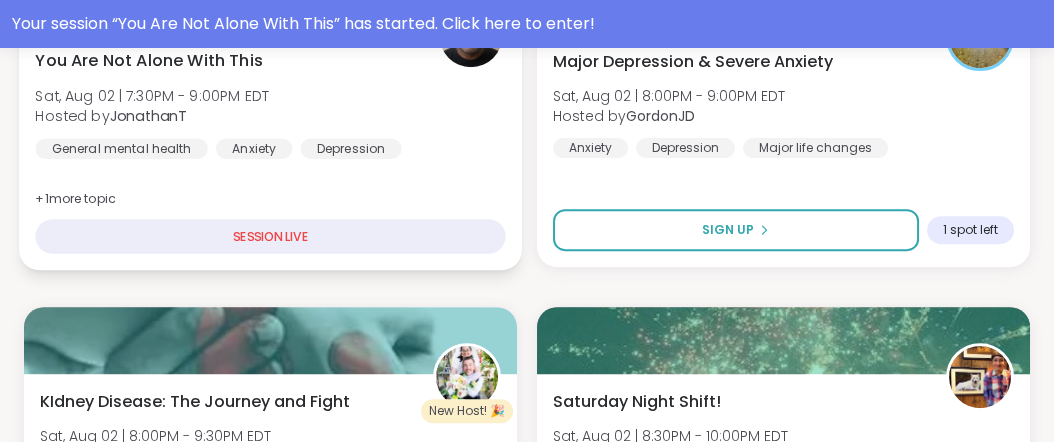 click on "SESSION LIVE" at bounding box center [270, 236] 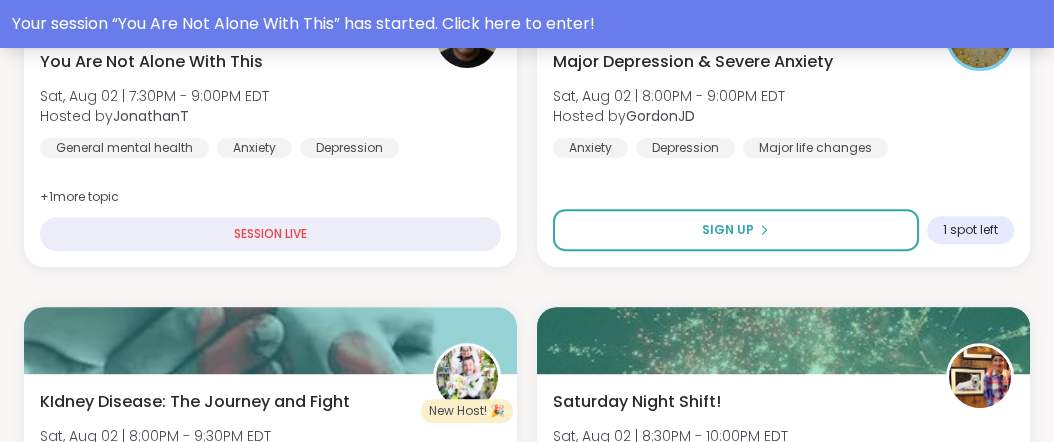 click on "Your session “ You Are Not Alone With This ” has started. Click here to enter!" at bounding box center (527, 24) 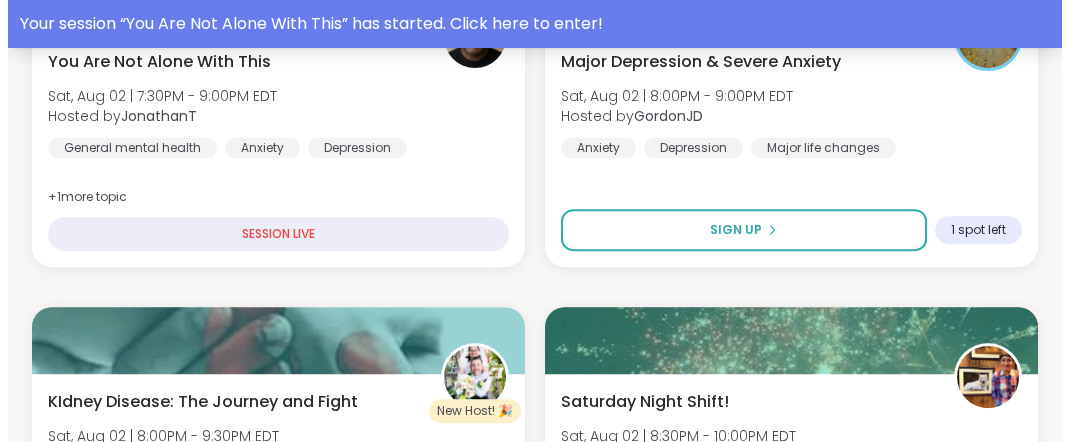scroll, scrollTop: 0, scrollLeft: 0, axis: both 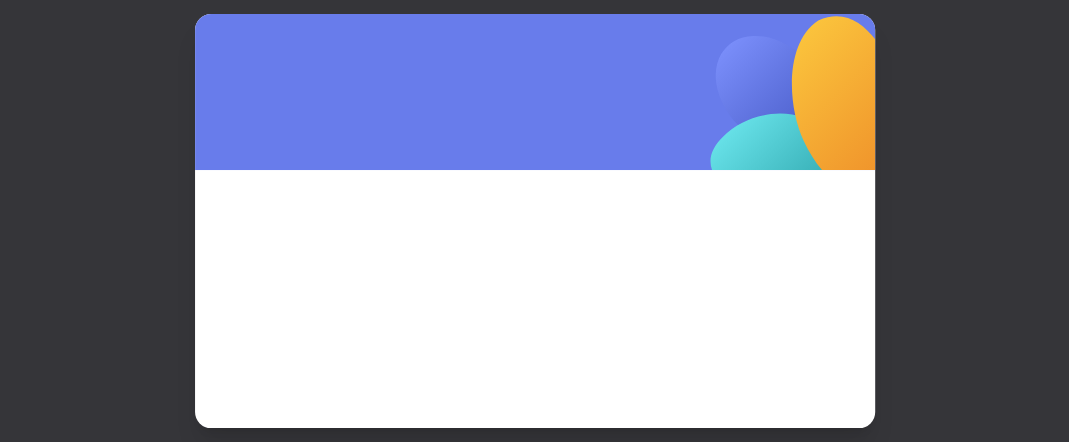 drag, startPoint x: 1044, startPoint y: 171, endPoint x: 964, endPoint y: 155, distance: 81.58431 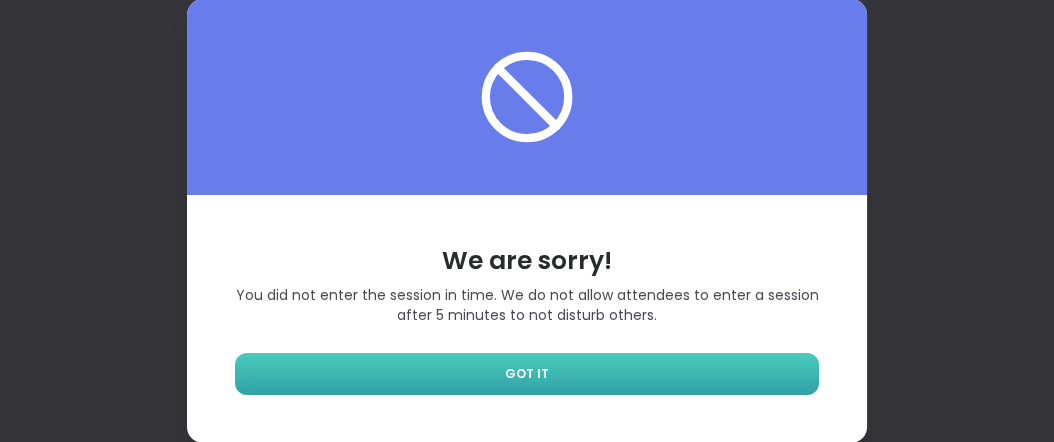 click on "GOT IT" at bounding box center (527, 374) 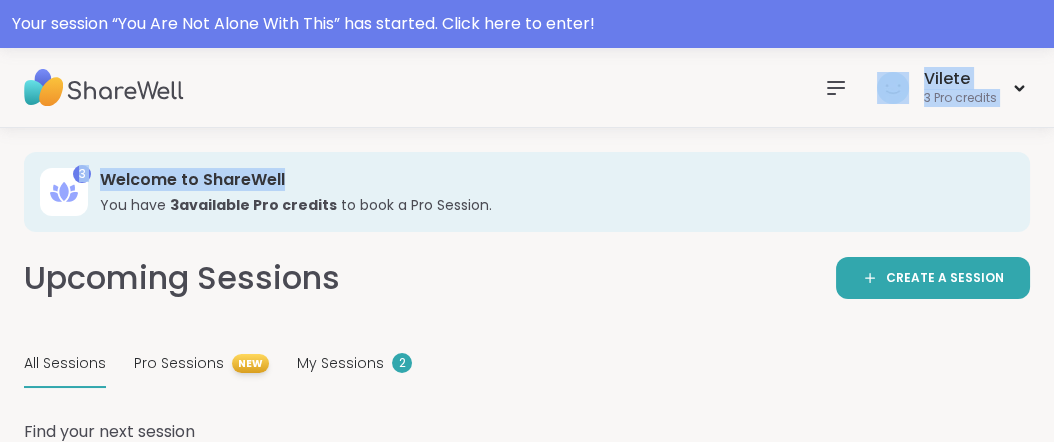 drag, startPoint x: 788, startPoint y: 87, endPoint x: 784, endPoint y: 154, distance: 67.11929 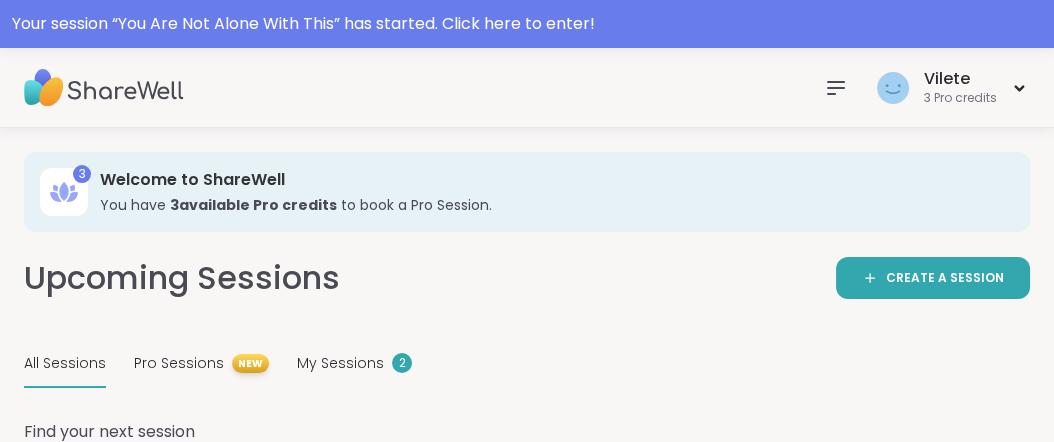 click 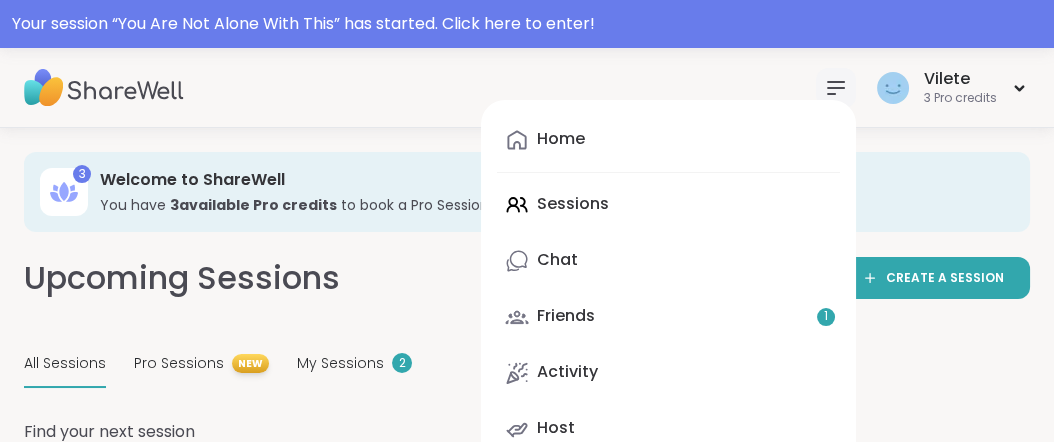 click on "Home Sessions Chat Friends 1 Activity Host" at bounding box center [668, 284] 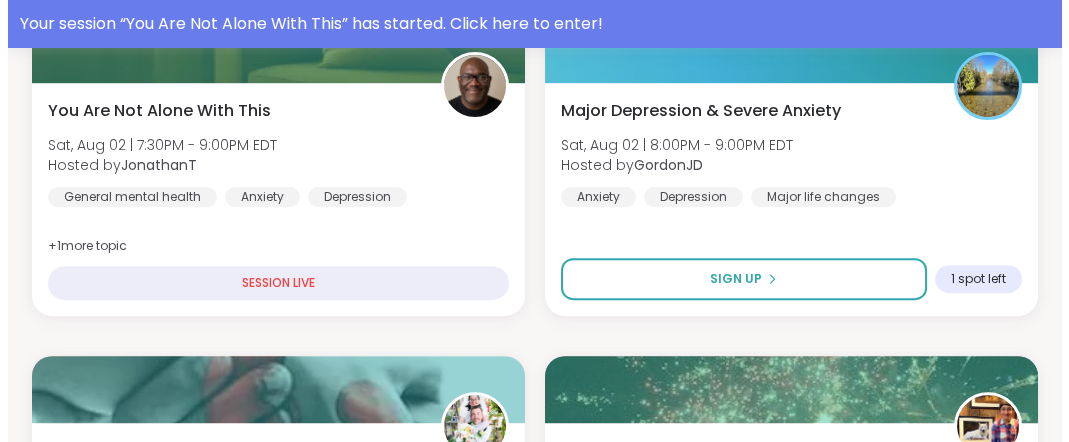 scroll, scrollTop: 1244, scrollLeft: 0, axis: vertical 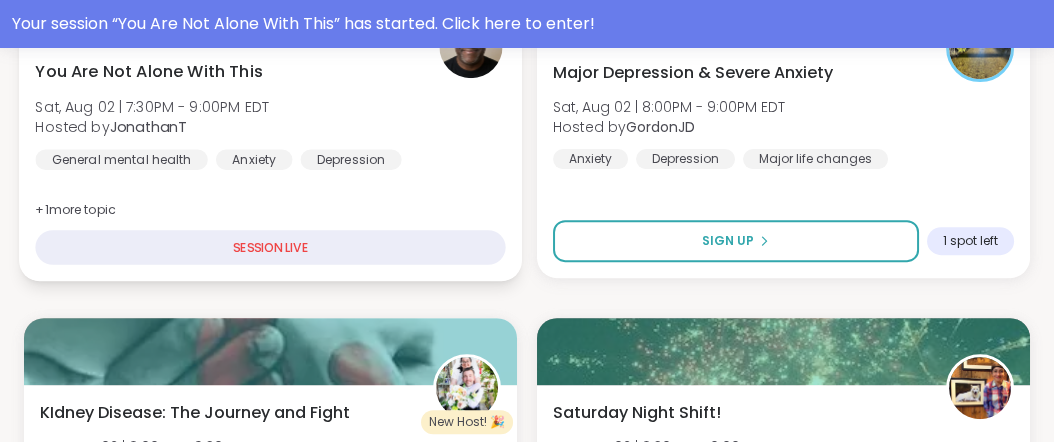 click on "You Are Not Alone With This" at bounding box center (148, 71) 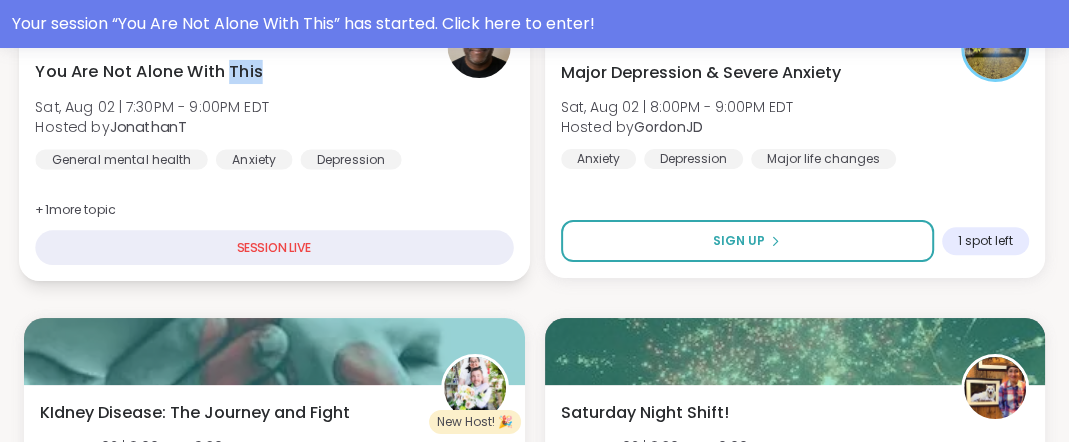 click on "You Are Not Alone With This" at bounding box center [148, 71] 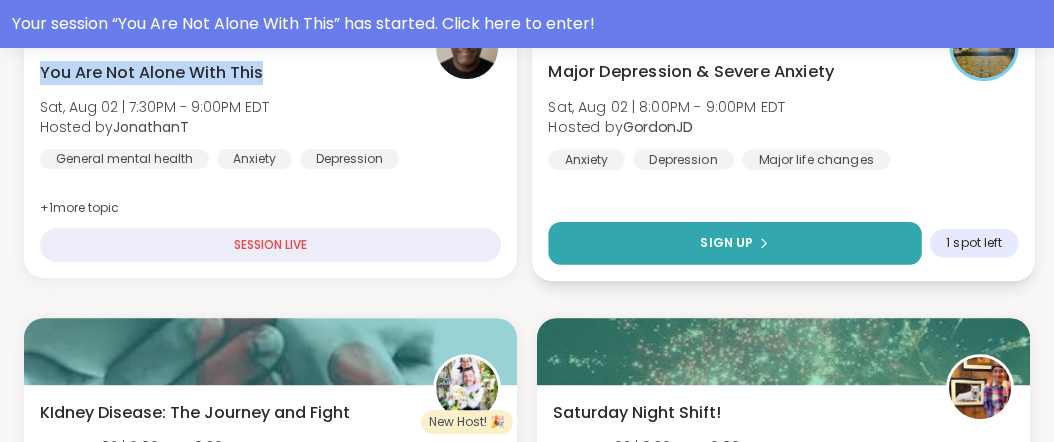 click on "Sign Up" at bounding box center (726, 243) 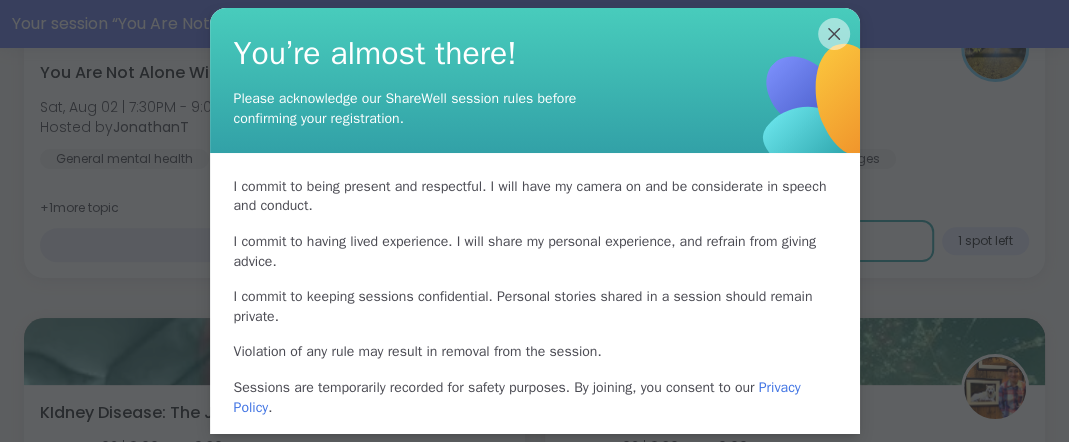 click on "I commit to having lived experience . I will share my personal experience, and refrain from giving advice." at bounding box center [535, 251] 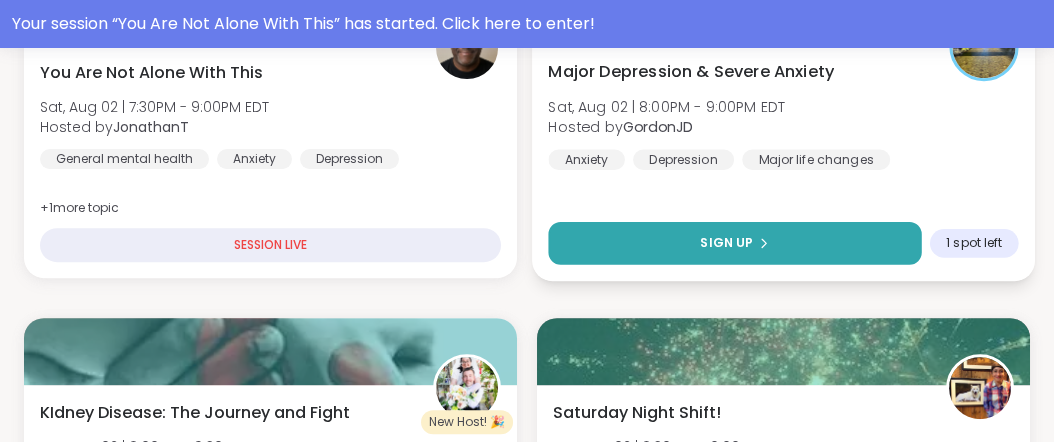 click on "Sign Up" at bounding box center [726, 243] 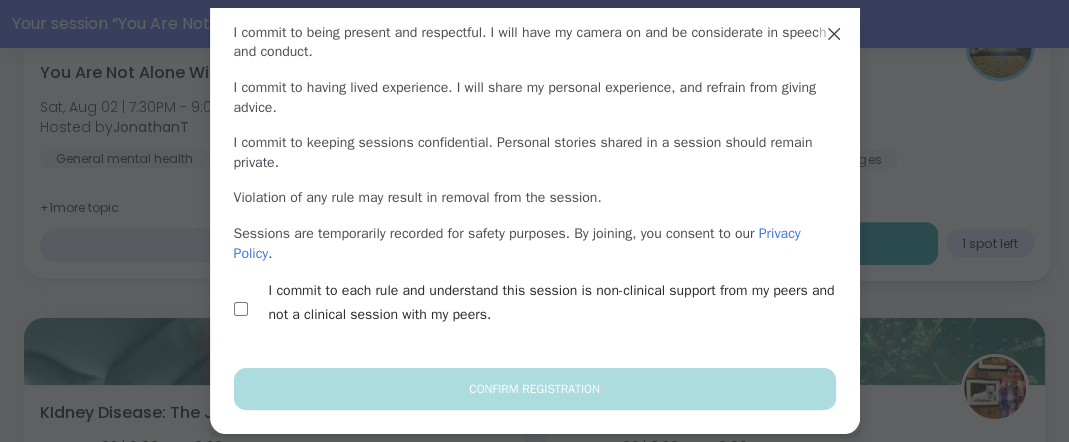 scroll, scrollTop: 260, scrollLeft: 0, axis: vertical 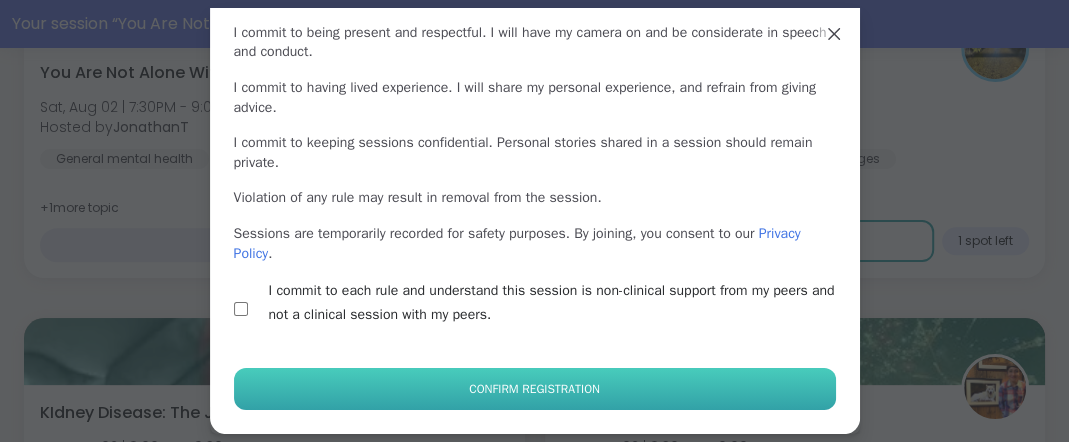 click on "Confirm Registration" at bounding box center [534, 389] 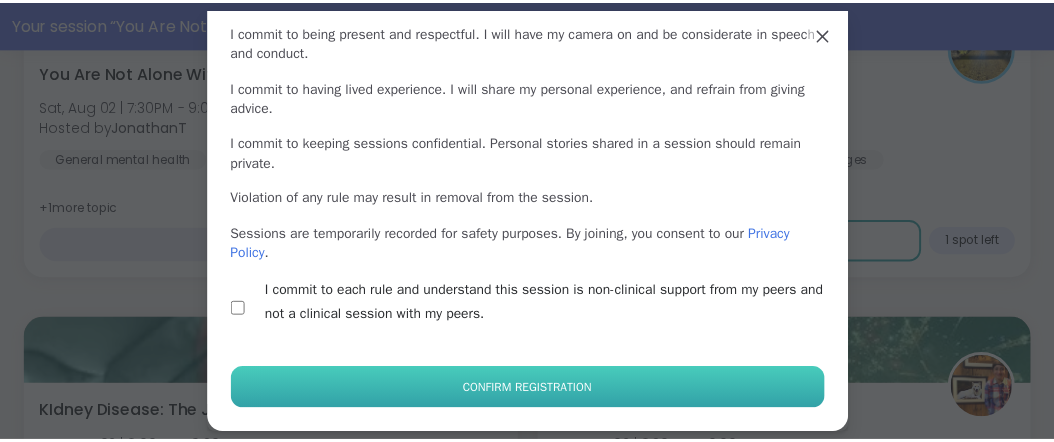 scroll, scrollTop: 244, scrollLeft: 0, axis: vertical 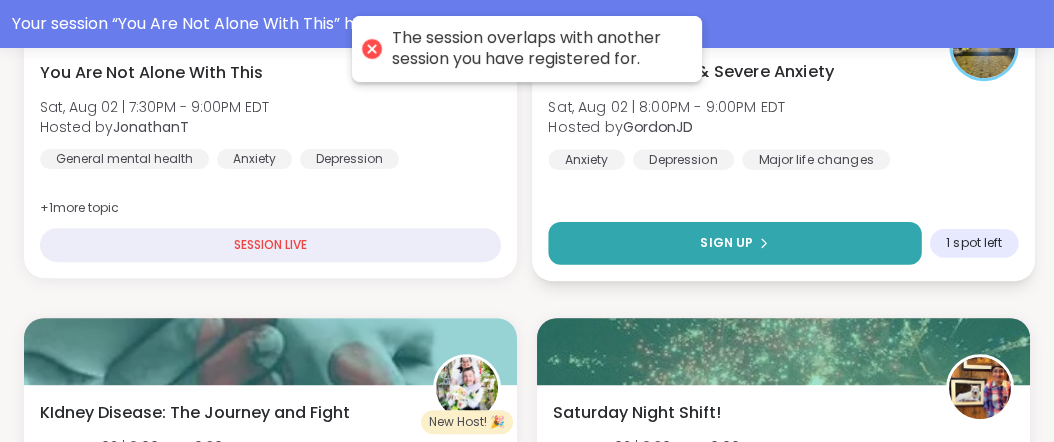 click on "Sign Up" at bounding box center [726, 243] 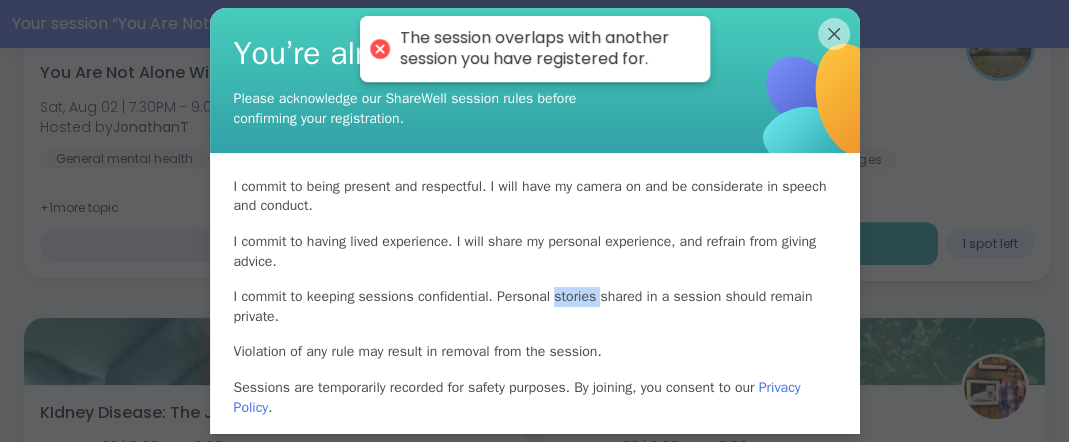 click on "I commit to being present and respectful . I will have my camera on and be considerate in speech and conduct. I commit to having lived experience . I will share my personal experience, and refrain from giving advice. I commit to keeping sessions confidential . Personal stories shared in a session should remain private. Violation of any rule may result in removal from the session. Sessions are temporarily recorded for safety purposes. By joining, you consent to our   Privacy Policy ." at bounding box center [535, 297] 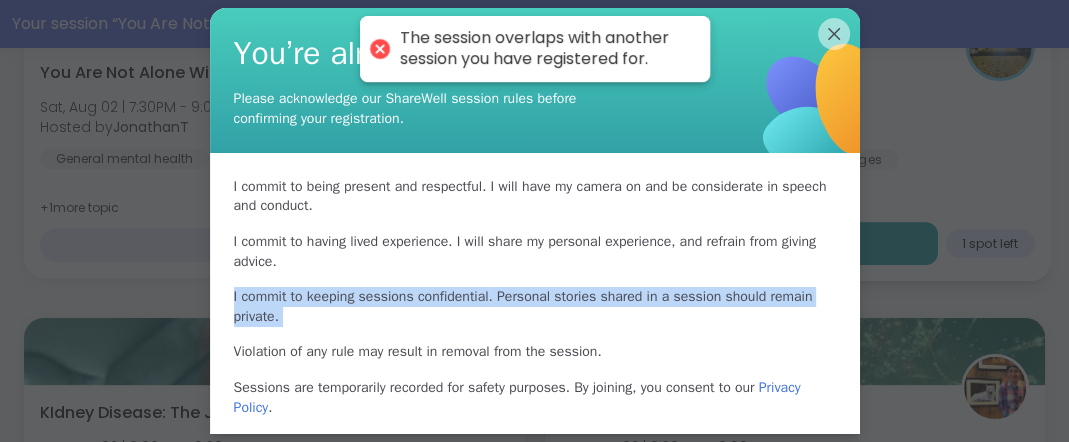 click on "I commit to being present and respectful . I will have my camera on and be considerate in speech and conduct. I commit to having lived experience . I will share my personal experience, and refrain from giving advice. I commit to keeping sessions confidential . Personal stories shared in a session should remain private. Violation of any rule may result in removal from the session. Sessions are temporarily recorded for safety purposes. By joining, you consent to our   Privacy Policy ." at bounding box center (535, 297) 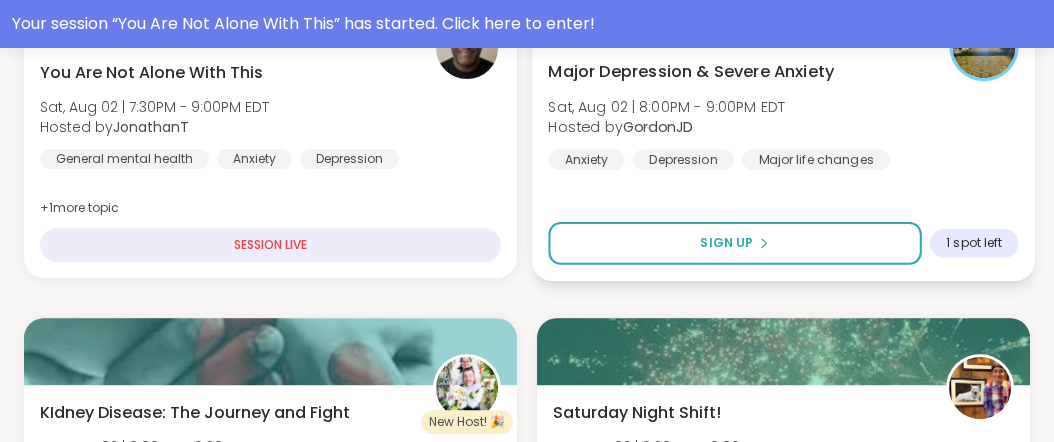 click on "1 spot left" at bounding box center (974, 243) 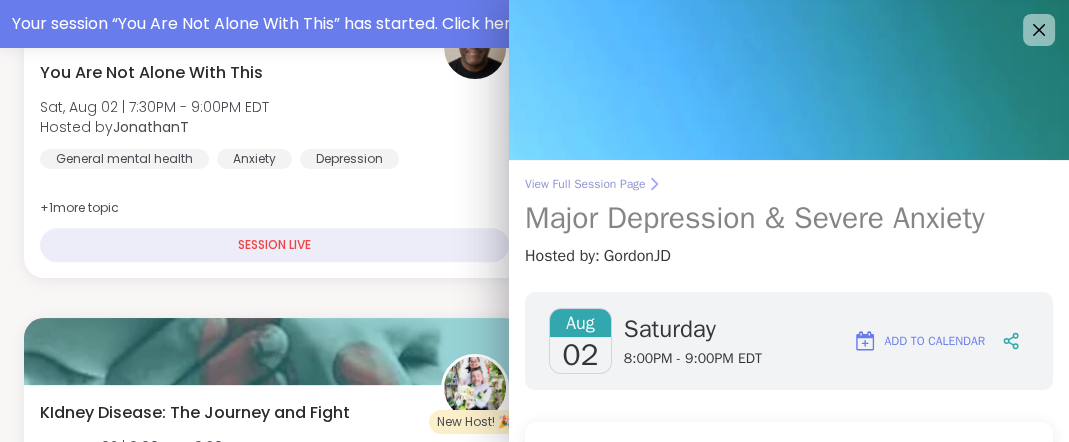 click on "View Full Session Page" at bounding box center [789, 184] 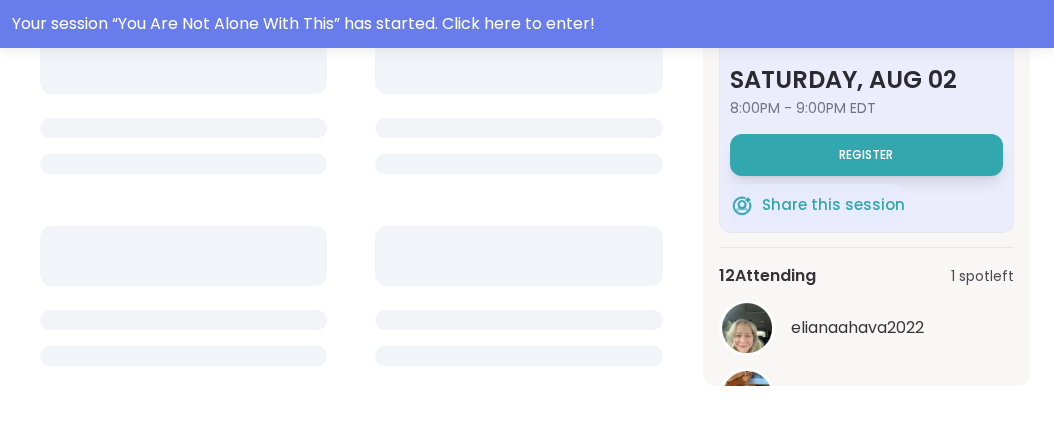 scroll, scrollTop: 0, scrollLeft: 0, axis: both 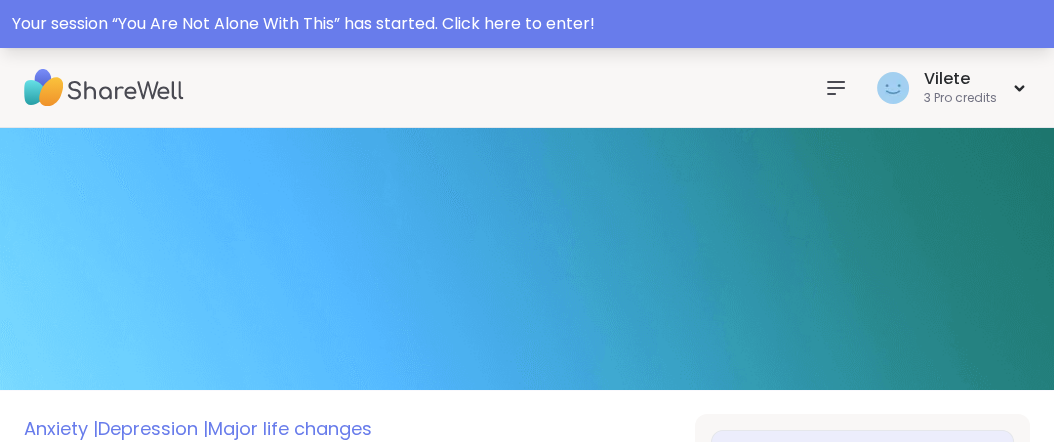 click on "Your session “ You Are Not Alone With This ” has started. Click here to enter!" at bounding box center (527, 24) 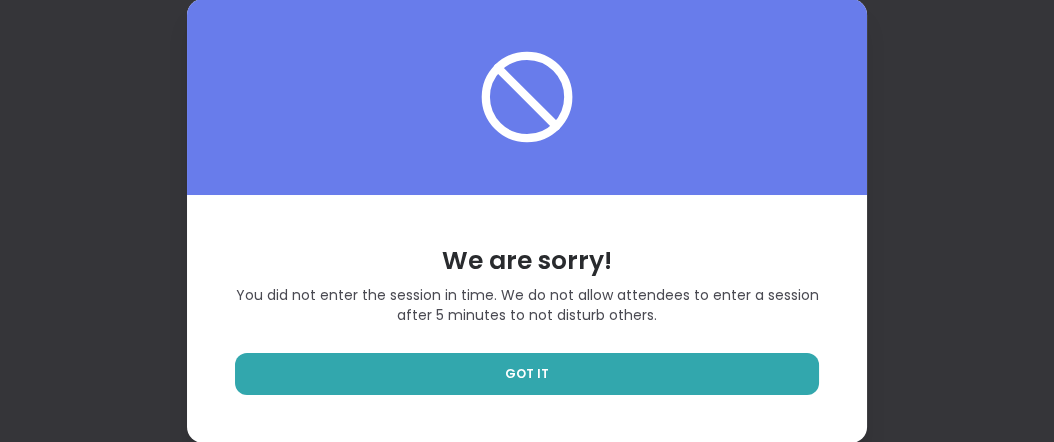 click on "We are sorry! You did not enter the session in time. We do not allow attendees to enter a session after 5 minutes to not disturb others. GOT IT" at bounding box center [527, 319] 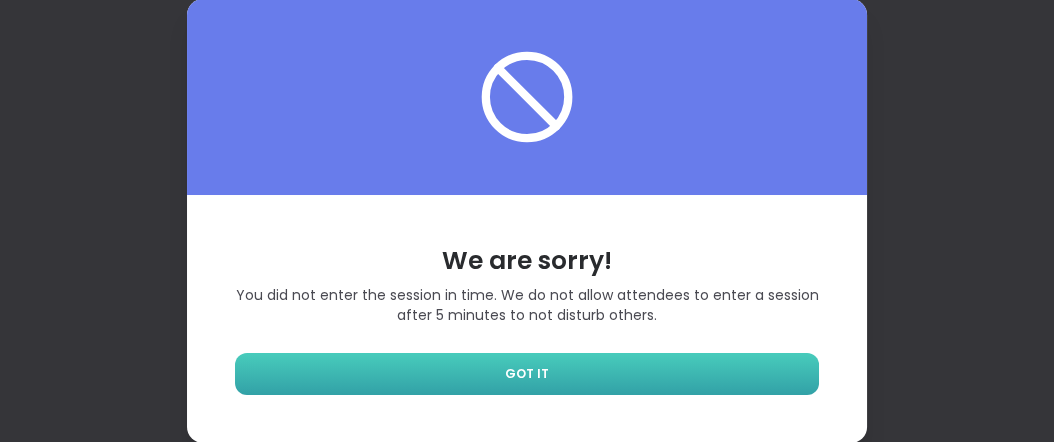 click on "GOT IT" at bounding box center (527, 374) 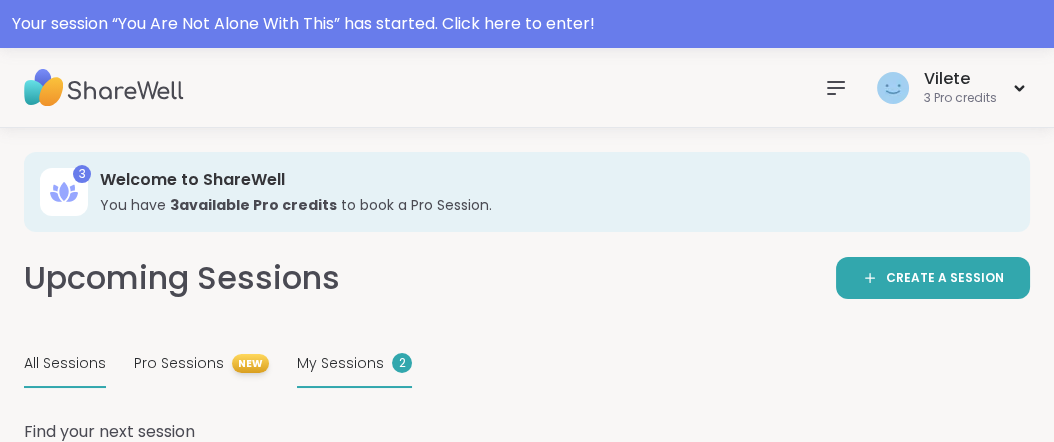 click on "My Sessions" at bounding box center (340, 363) 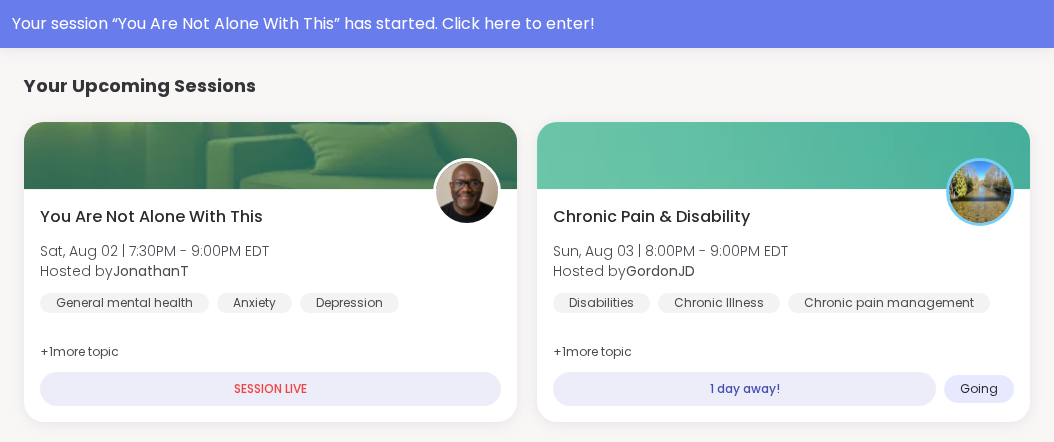 scroll, scrollTop: 410, scrollLeft: 0, axis: vertical 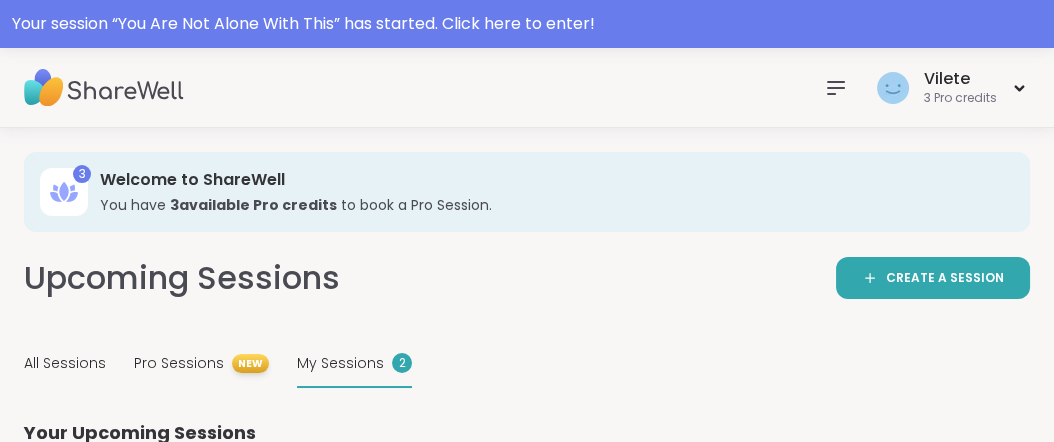 click 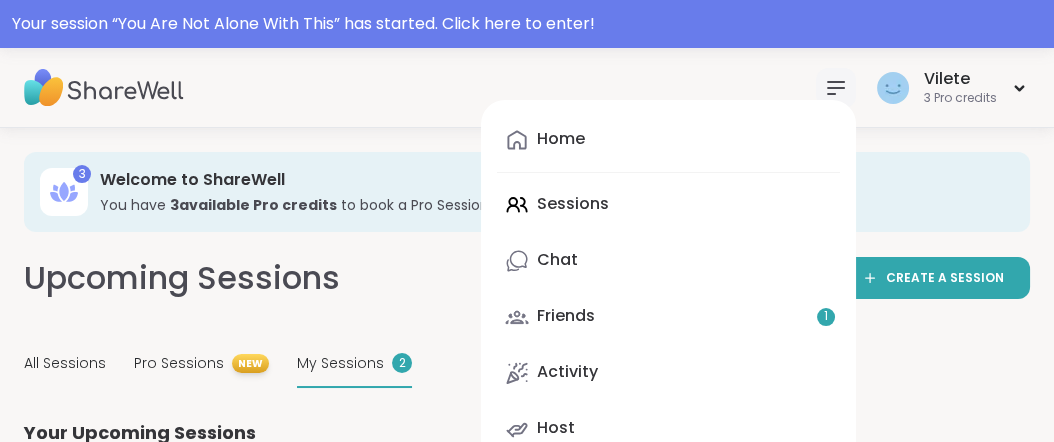 click on "Home Sessions Chat Friends 1 Activity Host" at bounding box center (668, 284) 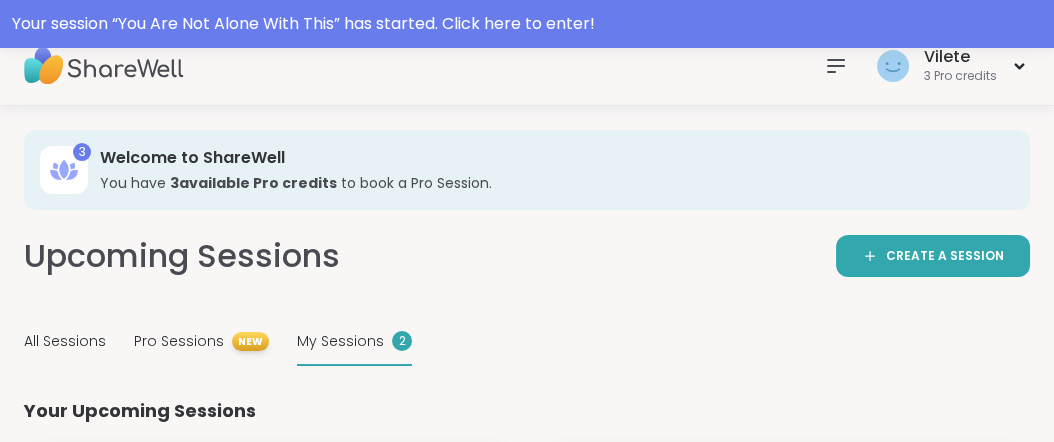 scroll, scrollTop: 0, scrollLeft: 0, axis: both 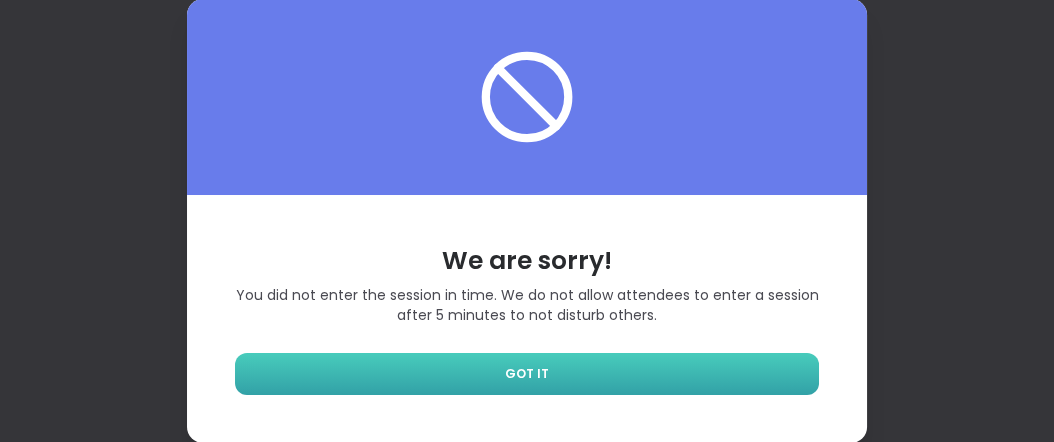 click on "GOT IT" at bounding box center [527, 374] 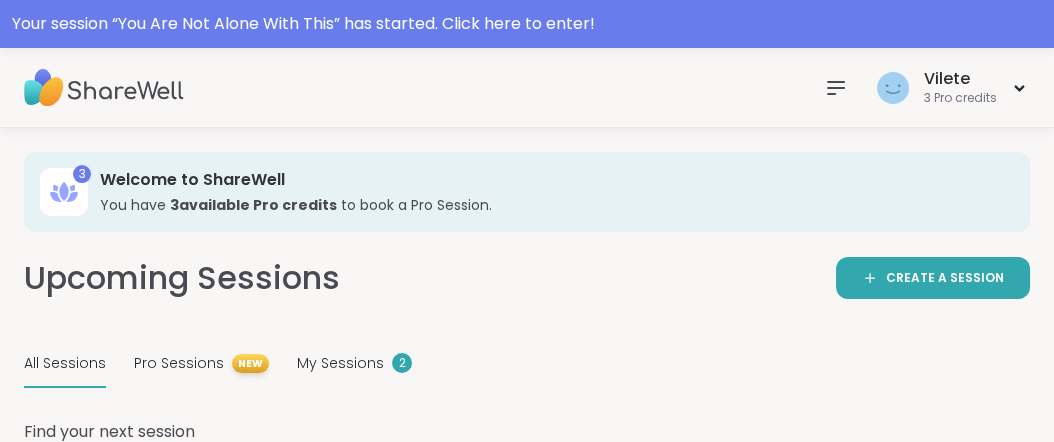 click 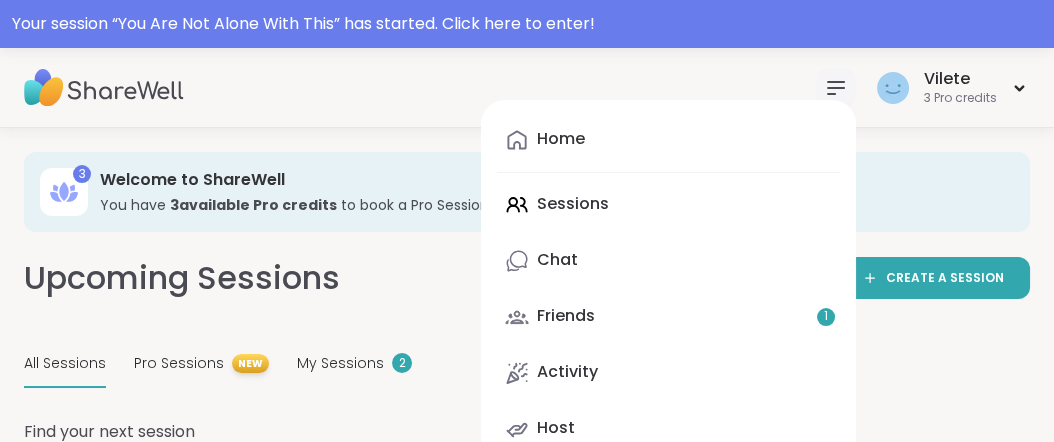 click on "Home Sessions Chat Friends 1 Activity Host" at bounding box center [668, 284] 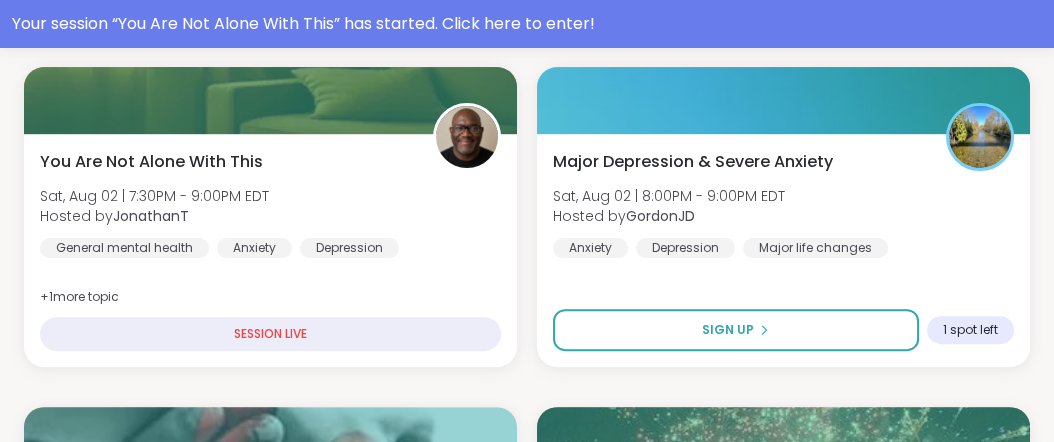 scroll, scrollTop: 1244, scrollLeft: 0, axis: vertical 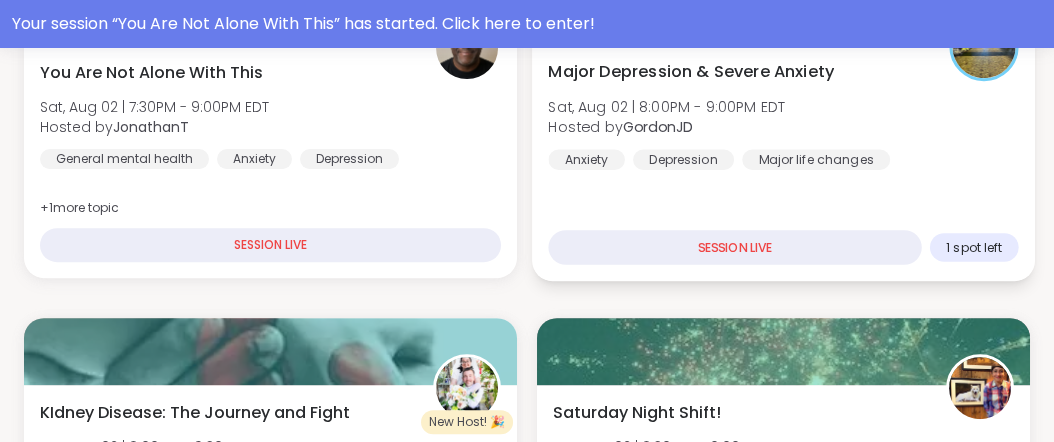 click on "SESSION LIVE" at bounding box center (734, 247) 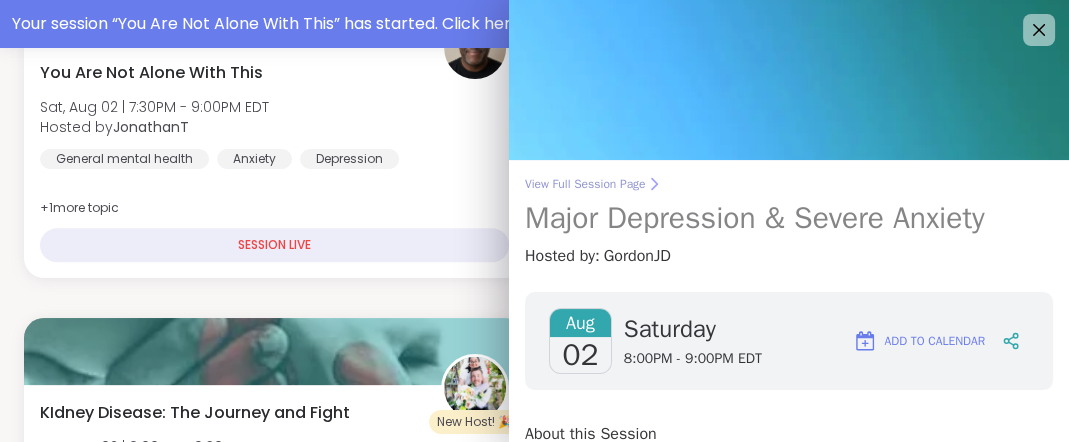 click on "View Full Session Page" at bounding box center [789, 184] 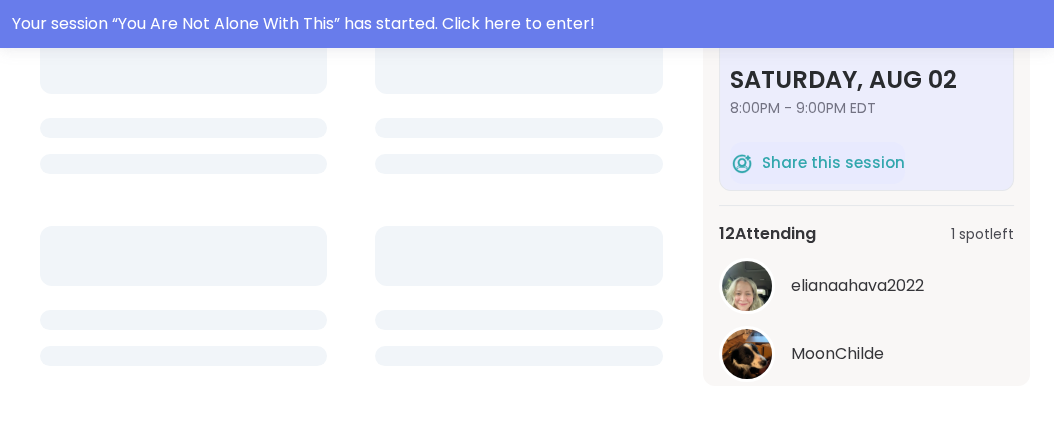 scroll, scrollTop: 0, scrollLeft: 0, axis: both 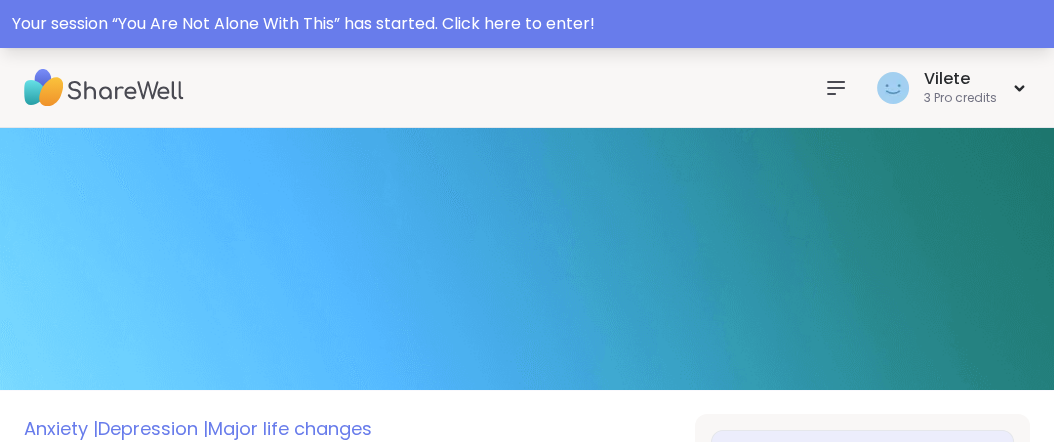 click on "Your session “ You Are Not Alone With This ” has started. Click here to enter!" at bounding box center (527, 24) 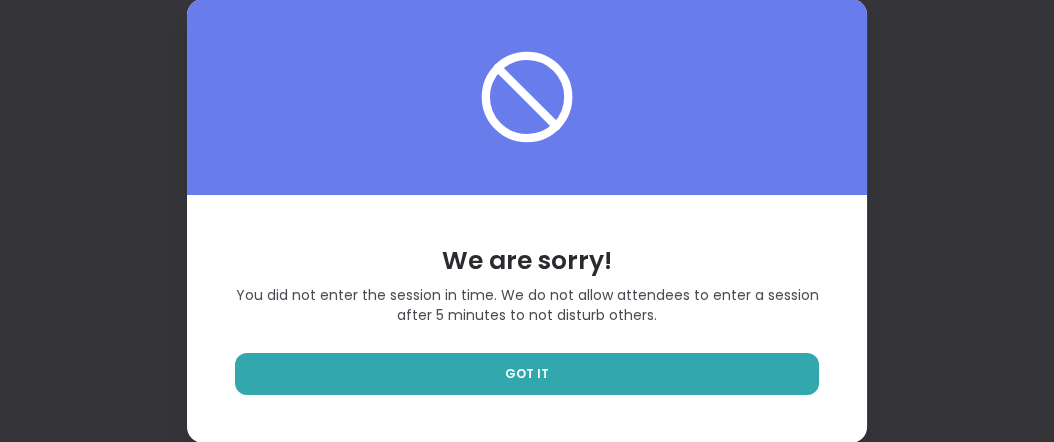 click on "We are sorry! You did not enter the session in time. We do not allow attendees to enter a session after 5 minutes to not disturb others. GOT IT" at bounding box center [527, 221] 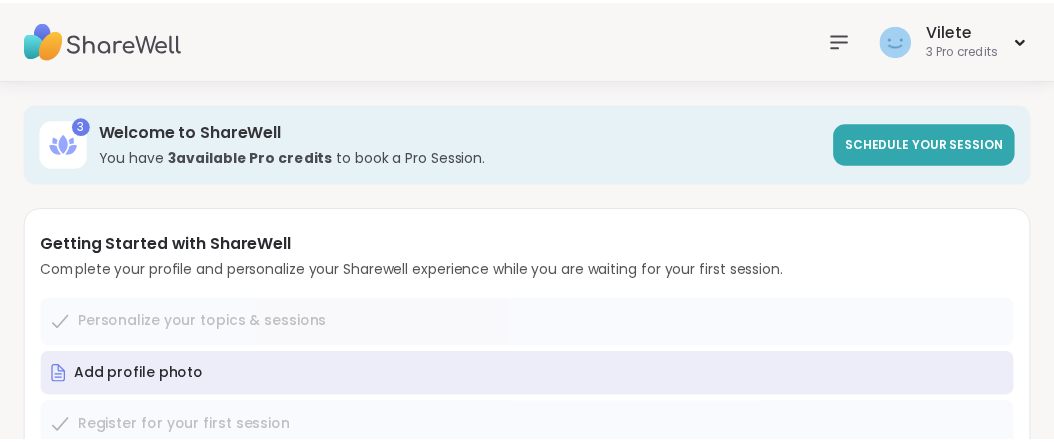 scroll, scrollTop: 0, scrollLeft: 0, axis: both 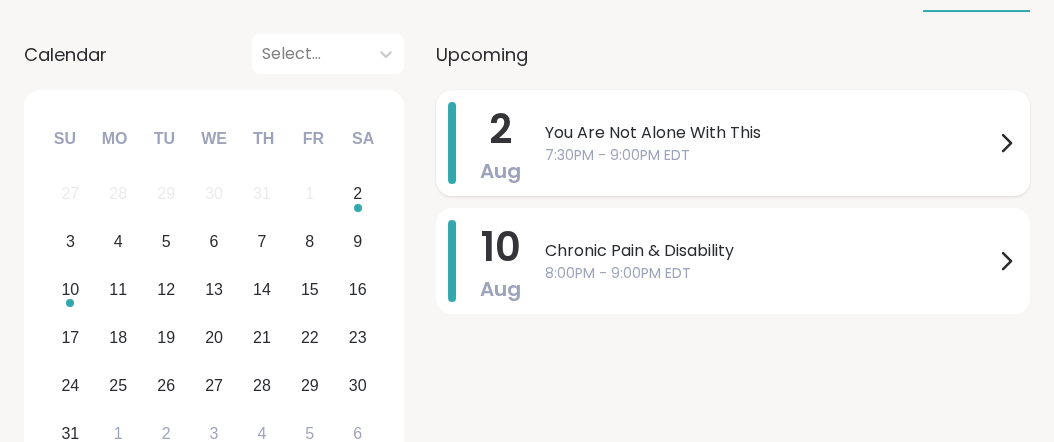 click 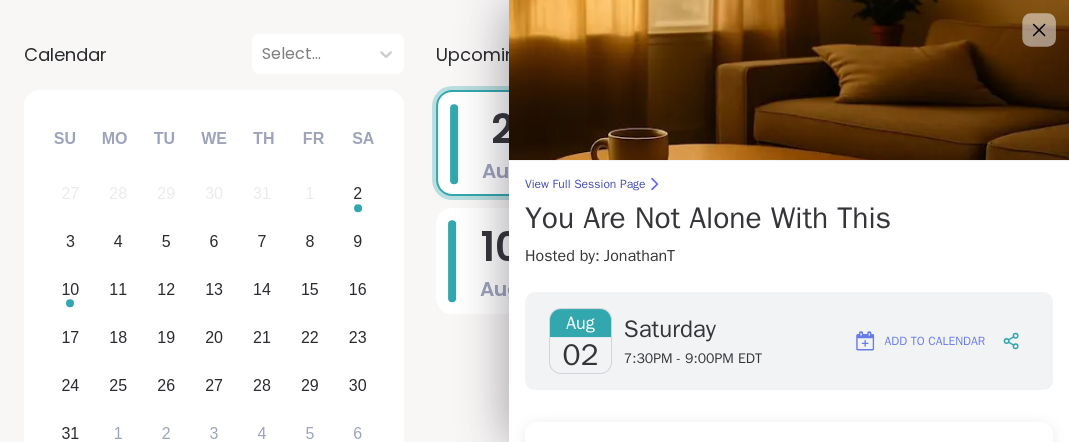 click 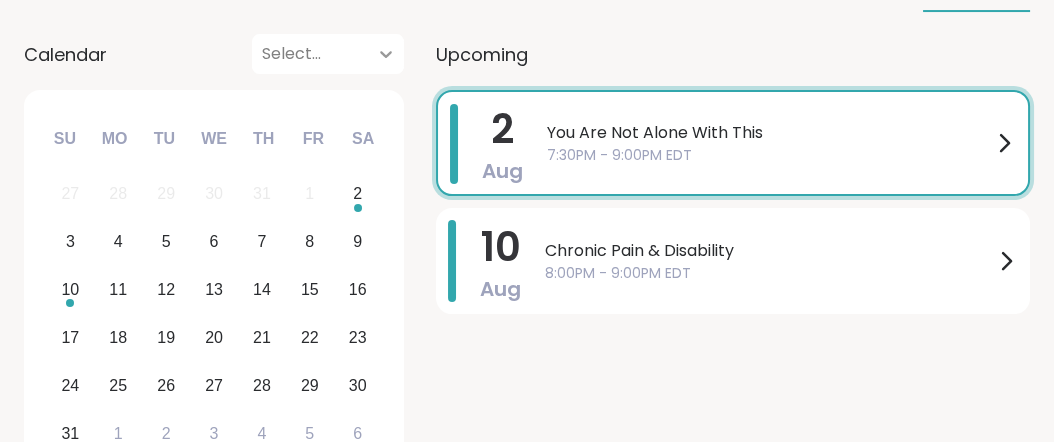 click 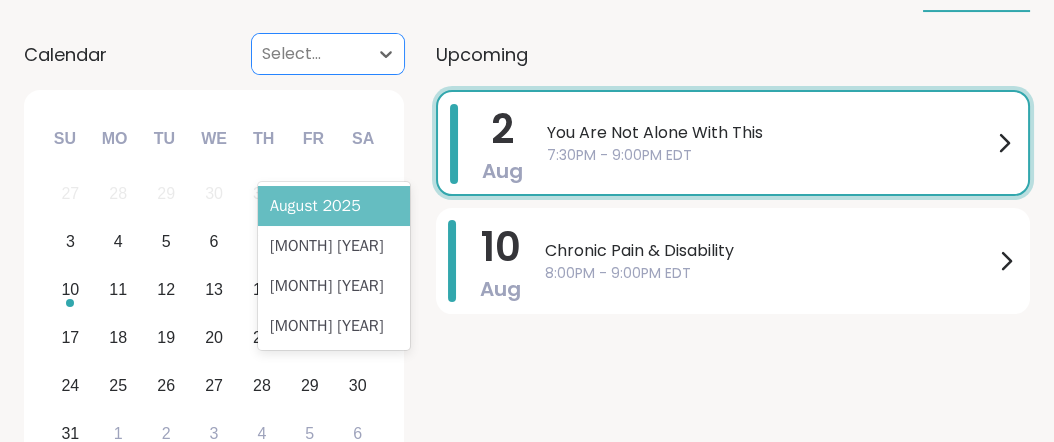 click on "August 2025" at bounding box center (334, 206) 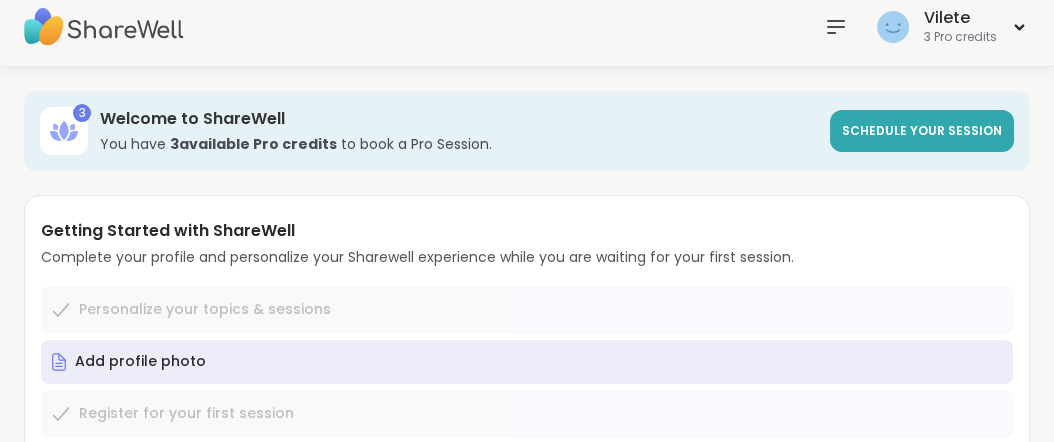 scroll, scrollTop: 6, scrollLeft: 0, axis: vertical 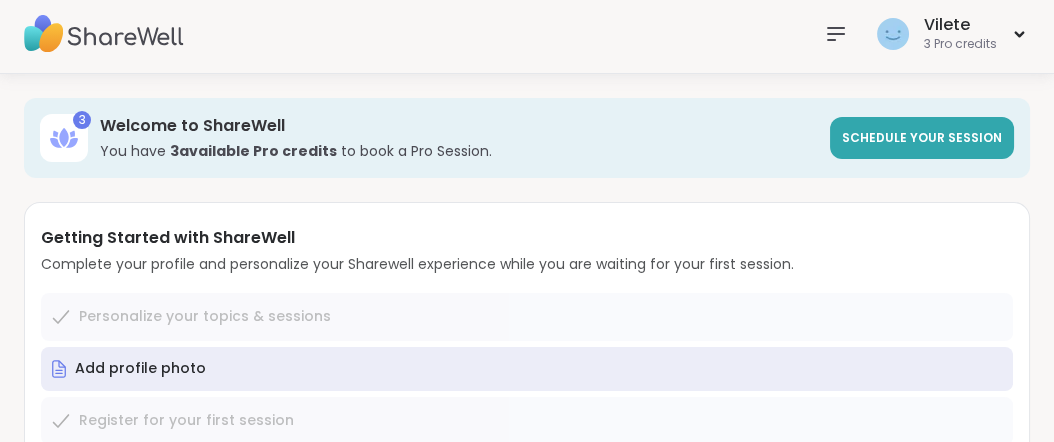 click 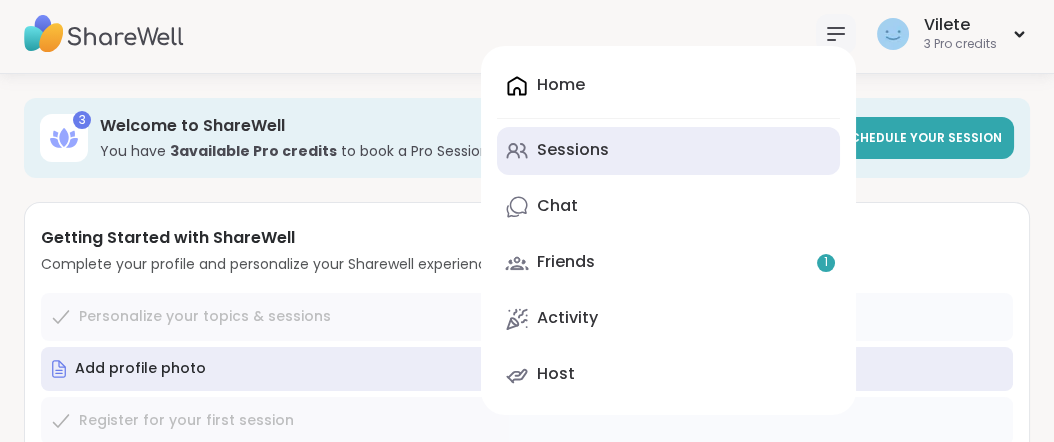 click on "Sessions" at bounding box center [573, 150] 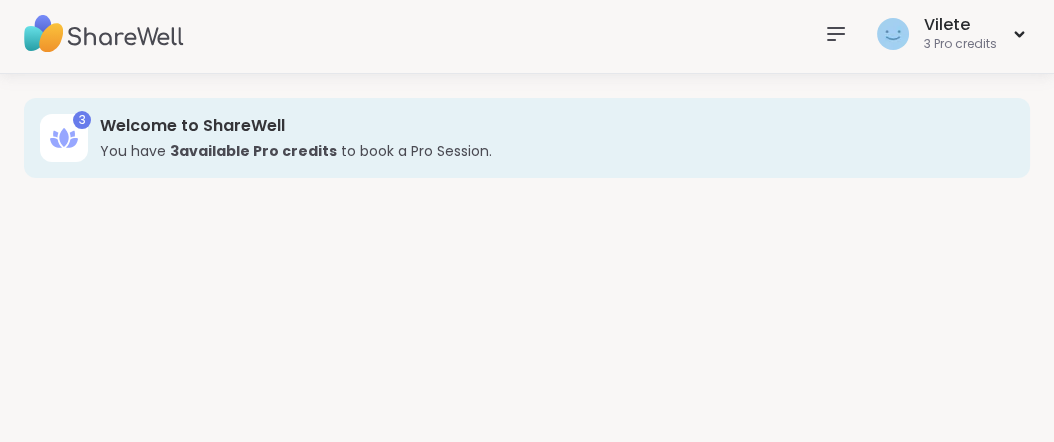 scroll, scrollTop: 0, scrollLeft: 0, axis: both 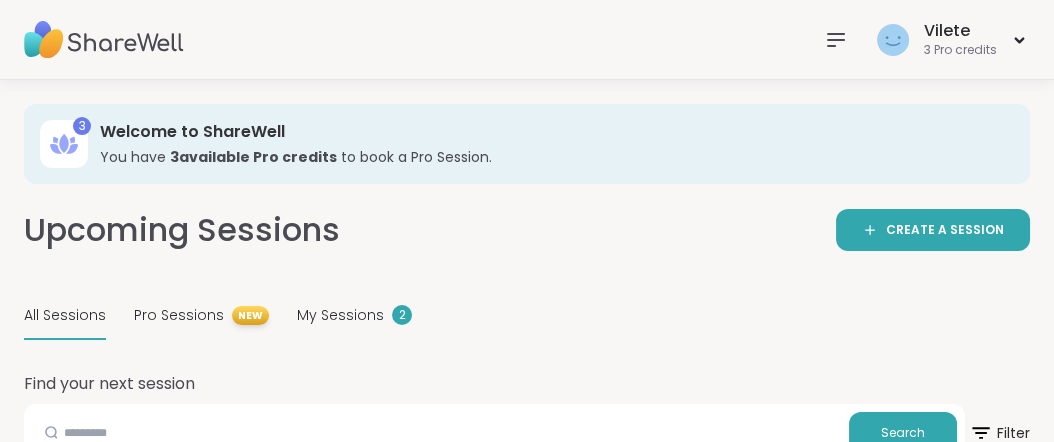 click on "All Sessions" at bounding box center [65, 315] 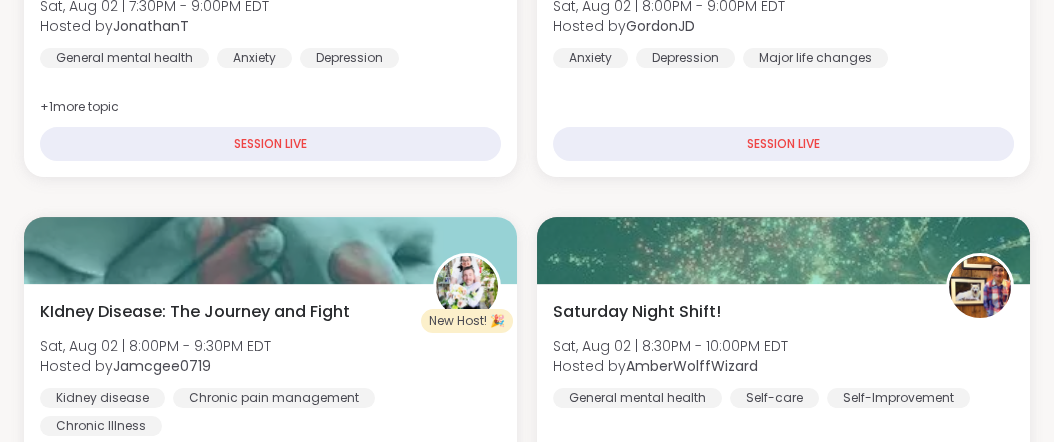 scroll, scrollTop: 969, scrollLeft: 0, axis: vertical 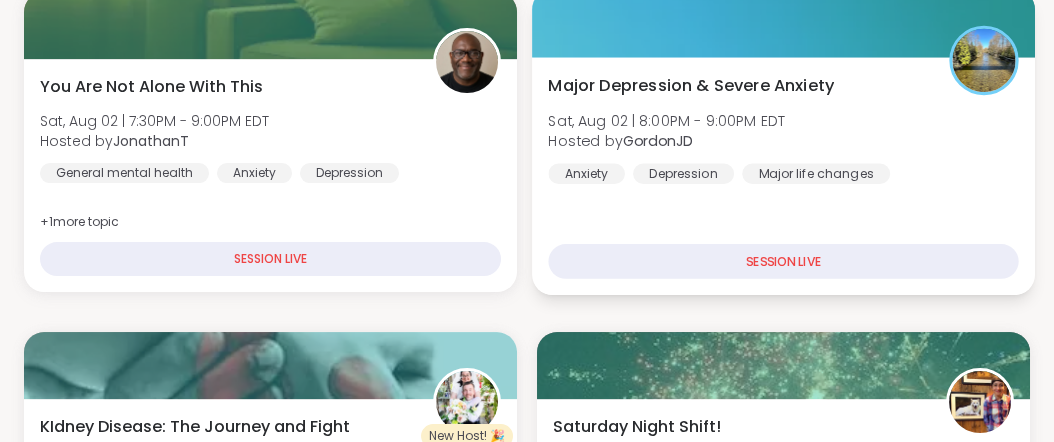 click on "Major Depression & Severe Anxiety" at bounding box center (691, 85) 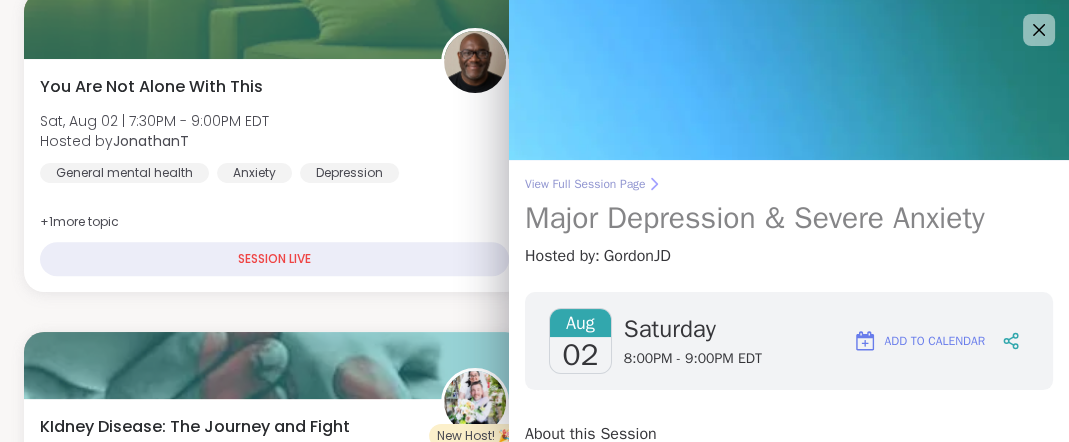 click on "View Full Session Page" at bounding box center (789, 184) 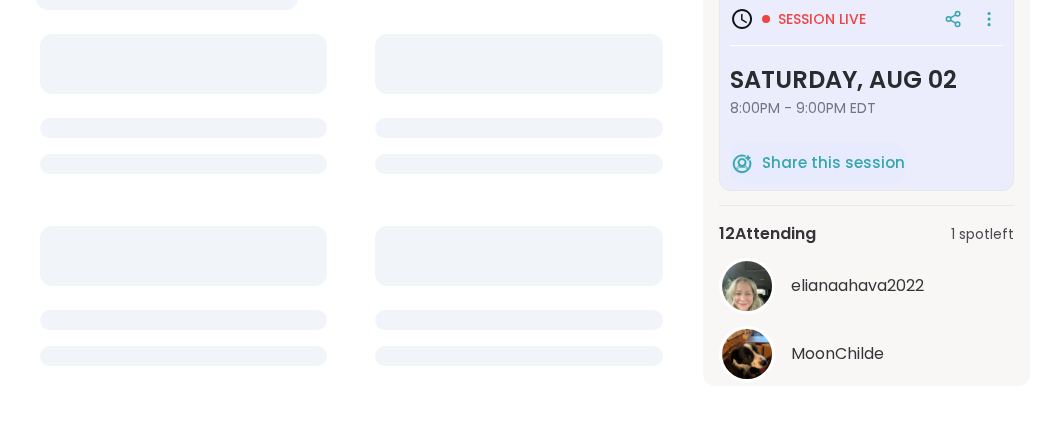 scroll, scrollTop: 0, scrollLeft: 0, axis: both 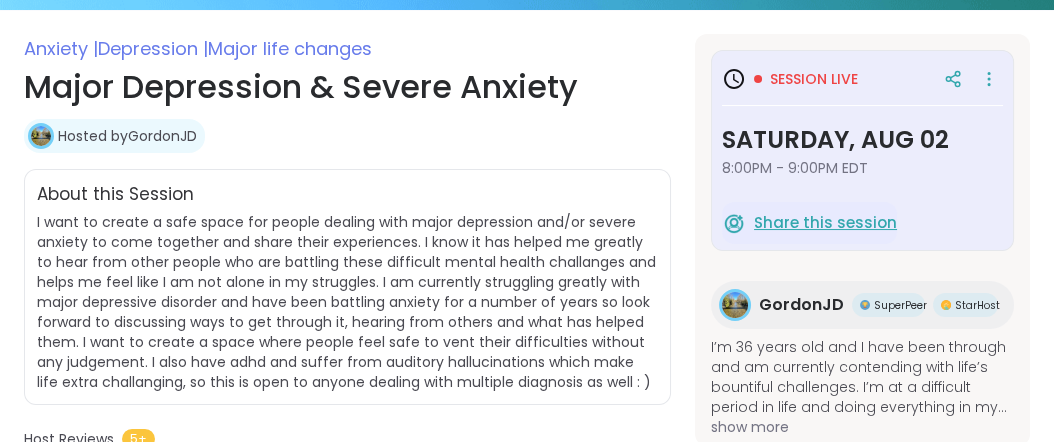 click on "Share this session" at bounding box center [825, 223] 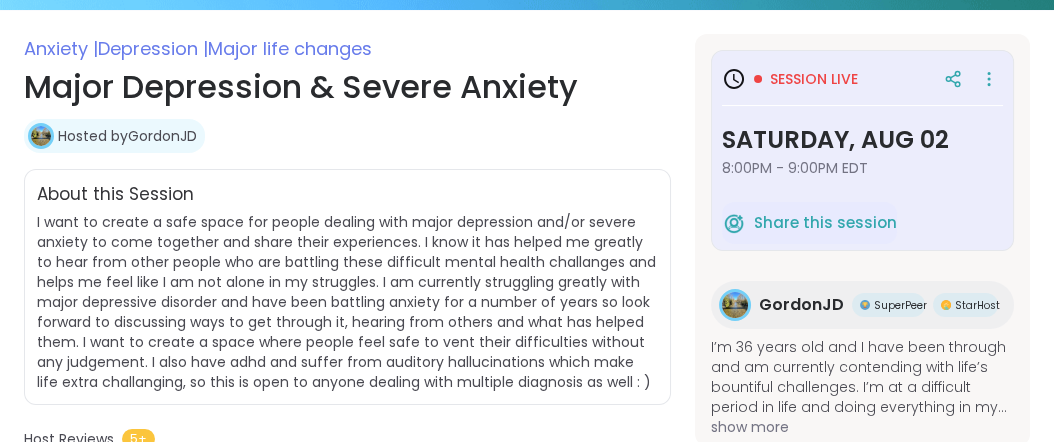 click on "Hosted by  GordonJD" at bounding box center (127, 136) 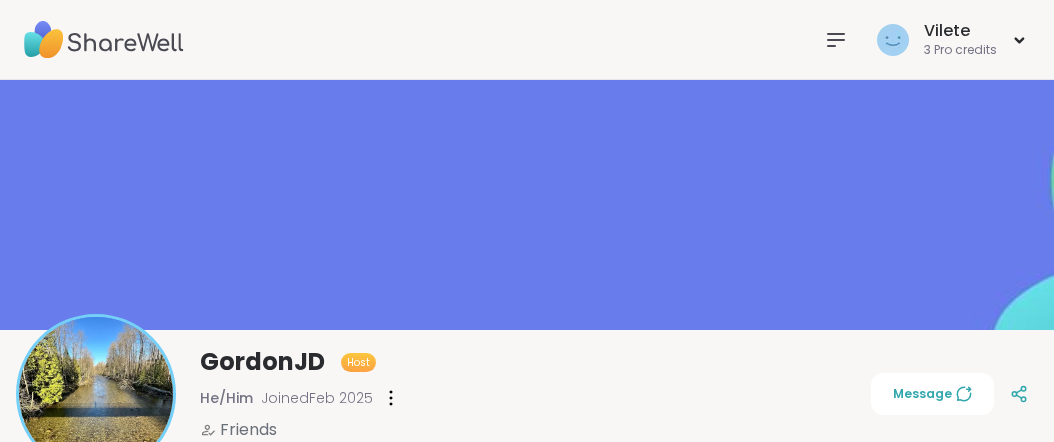 scroll, scrollTop: 0, scrollLeft: 0, axis: both 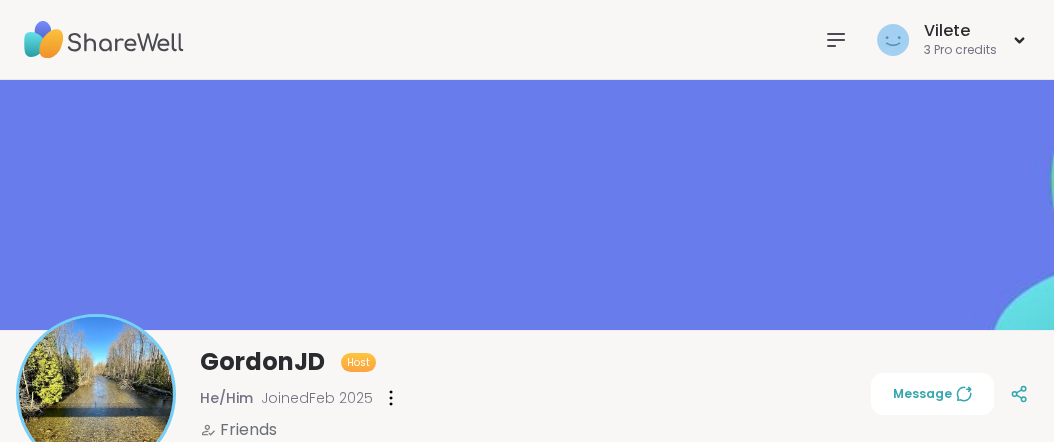 click 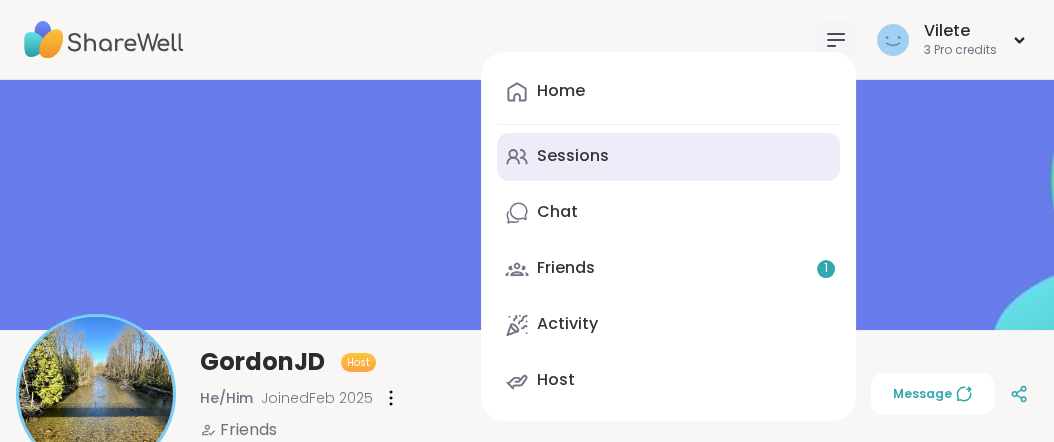 click on "Sessions" at bounding box center [573, 156] 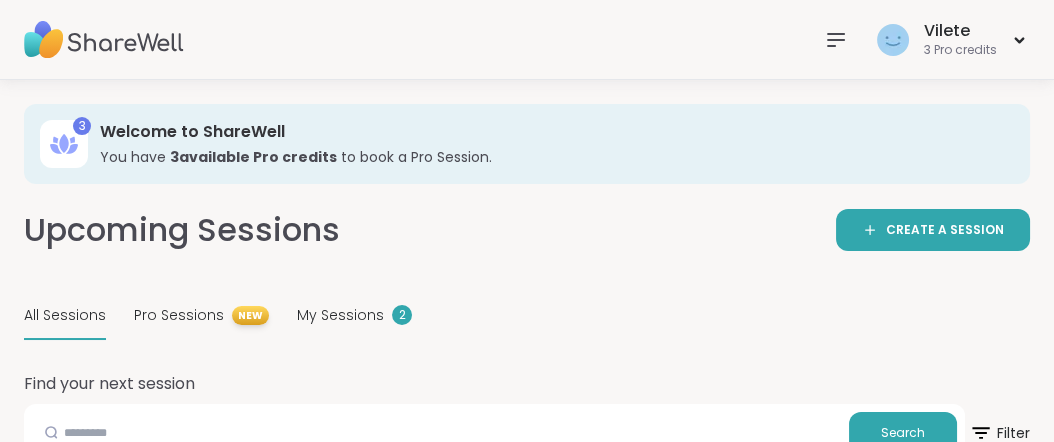 click 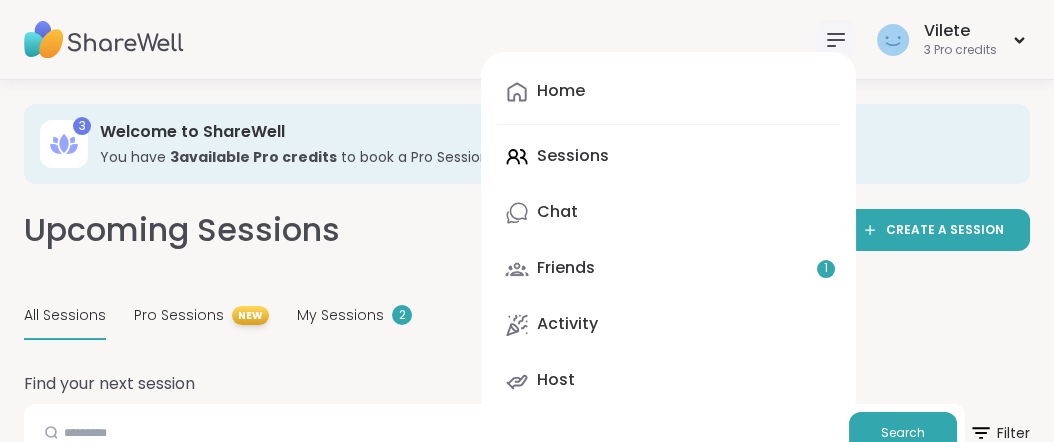 click on "Home Sessions Chat Friends 1 Activity Host" at bounding box center [668, 236] 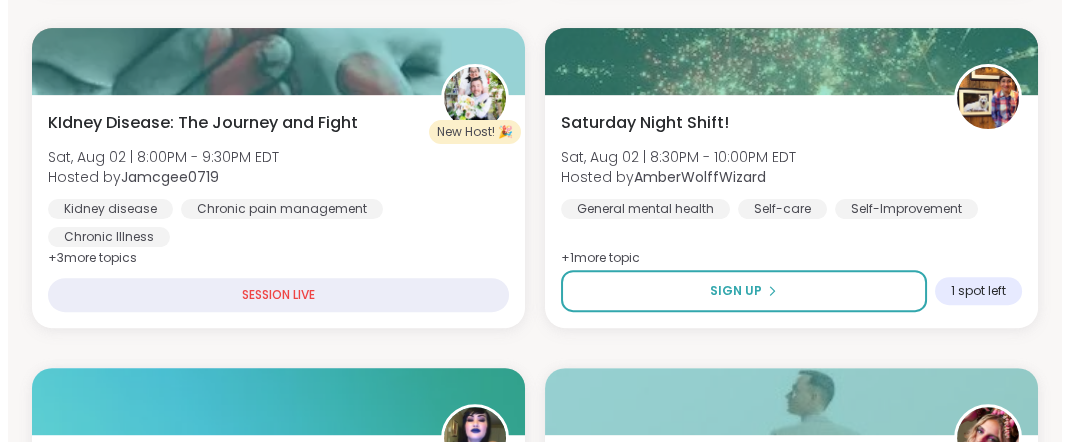 scroll, scrollTop: 1158, scrollLeft: 0, axis: vertical 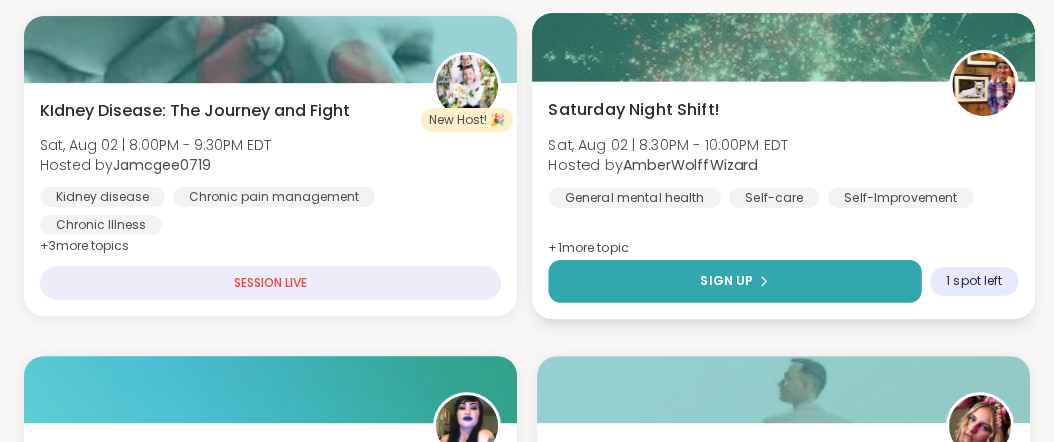 click on "Sign Up" at bounding box center [726, 281] 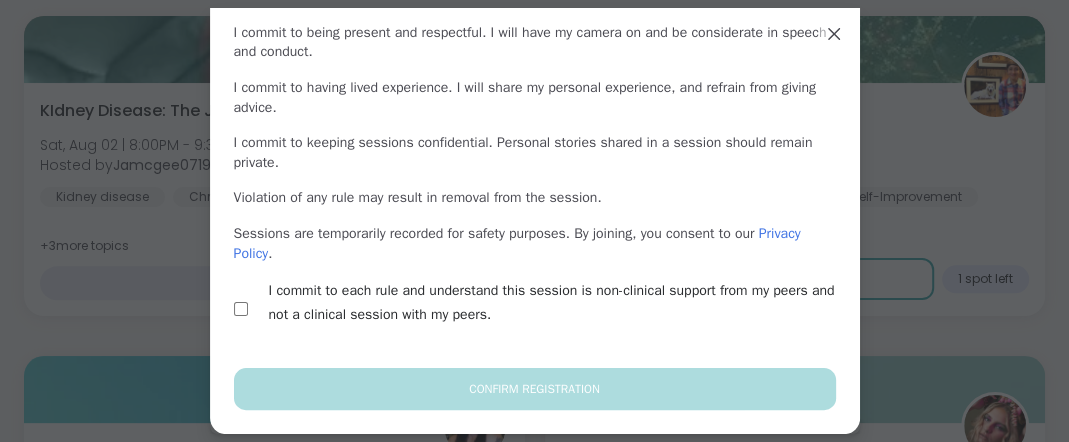 scroll, scrollTop: 260, scrollLeft: 0, axis: vertical 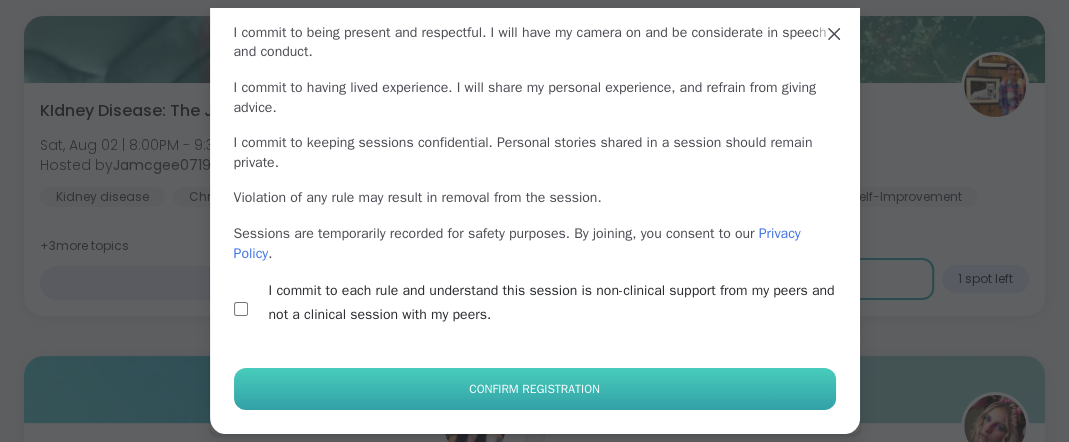 click on "Confirm Registration" at bounding box center (534, 389) 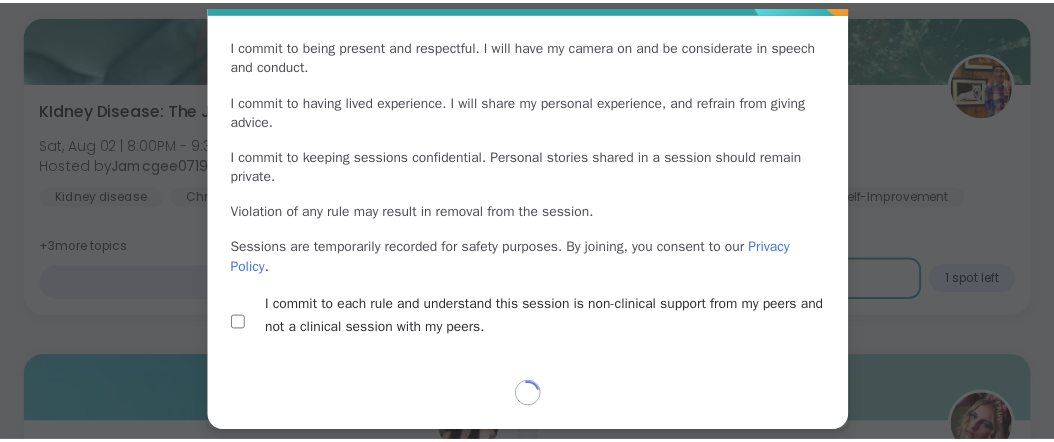 scroll, scrollTop: 244, scrollLeft: 0, axis: vertical 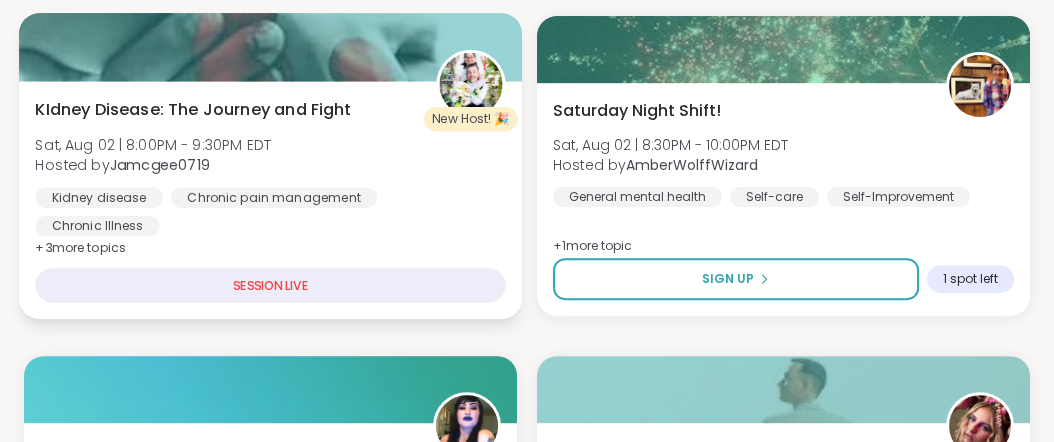 click on "SESSION LIVE" at bounding box center (270, 285) 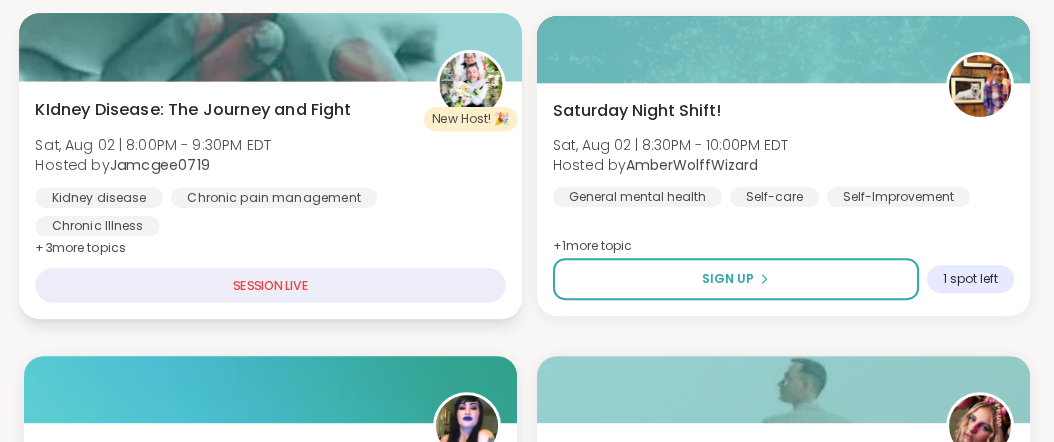 click on "SESSION LIVE" at bounding box center (270, 285) 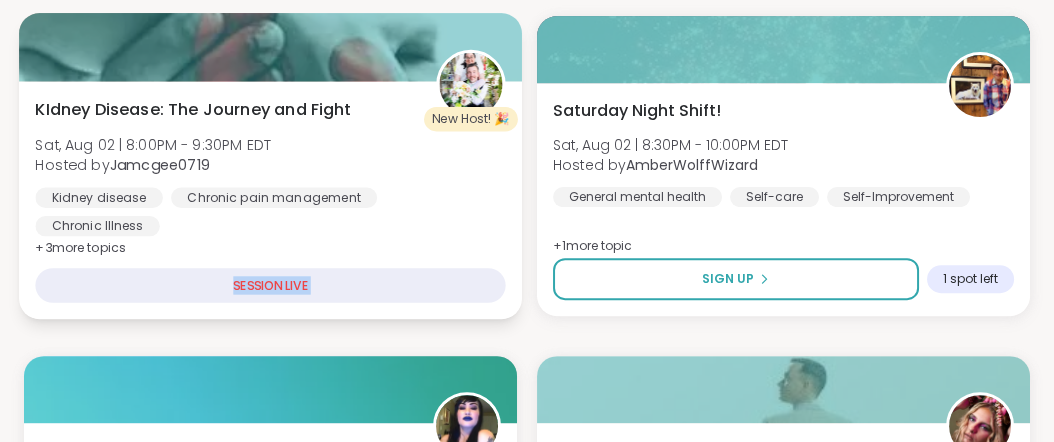 click on "SESSION LIVE" at bounding box center [270, 285] 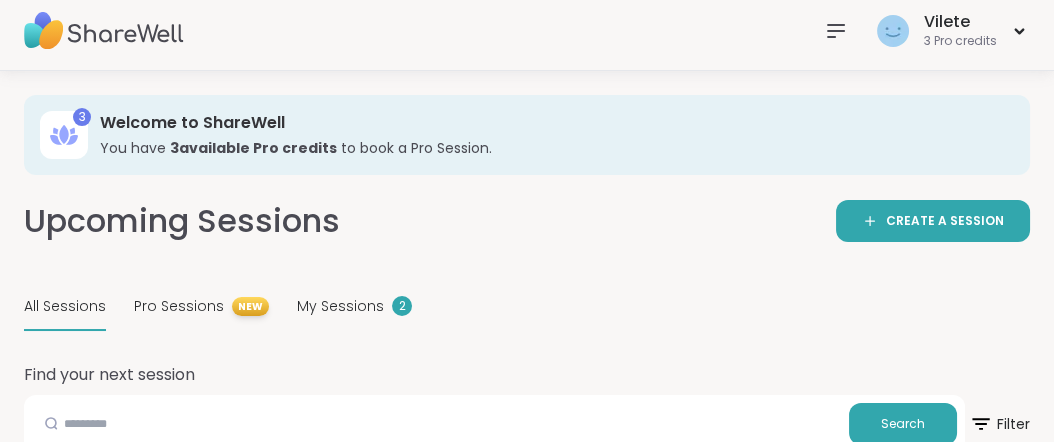 scroll, scrollTop: 0, scrollLeft: 0, axis: both 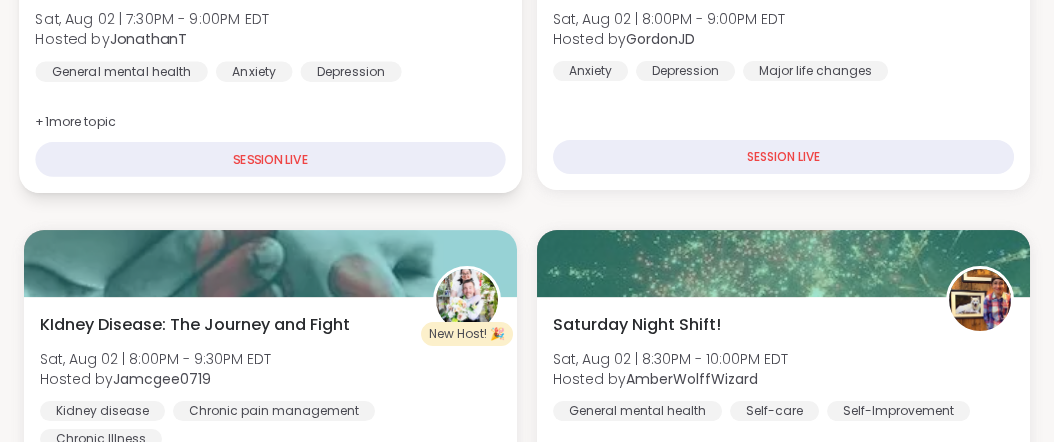 click on "SESSION LIVE" at bounding box center [270, 159] 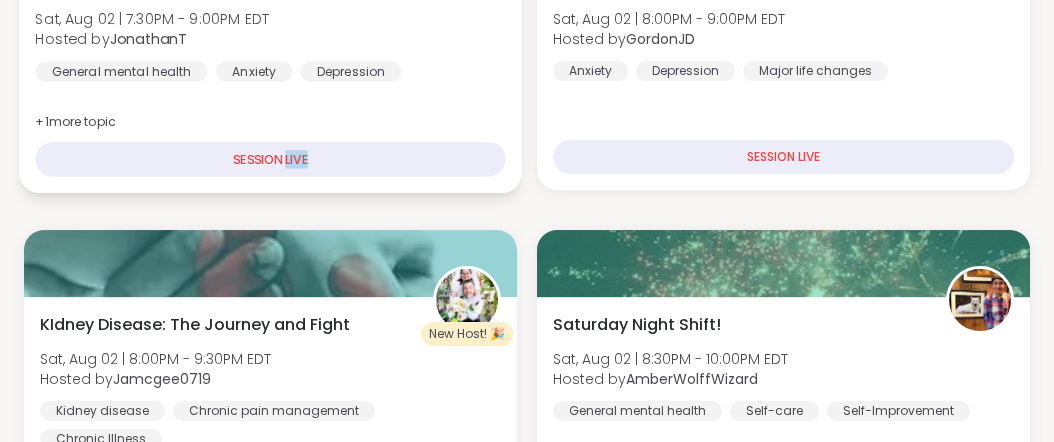 click on "SESSION LIVE" at bounding box center (270, 159) 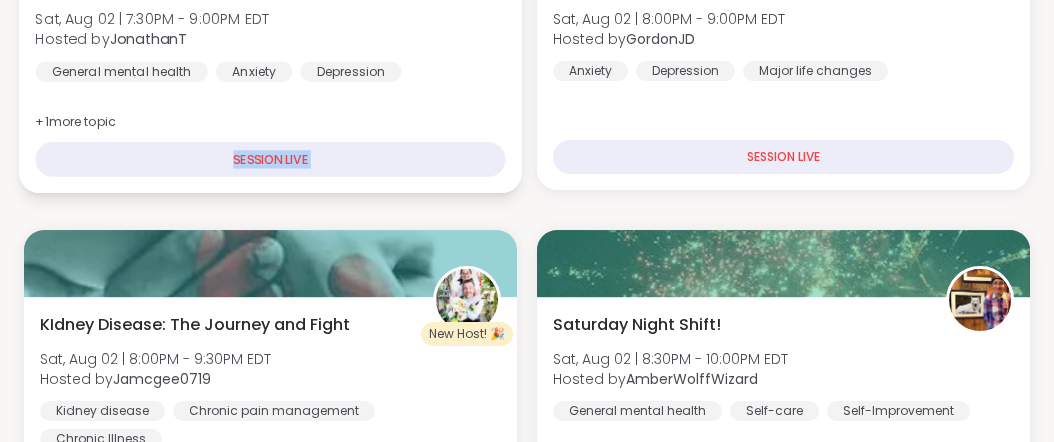 click on "SESSION LIVE" at bounding box center [270, 159] 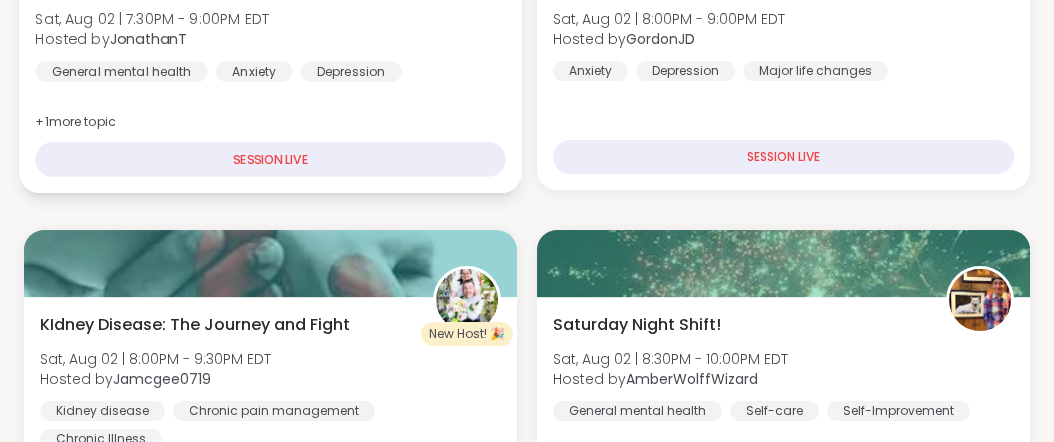 click at bounding box center [470, -42] 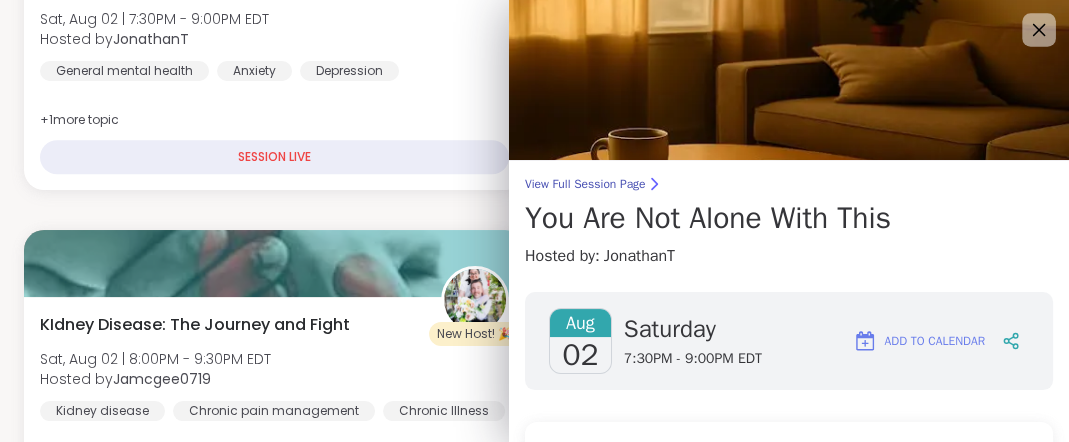 click 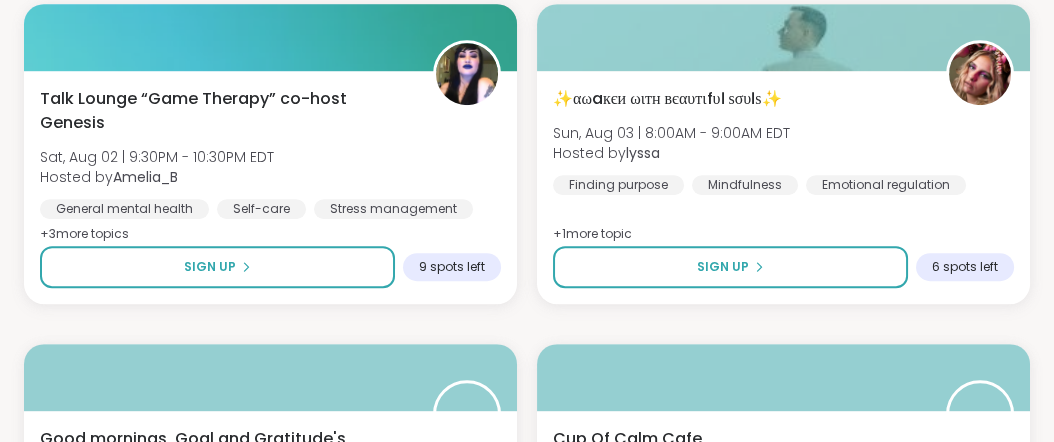 scroll, scrollTop: 1523, scrollLeft: 0, axis: vertical 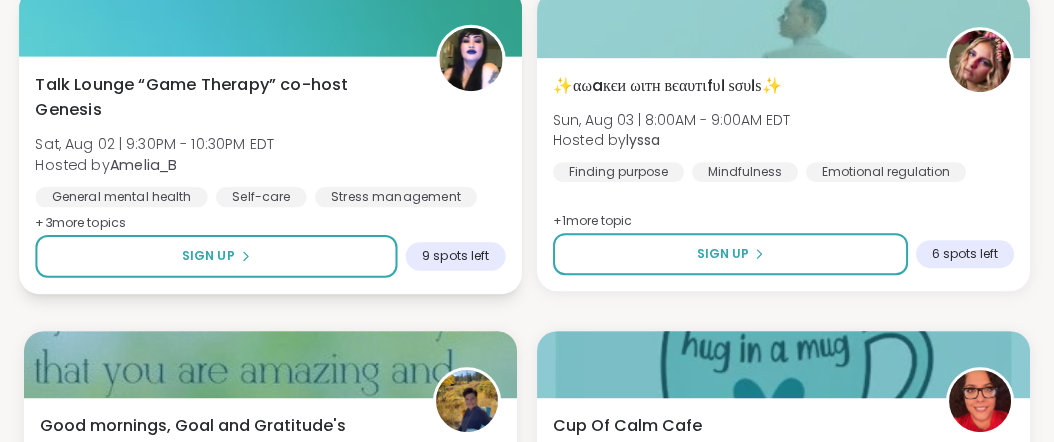click on "Talk Lounge “Game Therapy” co-host Genesis" at bounding box center [224, 96] 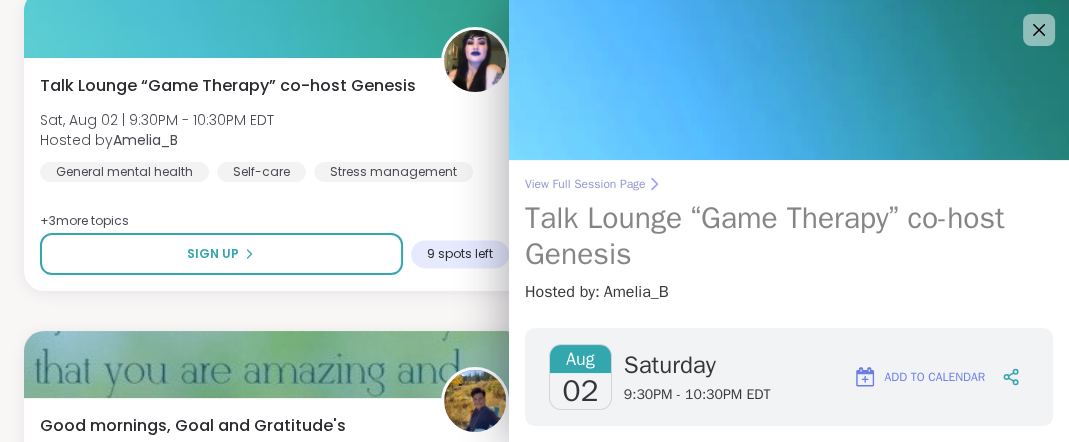 click on "View Full Session Page" at bounding box center [789, 184] 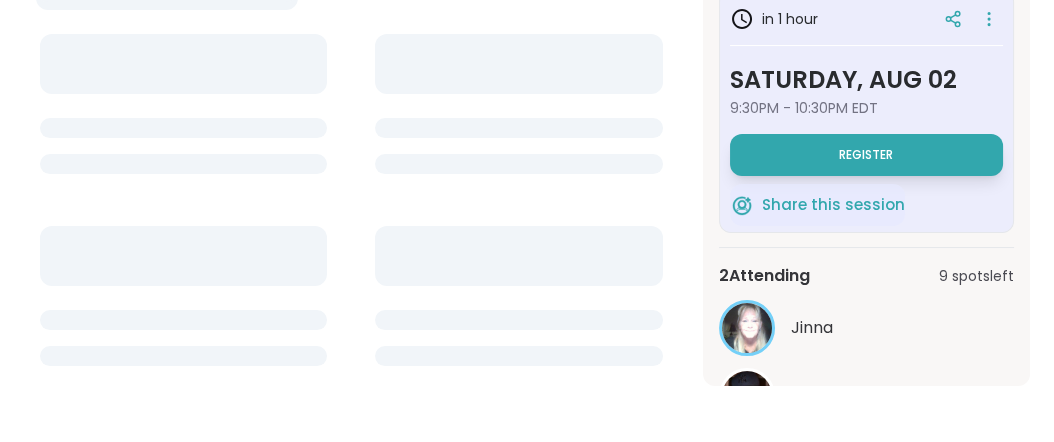 scroll, scrollTop: 0, scrollLeft: 0, axis: both 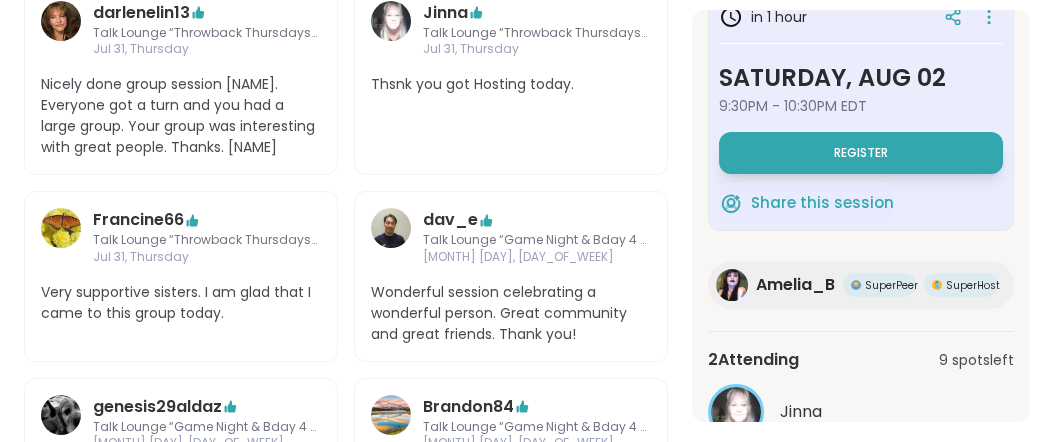 click on "Amelia_B" at bounding box center (795, 285) 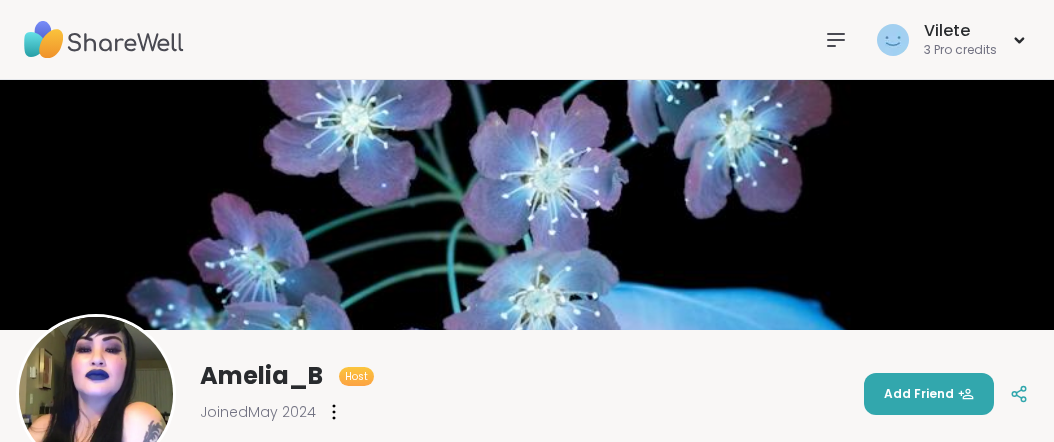 scroll, scrollTop: 0, scrollLeft: 0, axis: both 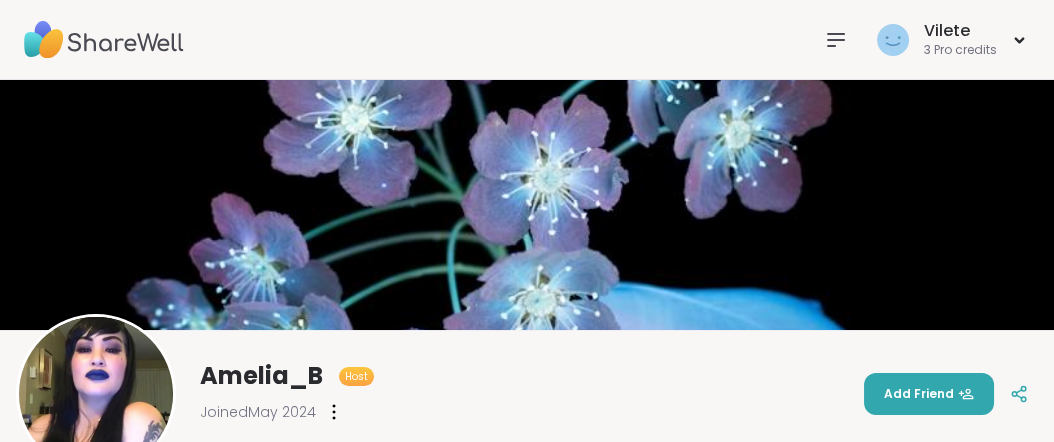 drag, startPoint x: 1062, startPoint y: 33, endPoint x: 1056, endPoint y: 11, distance: 22.803509 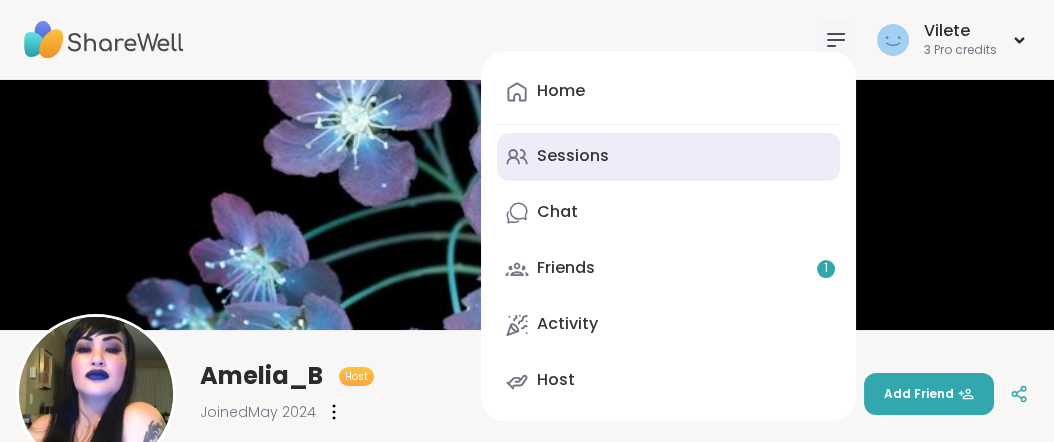 click on "Sessions" at bounding box center (573, 156) 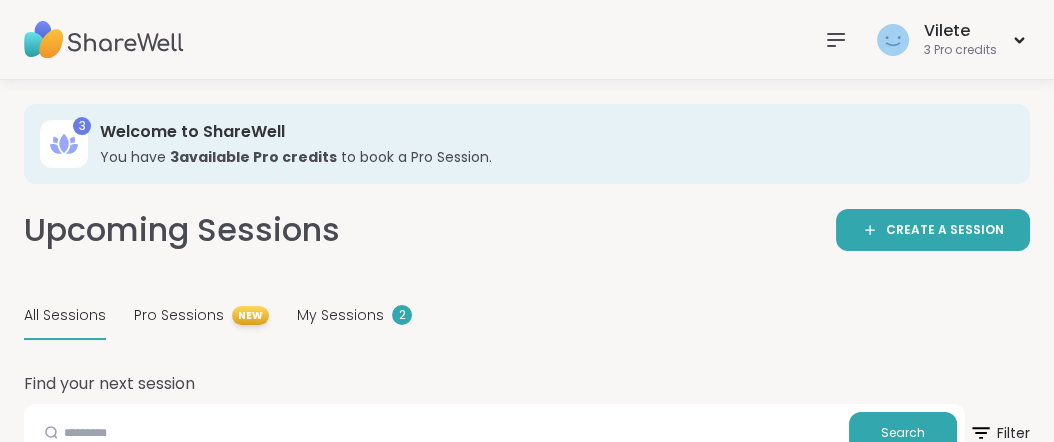 click 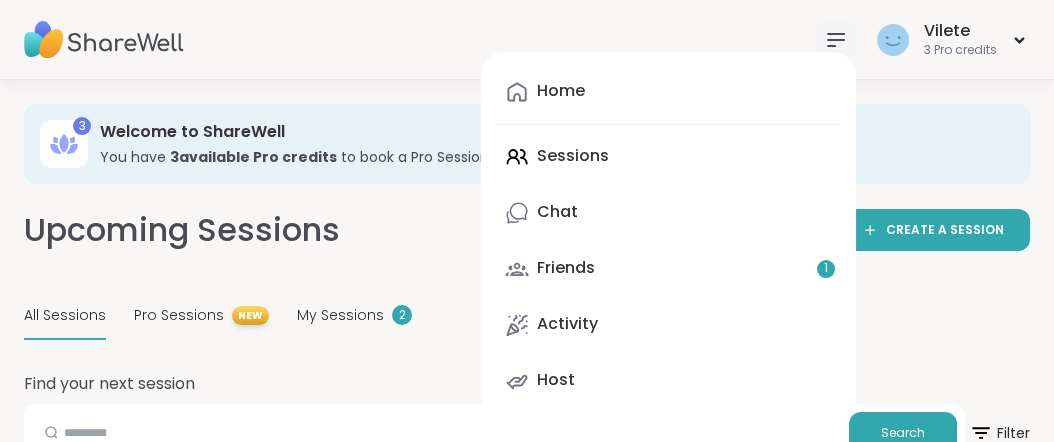 click on "Home Sessions Chat Friends 1 Activity Host" at bounding box center (668, 236) 